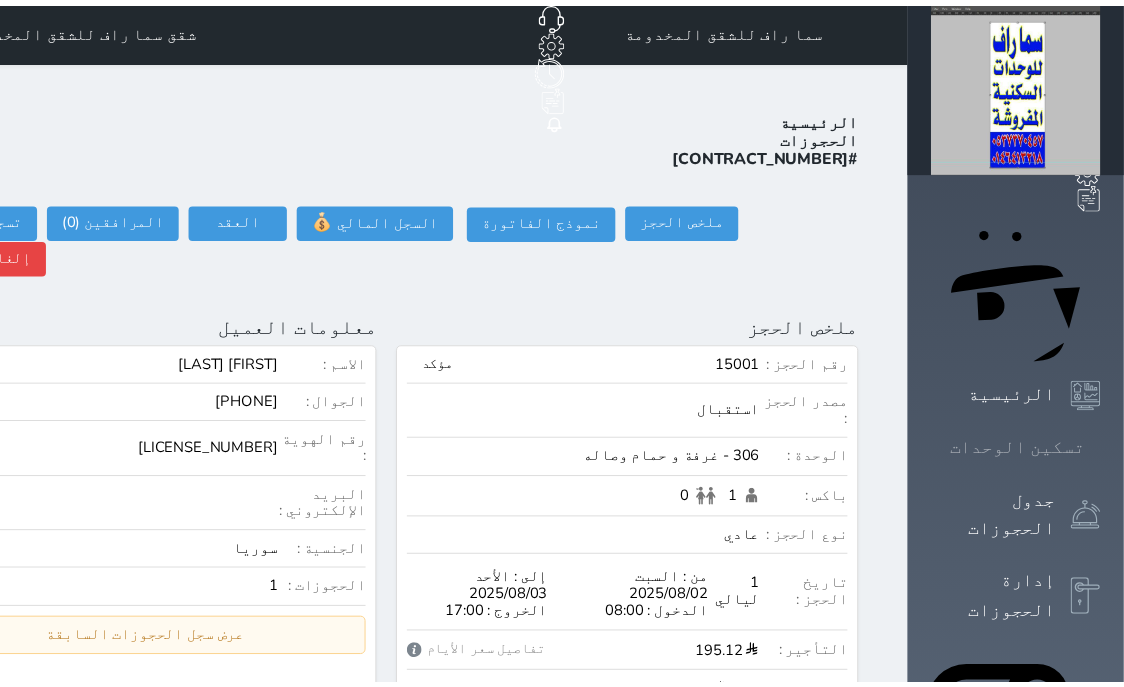 scroll, scrollTop: 0, scrollLeft: 0, axis: both 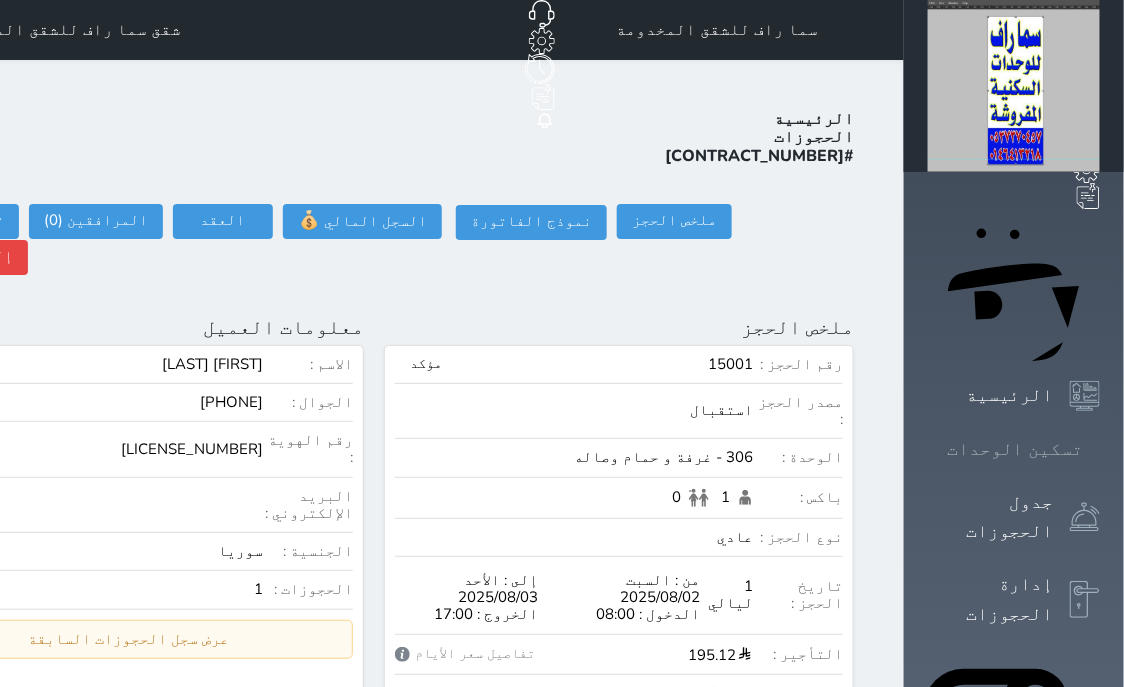 click 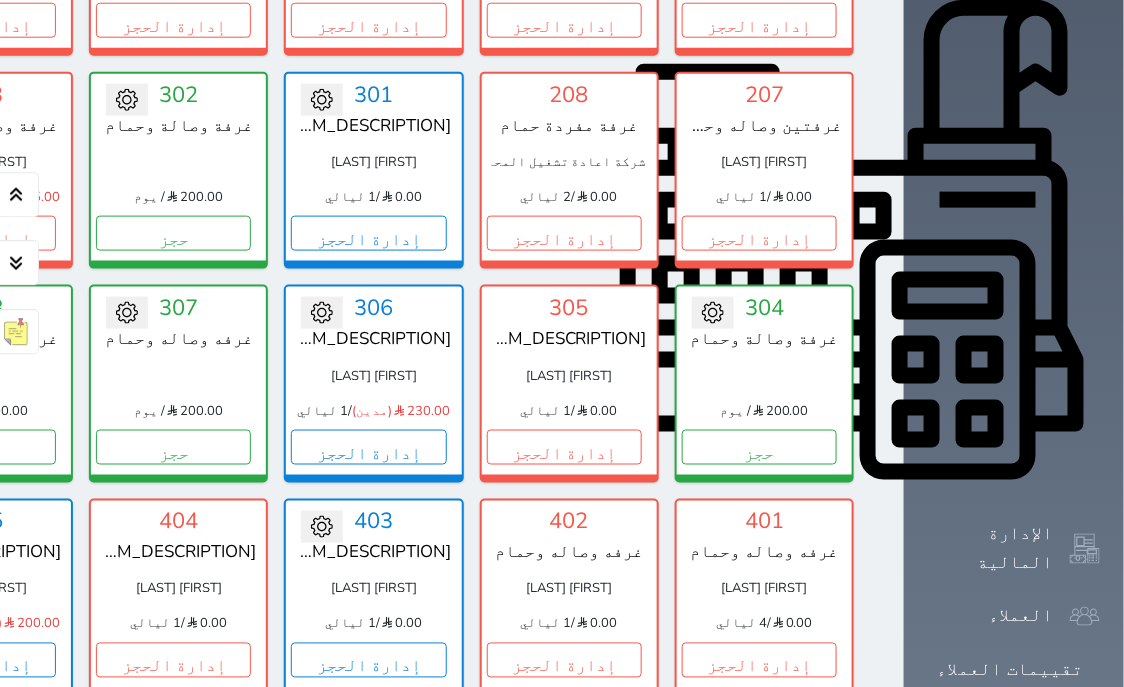 scroll, scrollTop: 714, scrollLeft: 0, axis: vertical 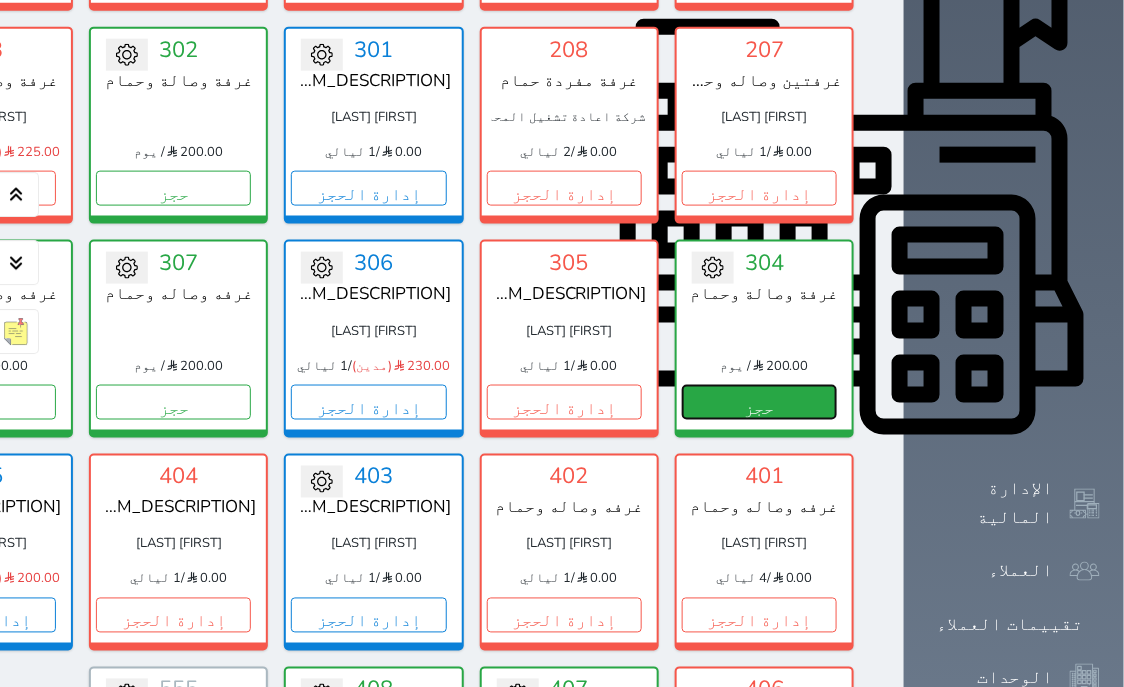 click on "حجز" at bounding box center (759, 402) 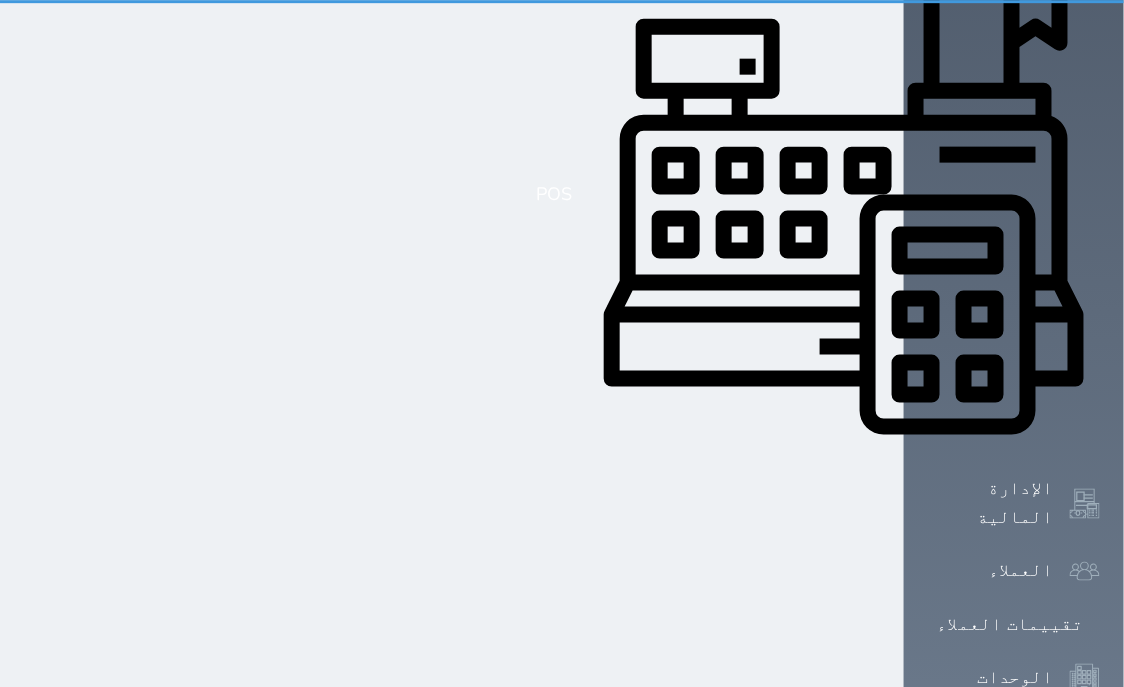 scroll, scrollTop: 696, scrollLeft: 0, axis: vertical 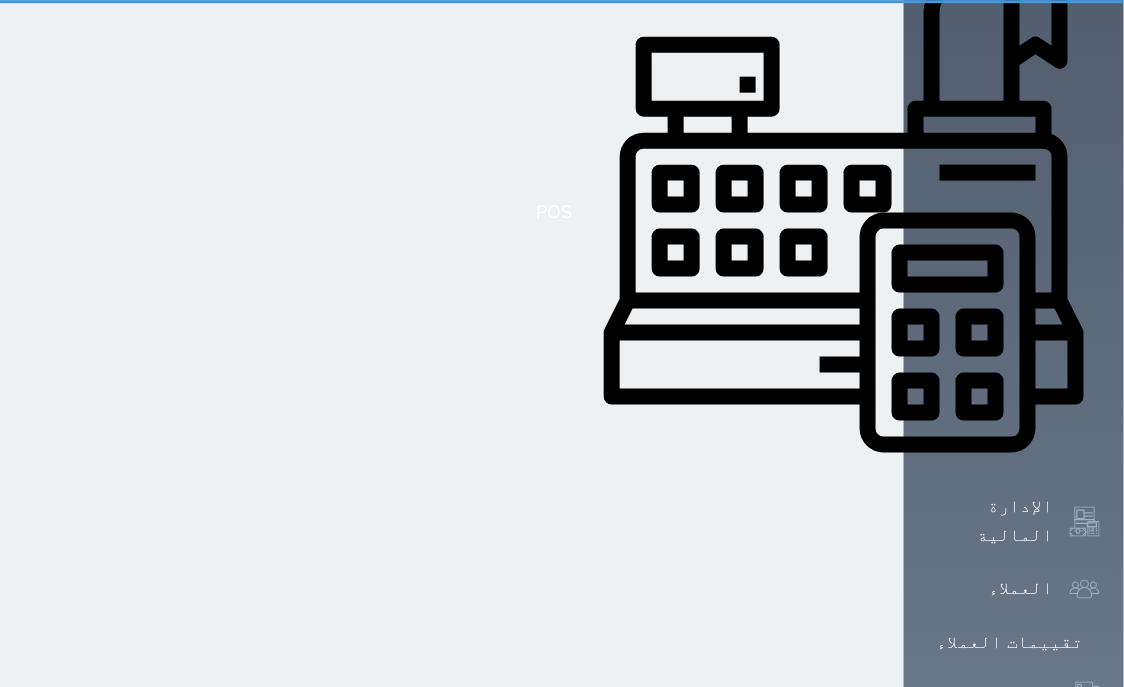 select on "1" 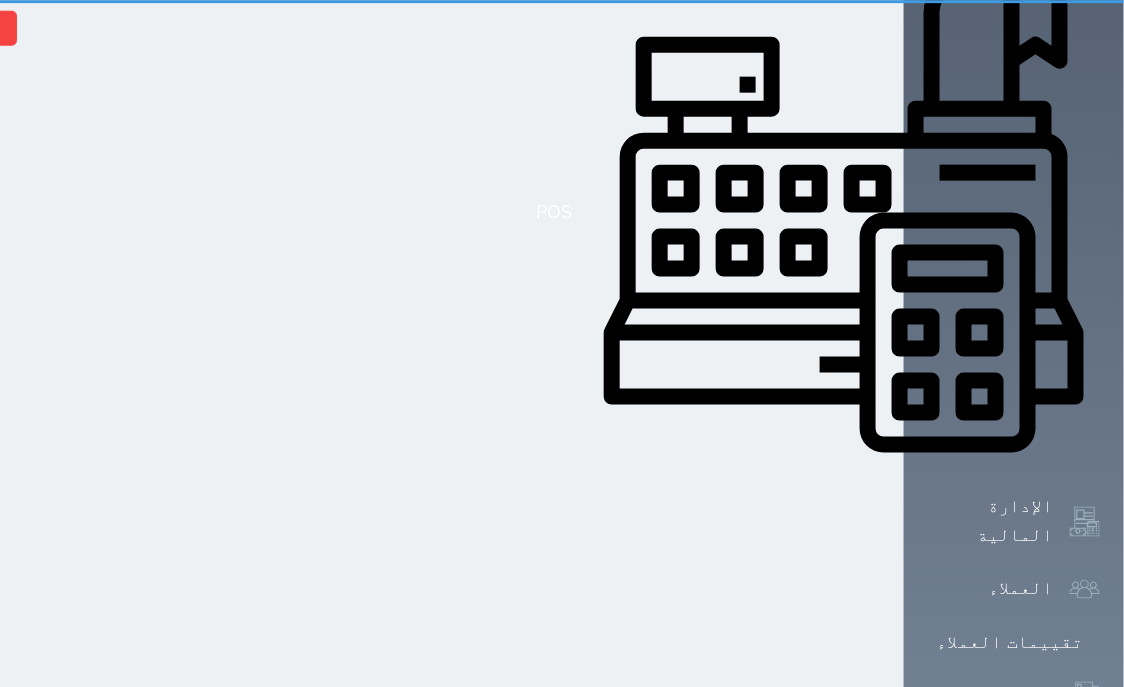 scroll, scrollTop: 0, scrollLeft: 0, axis: both 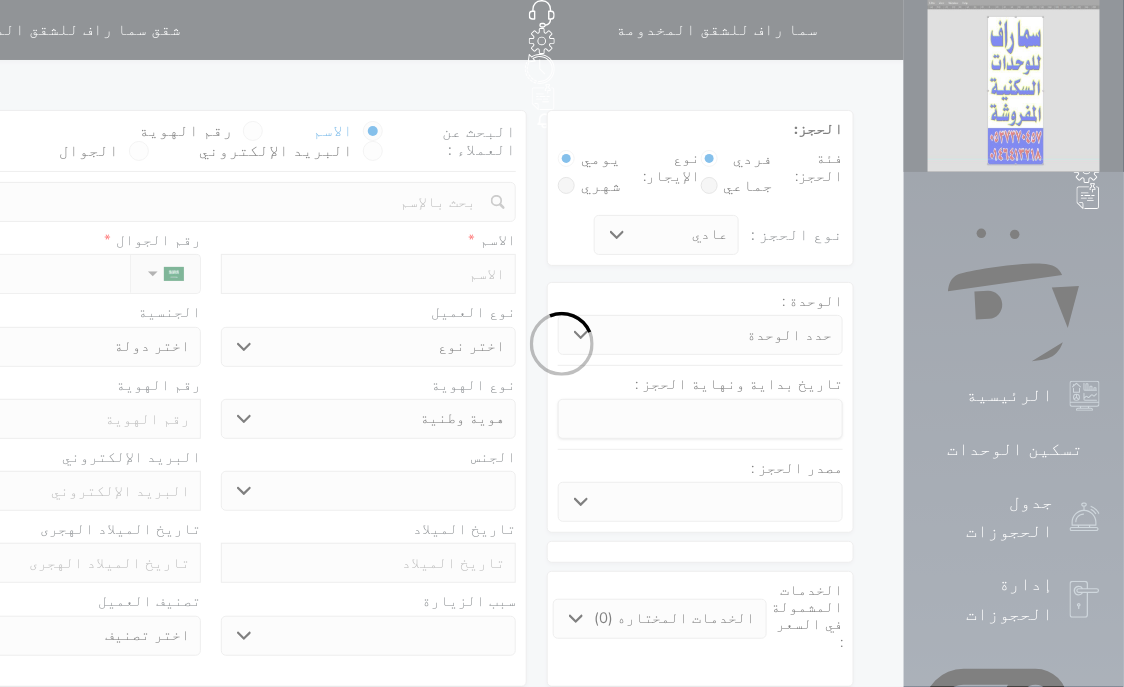 select 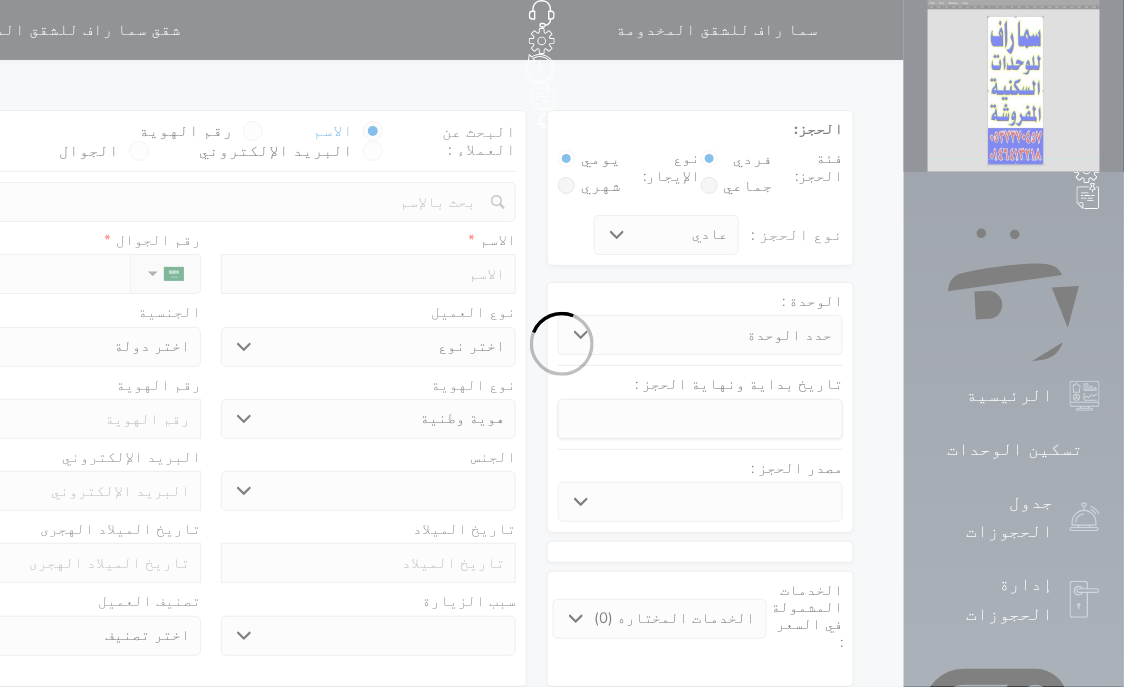 select on "3413" 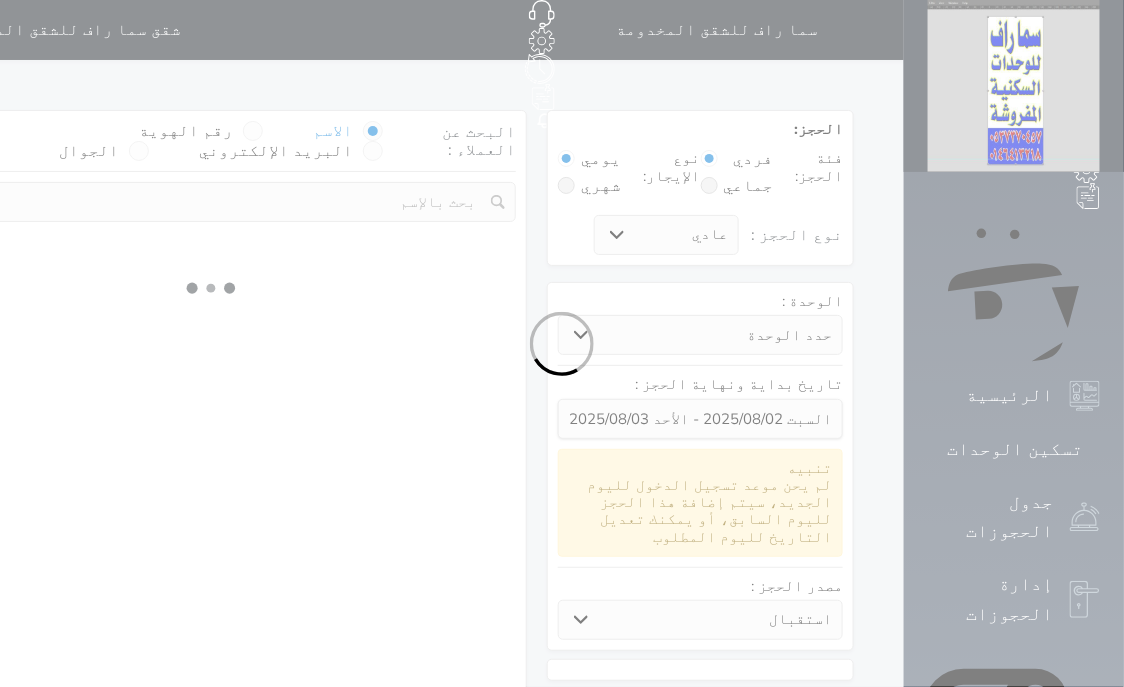 select 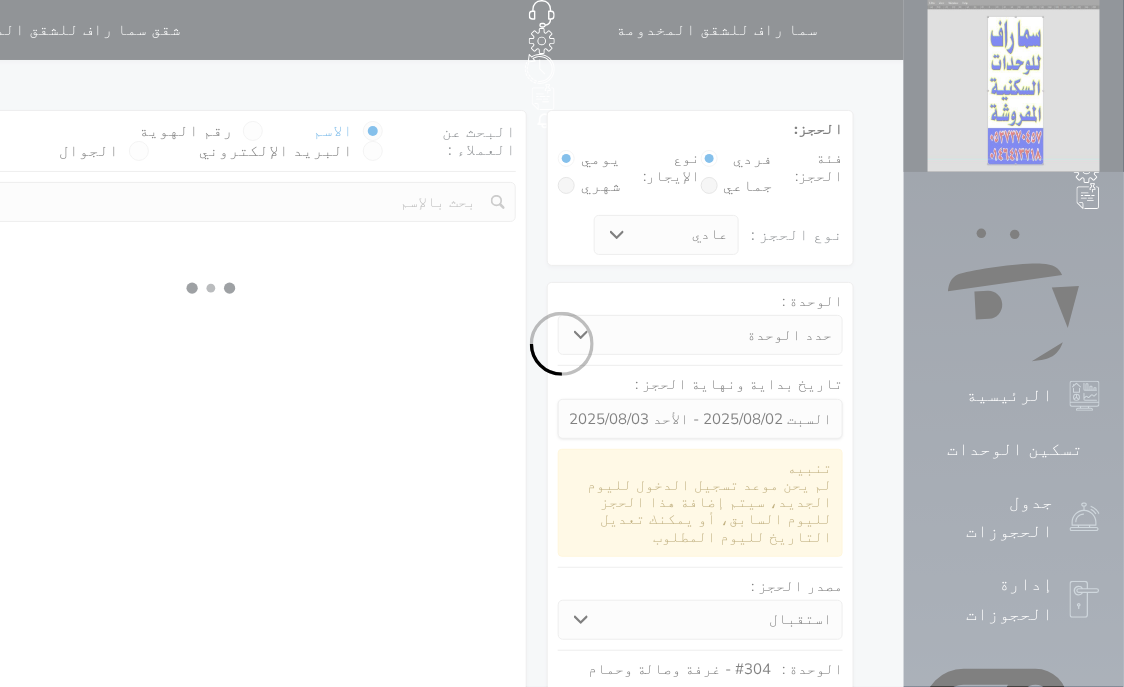select on "1" 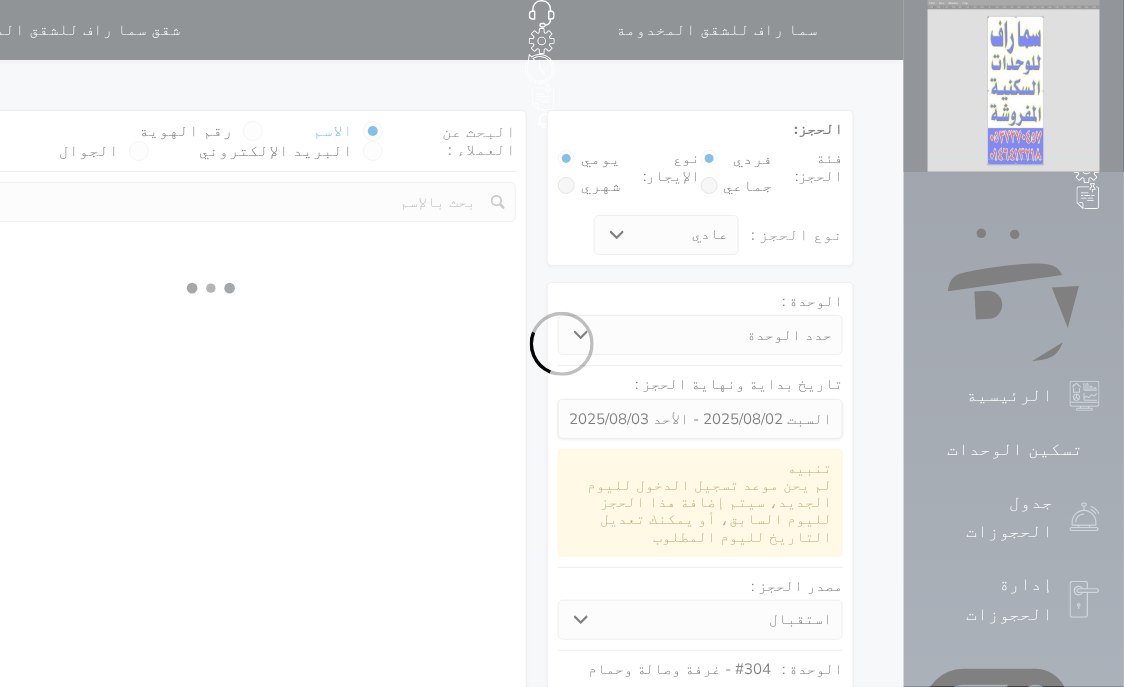 select on "113" 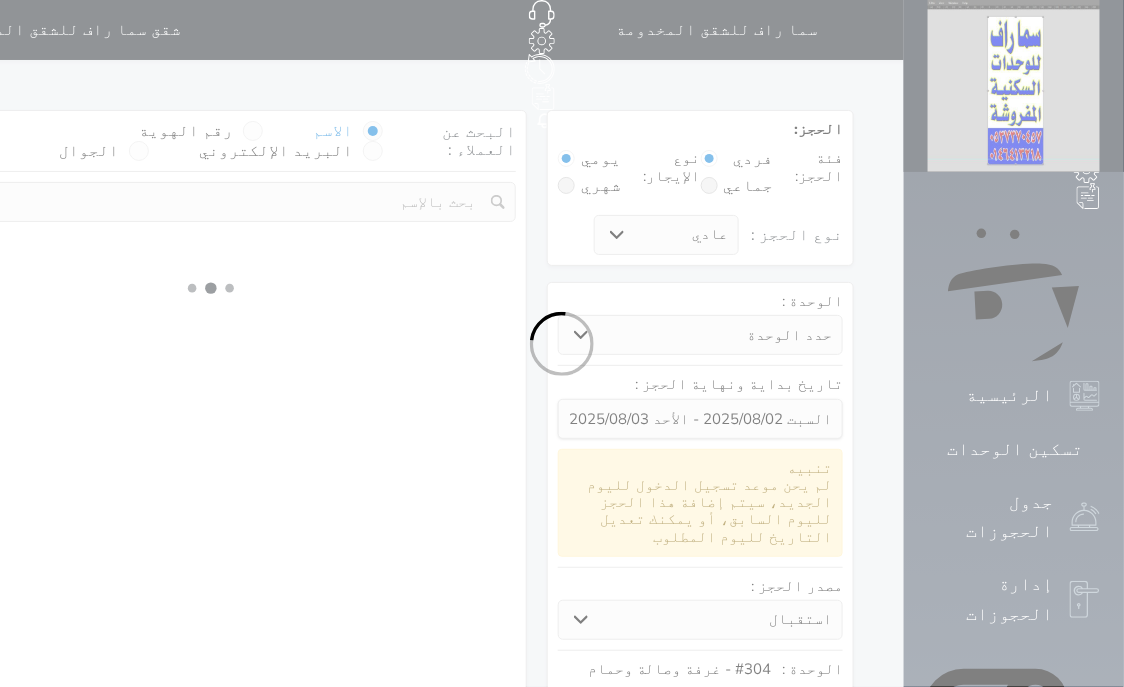 select on "1" 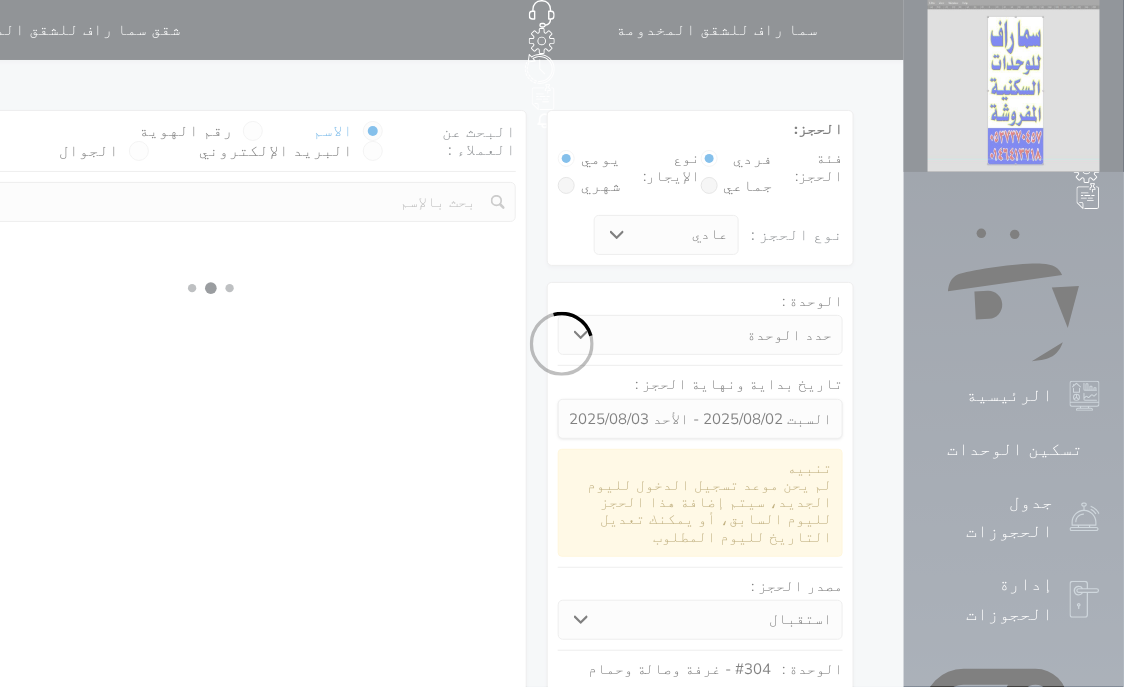 select 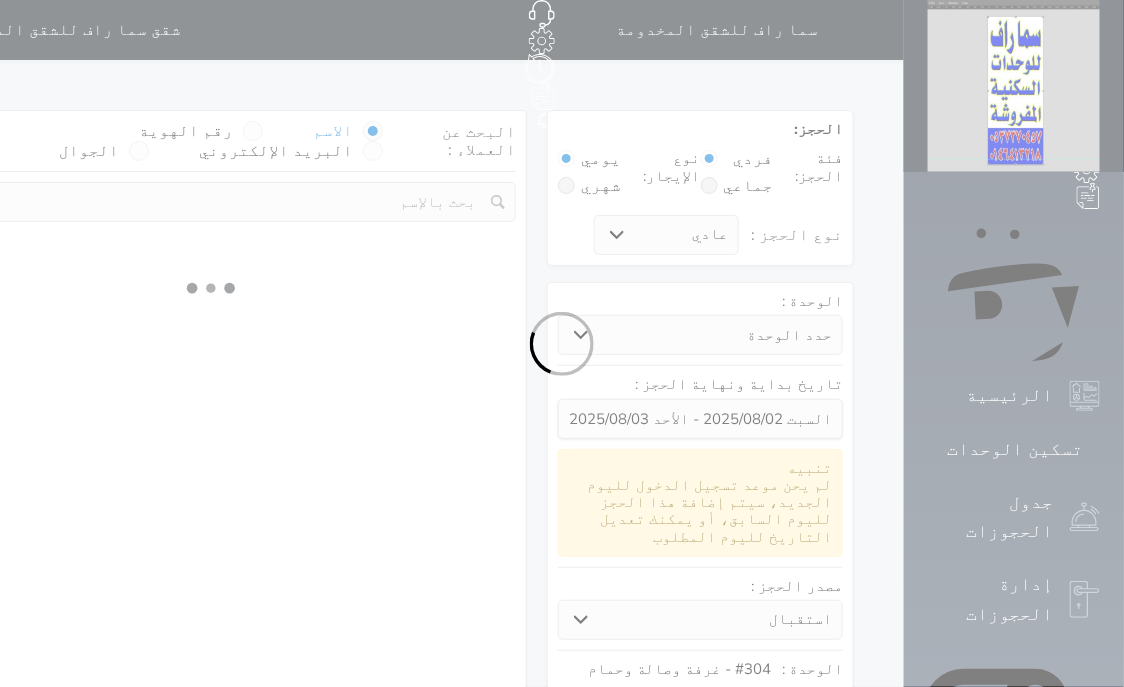 select on "7" 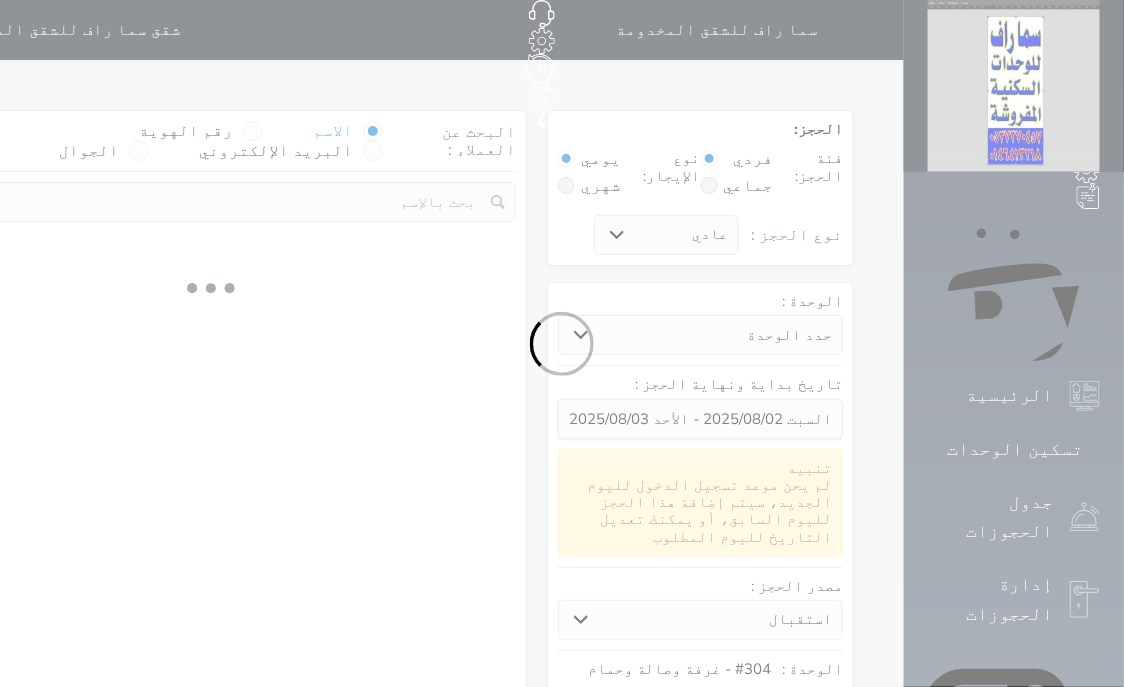 select 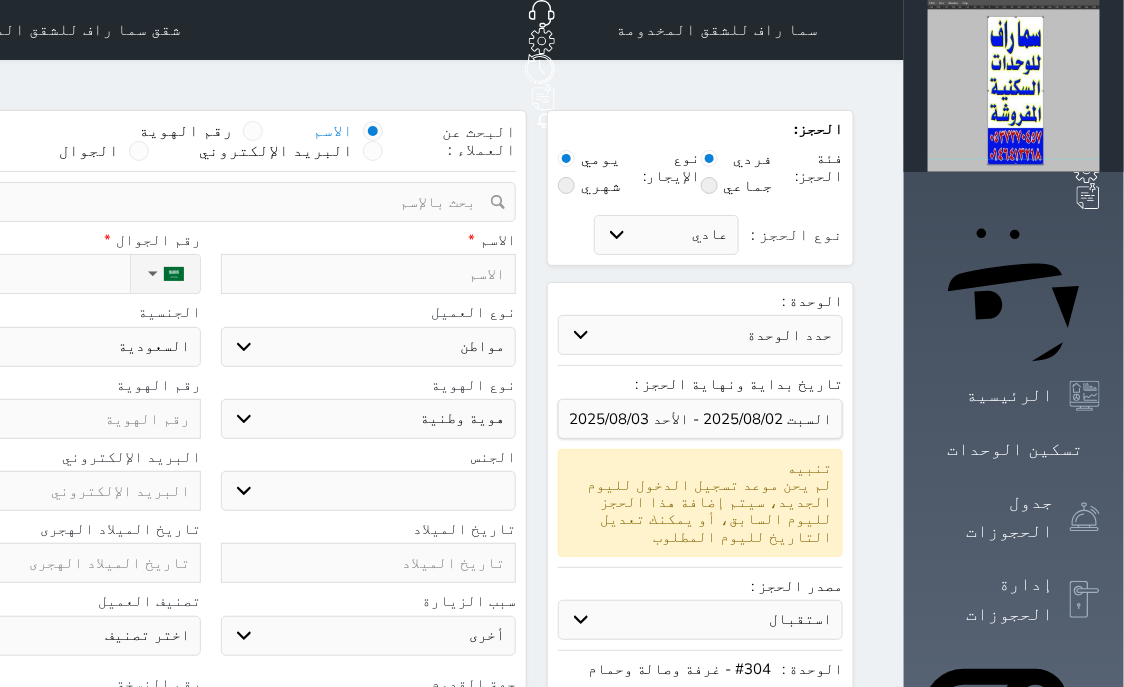 select 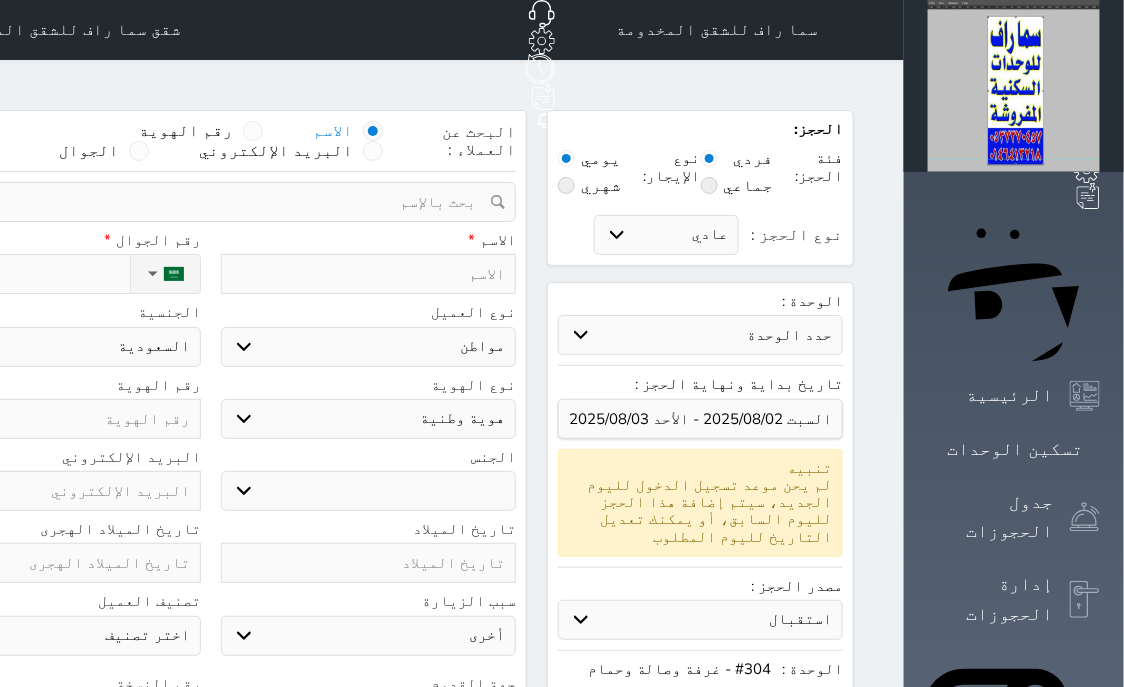 select 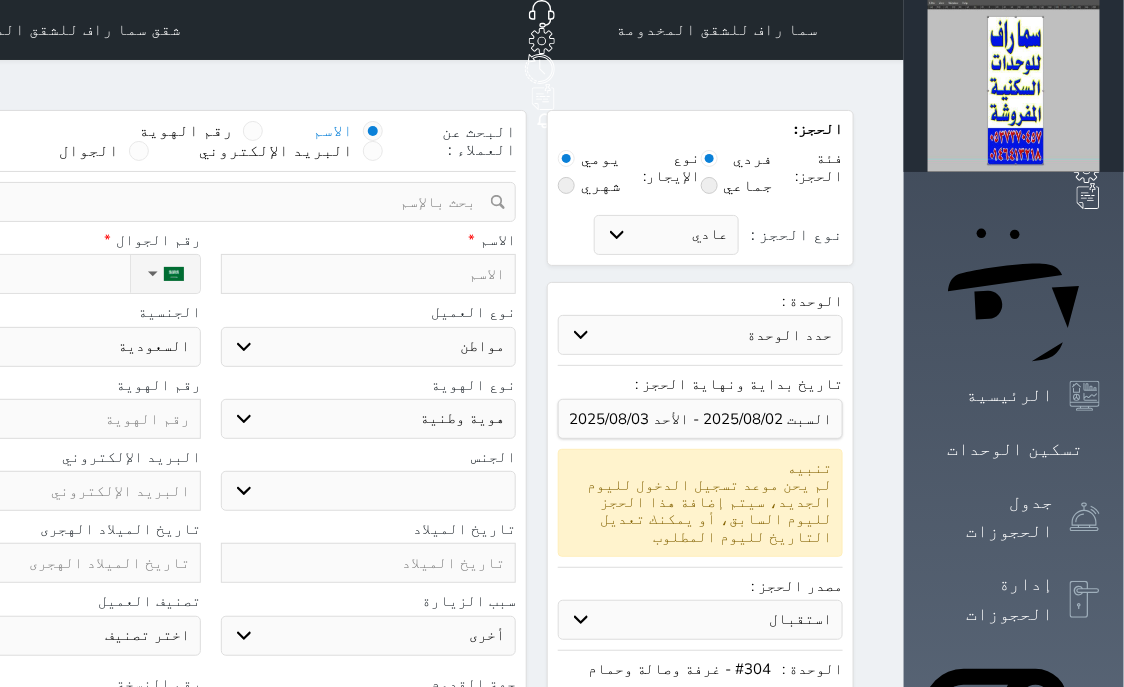 select 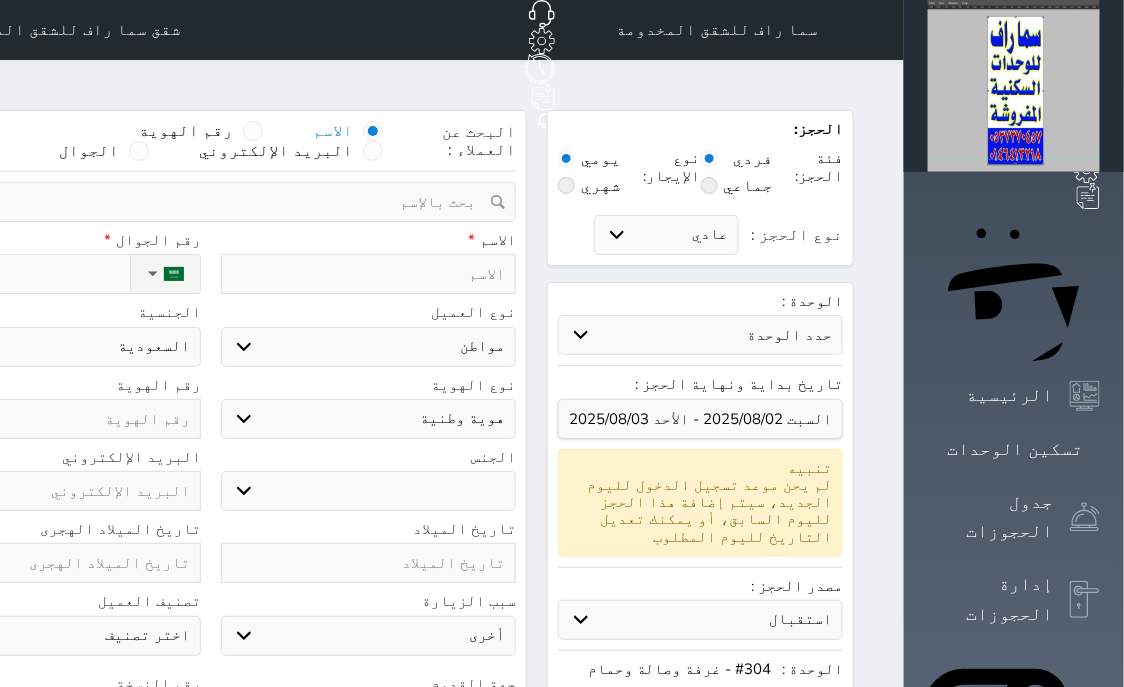 select 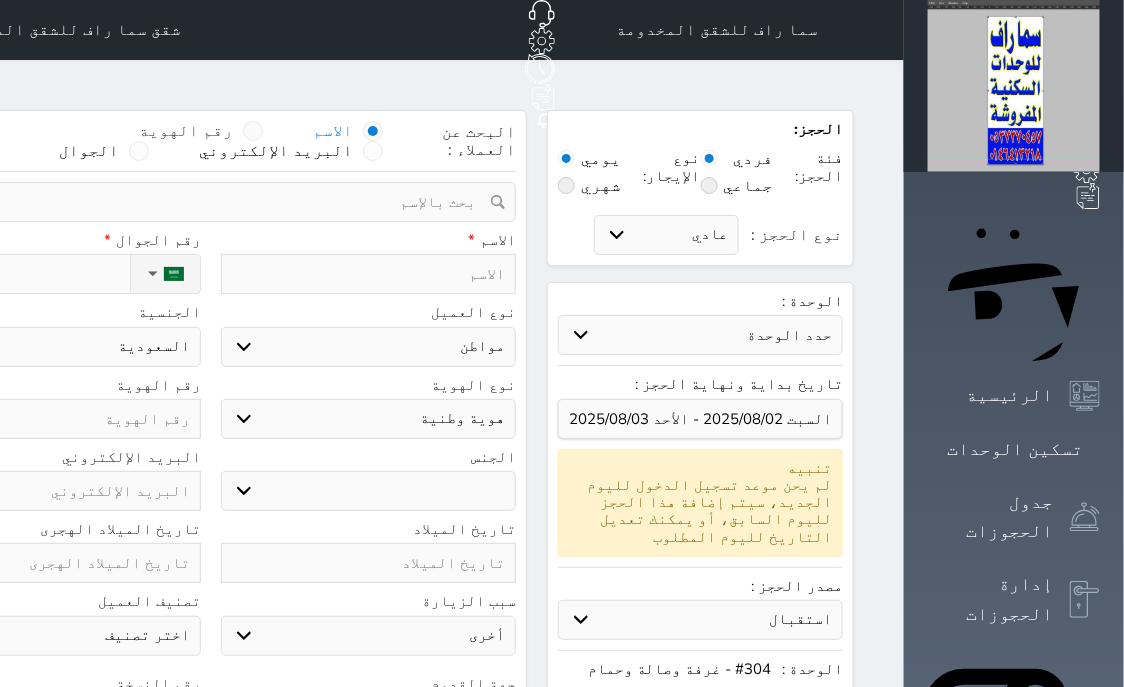 select 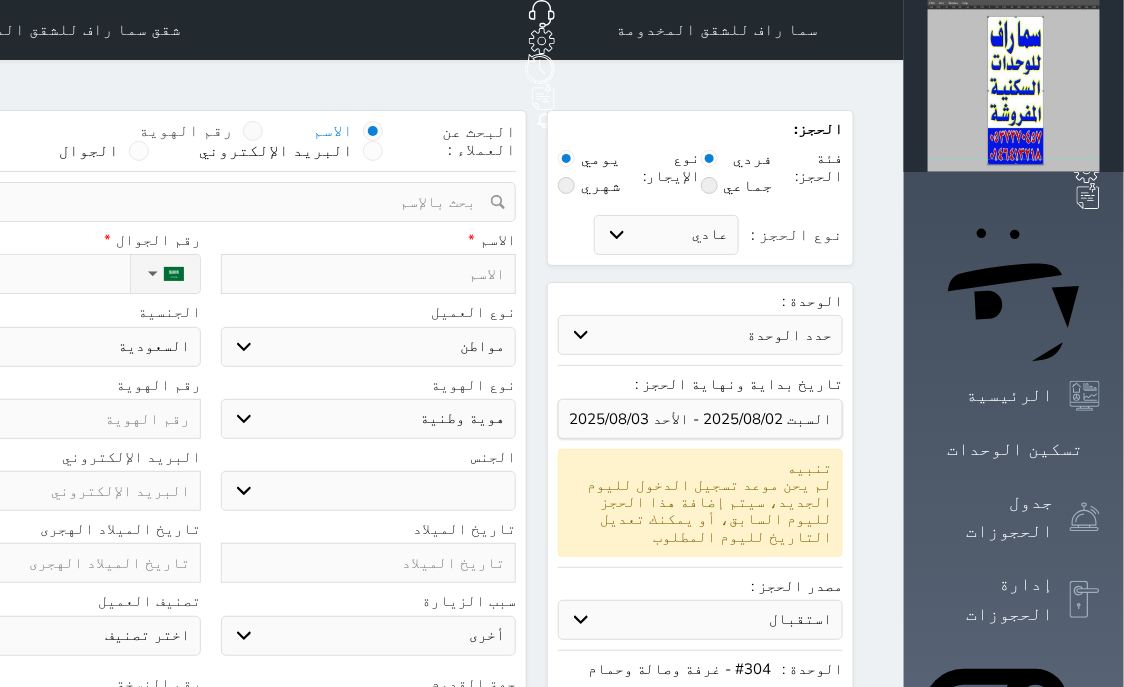 select 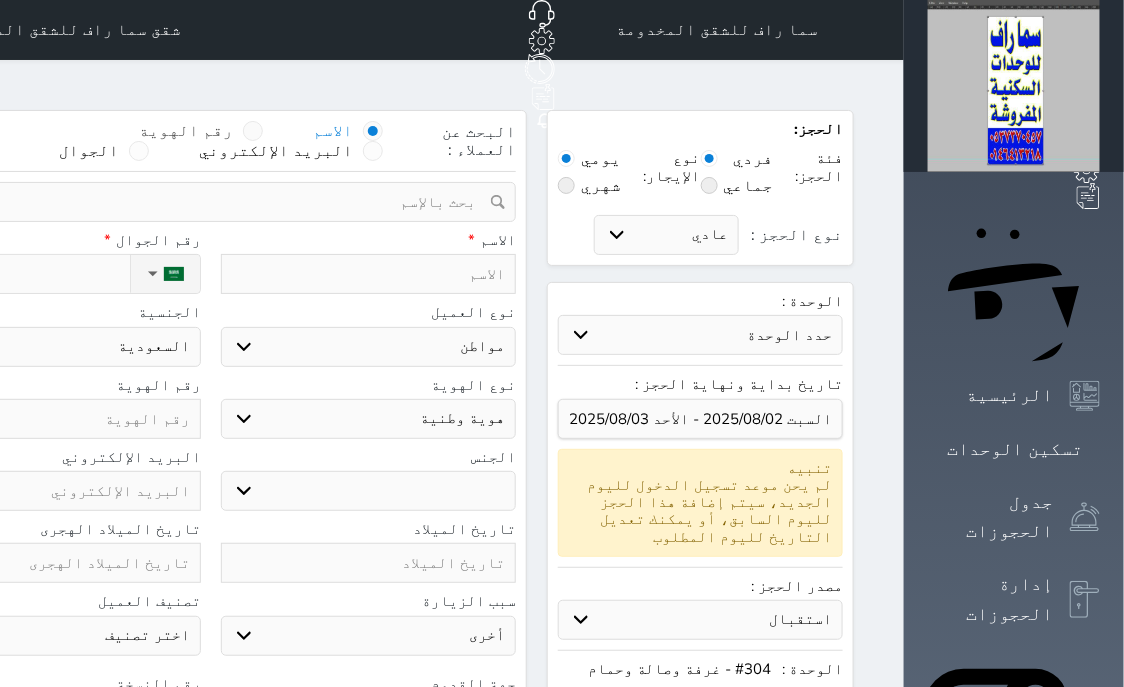 click at bounding box center (253, 131) 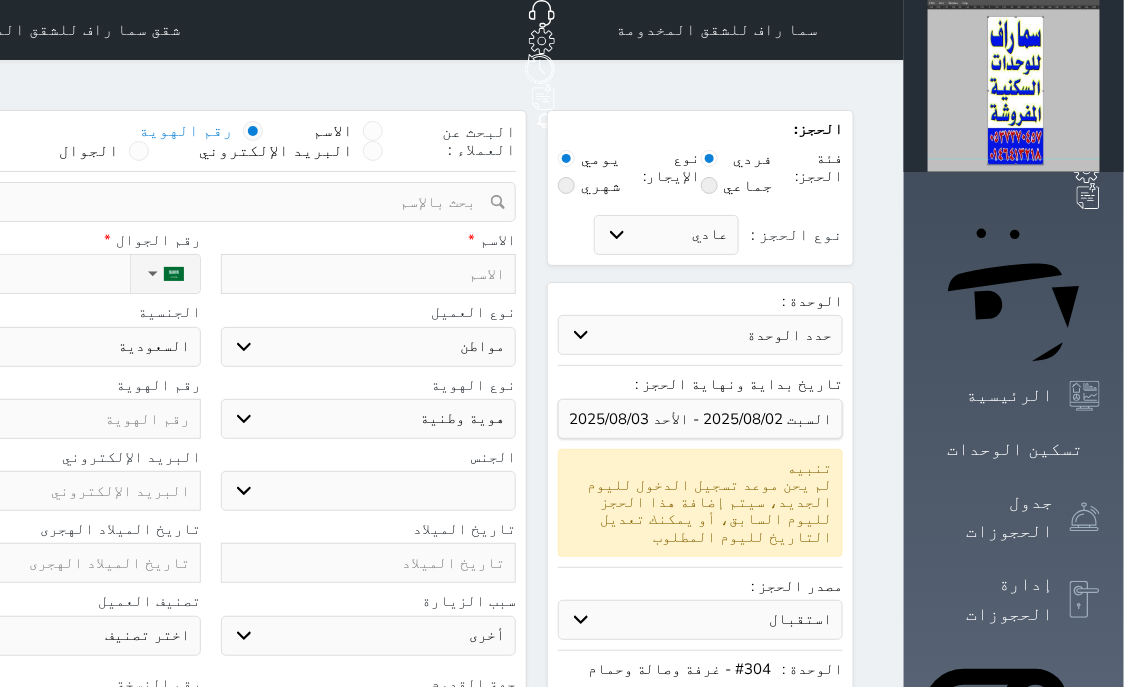 select 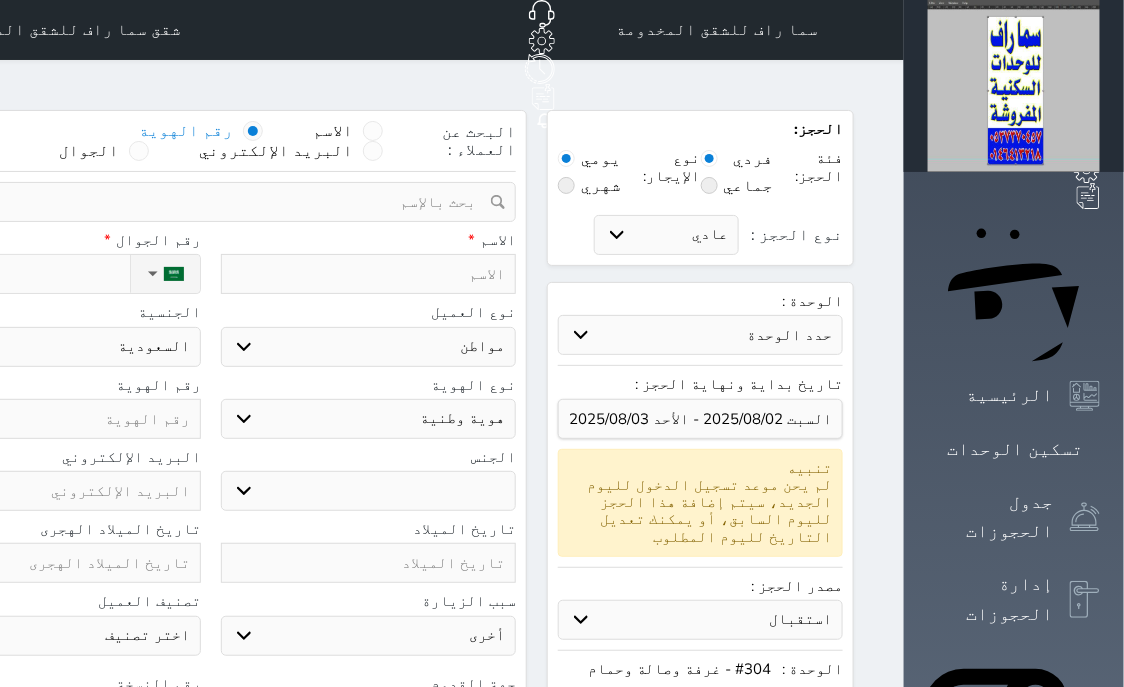 select 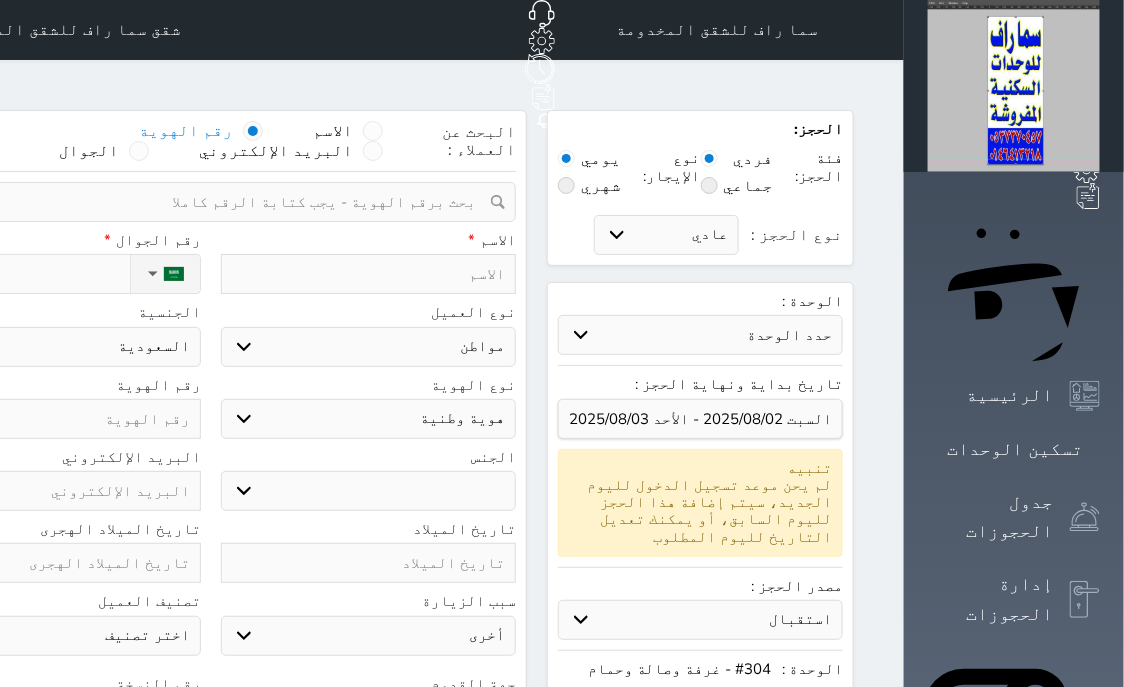 click at bounding box center (203, 202) 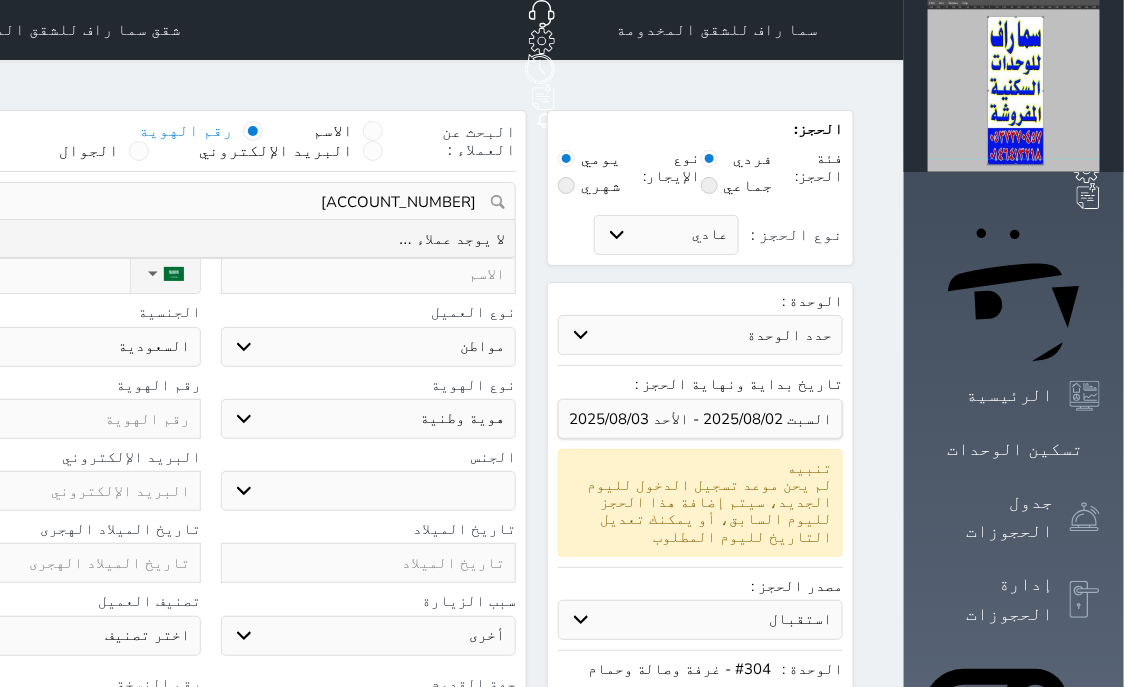 click on "[ACCOUNT_NUMBER]" at bounding box center [210, 202] 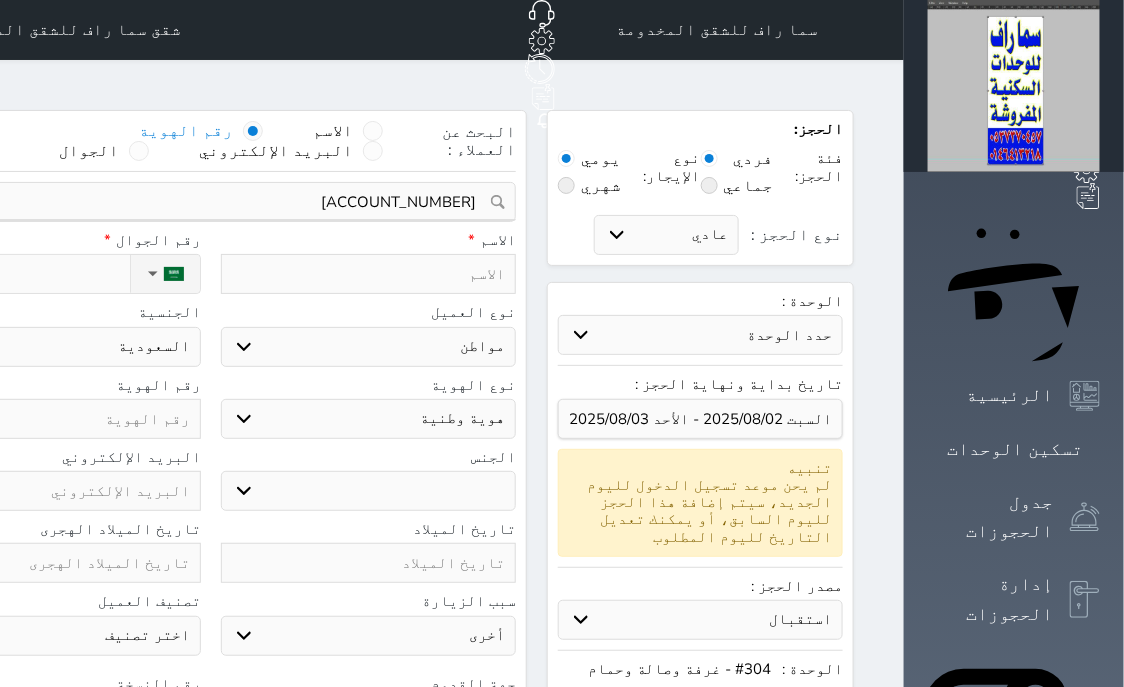 click at bounding box center (369, 274) 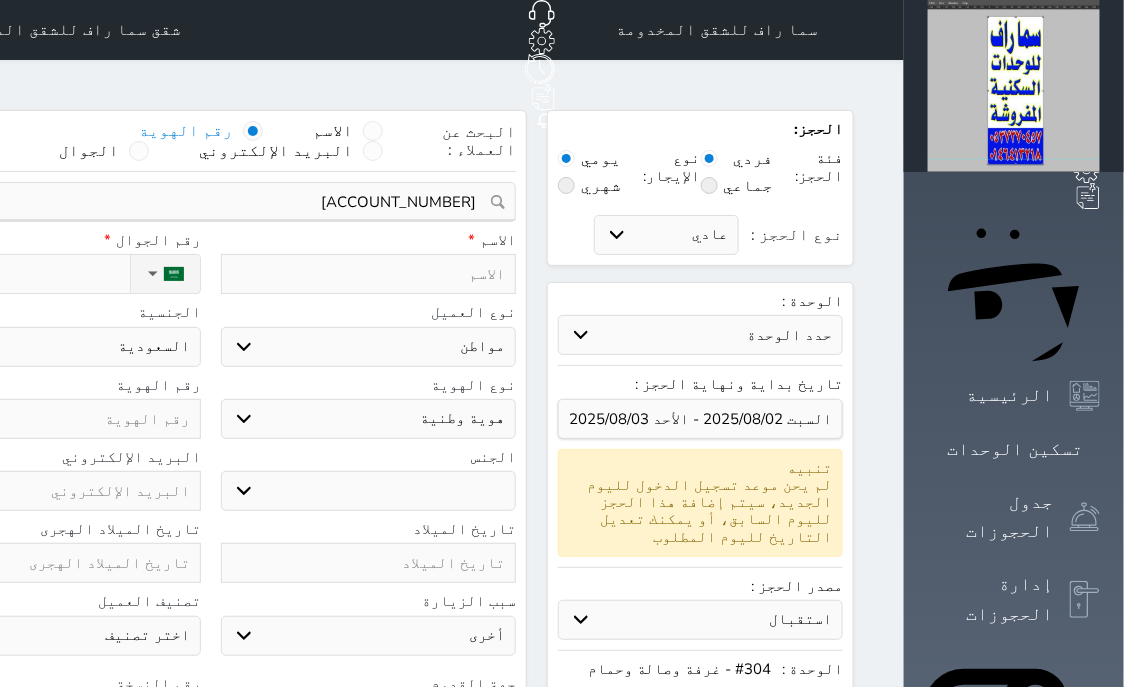 select 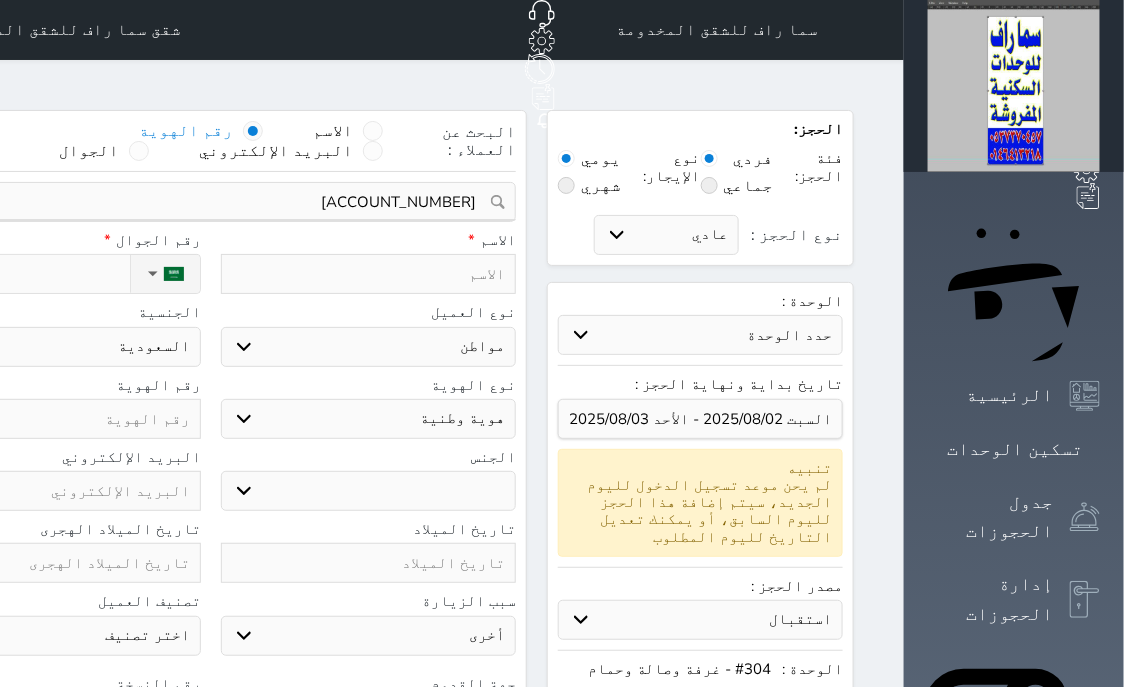 select 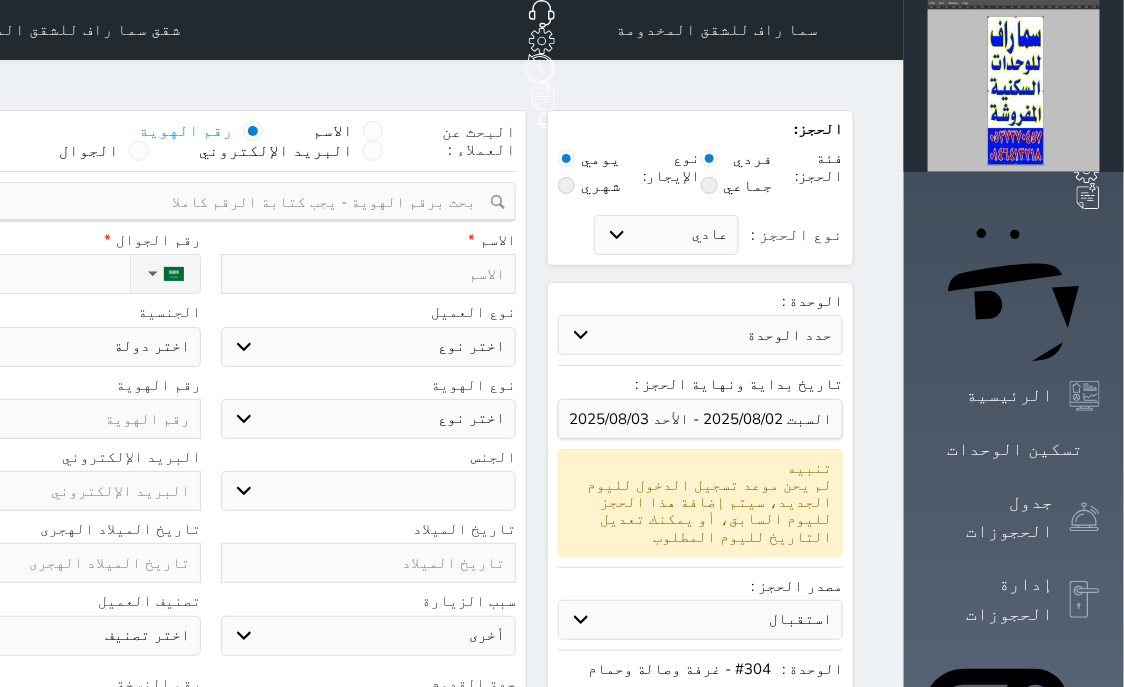 click at bounding box center [369, 274] 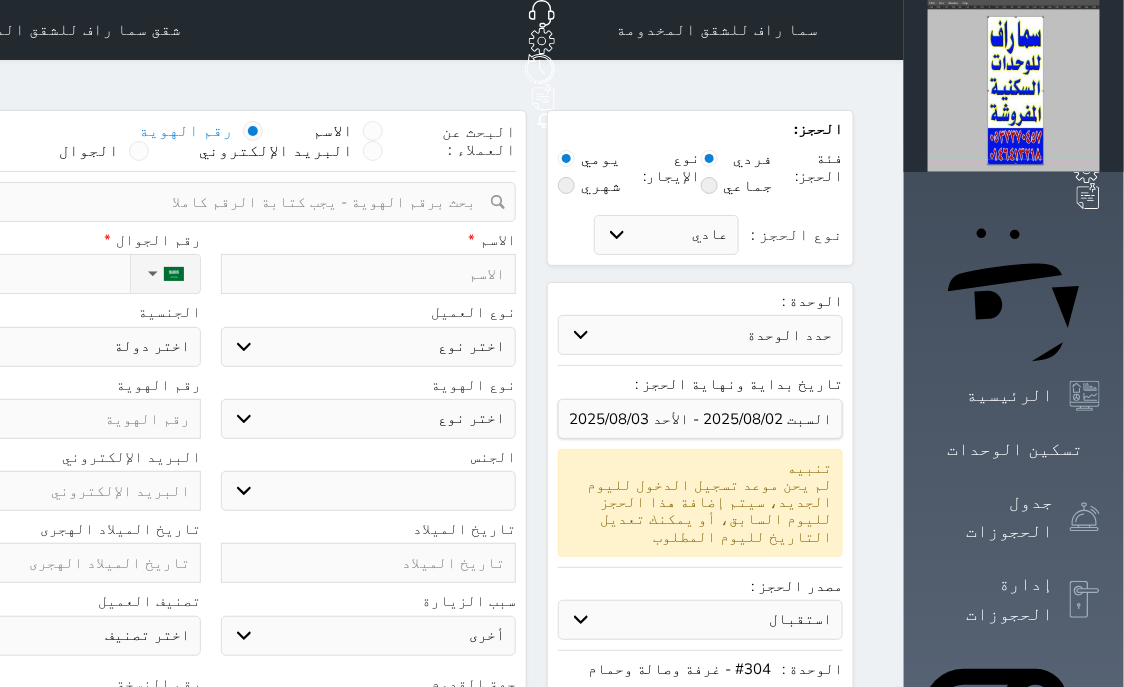 type on "L" 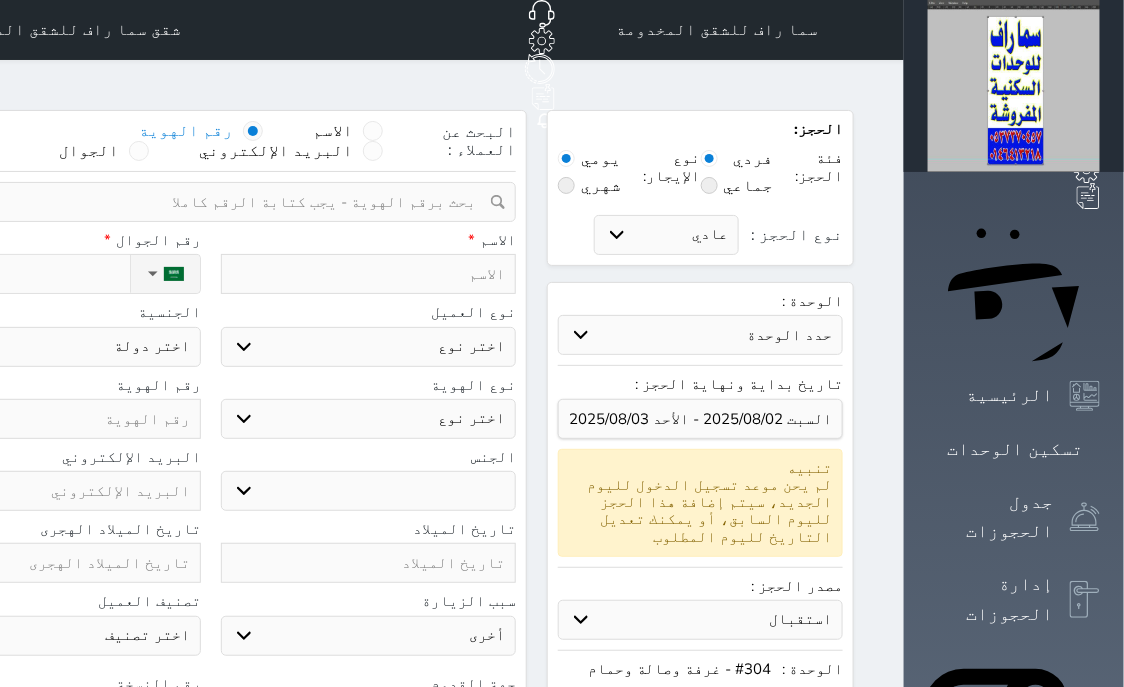 select 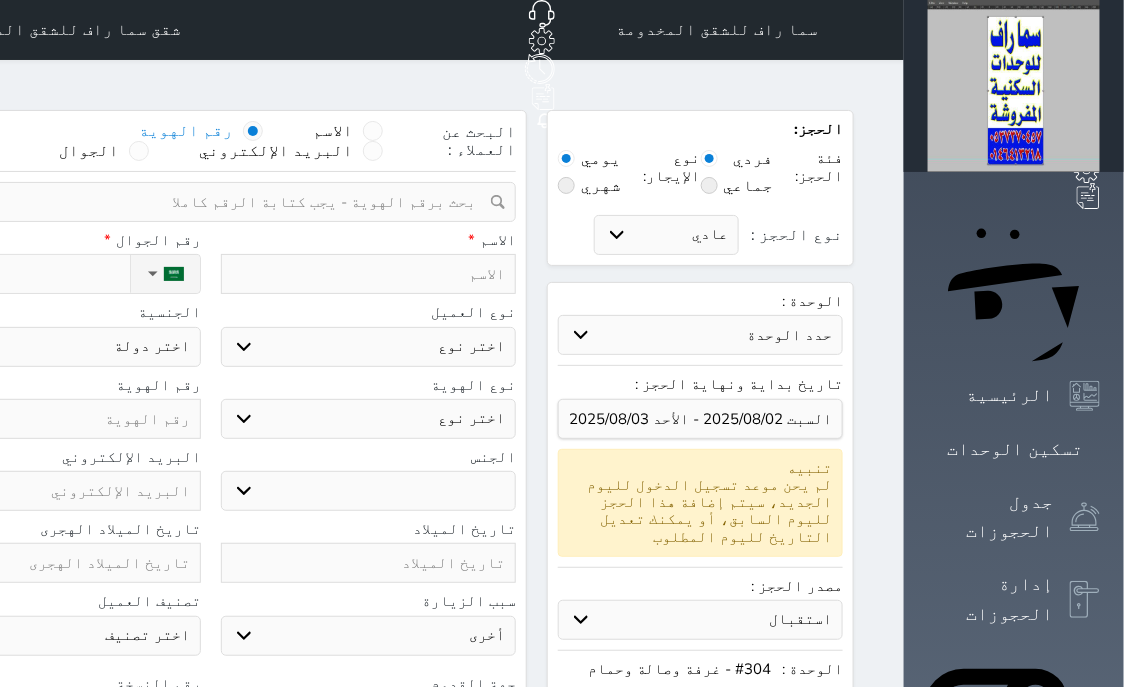select 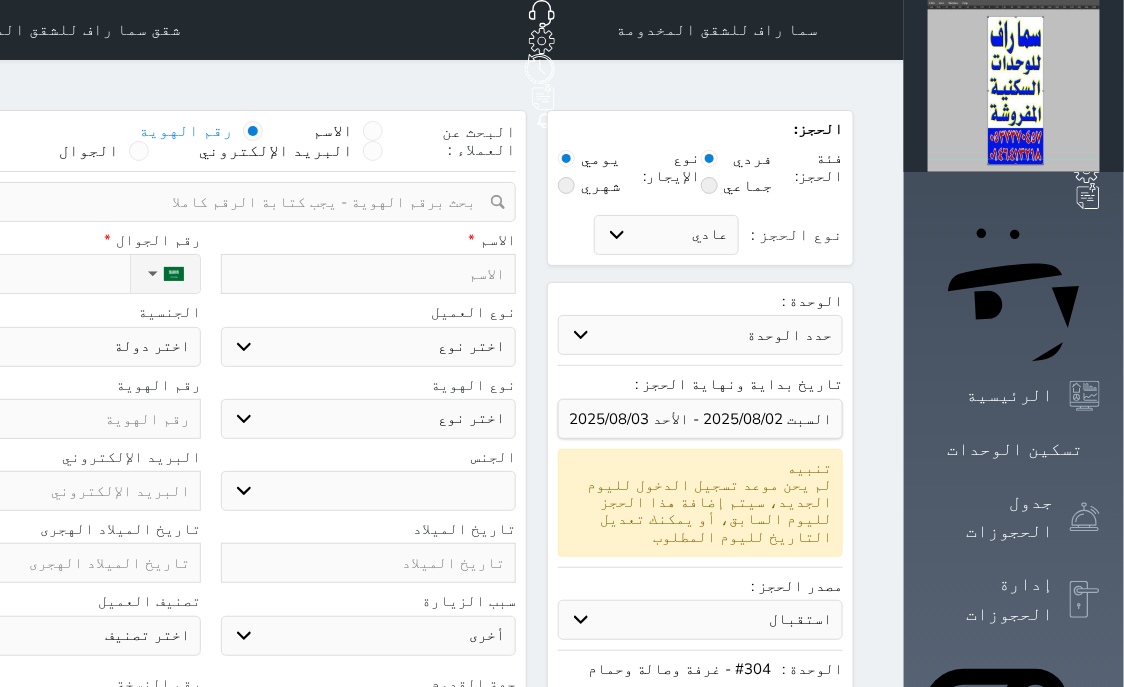select 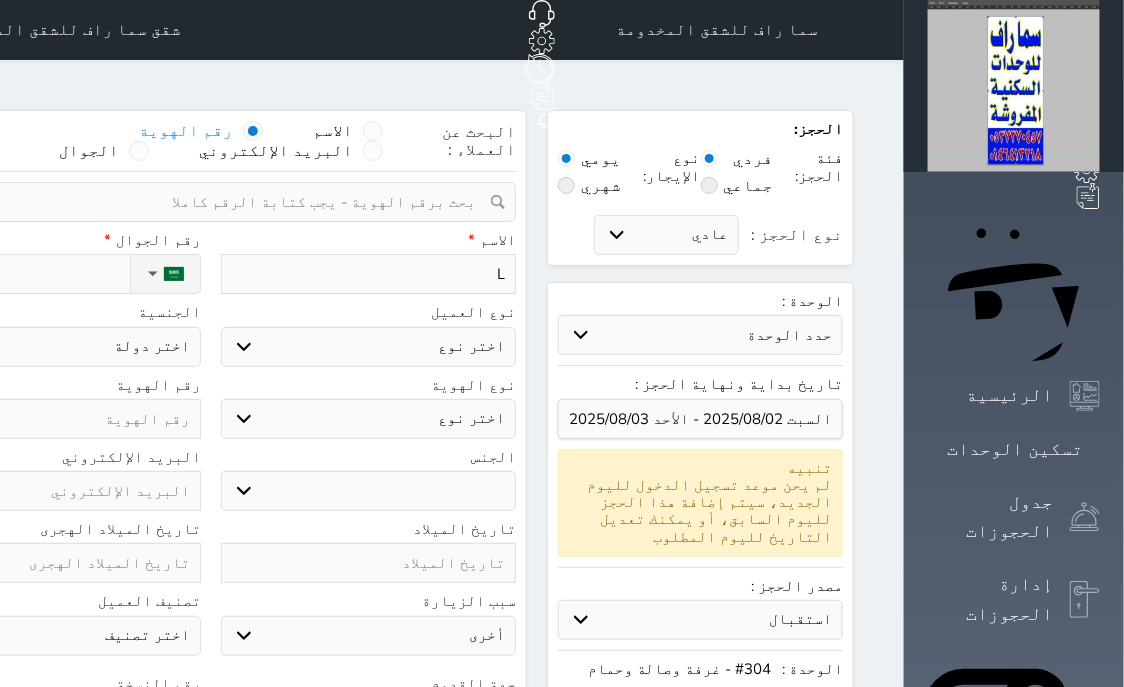 type on "LP" 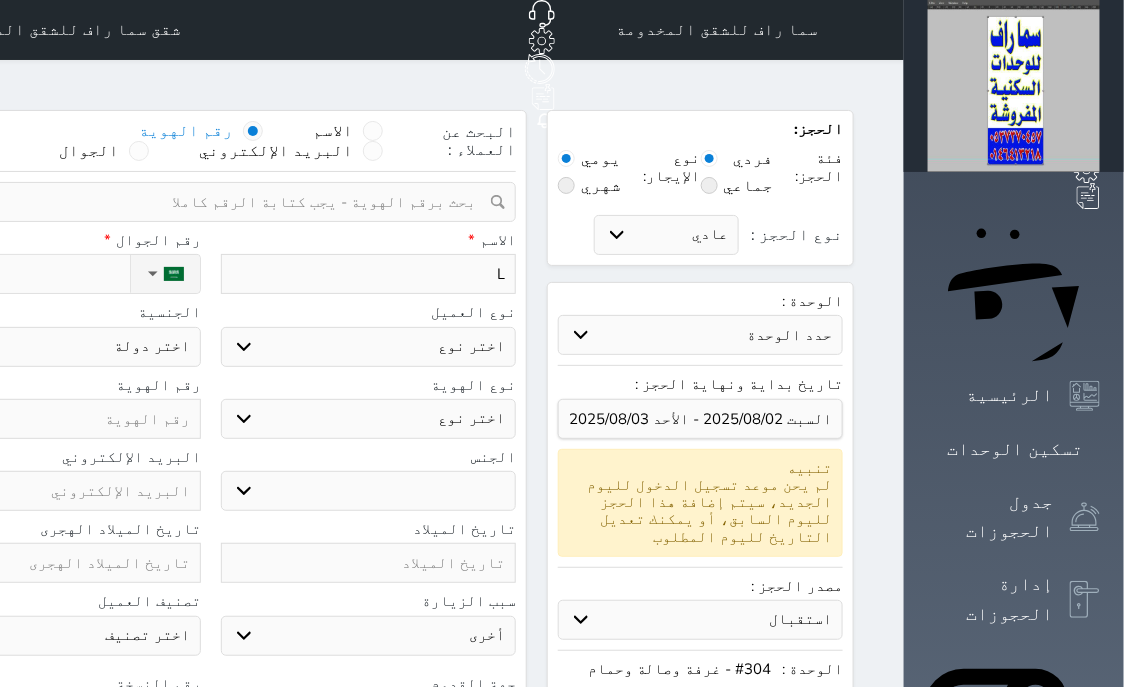 select 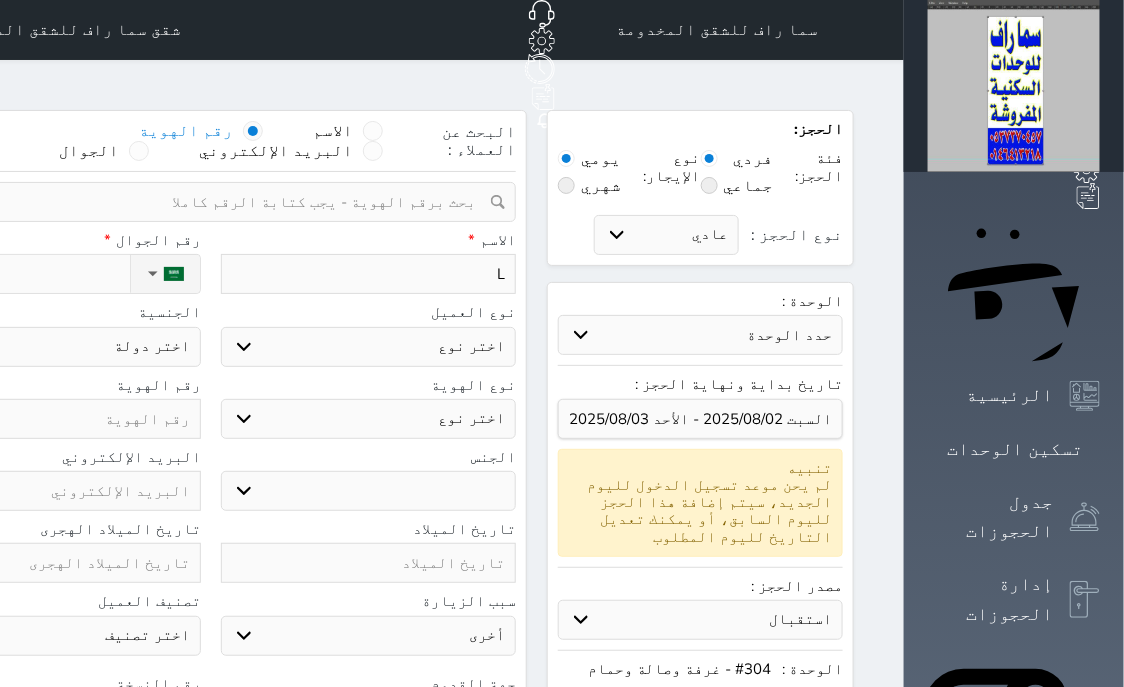 select 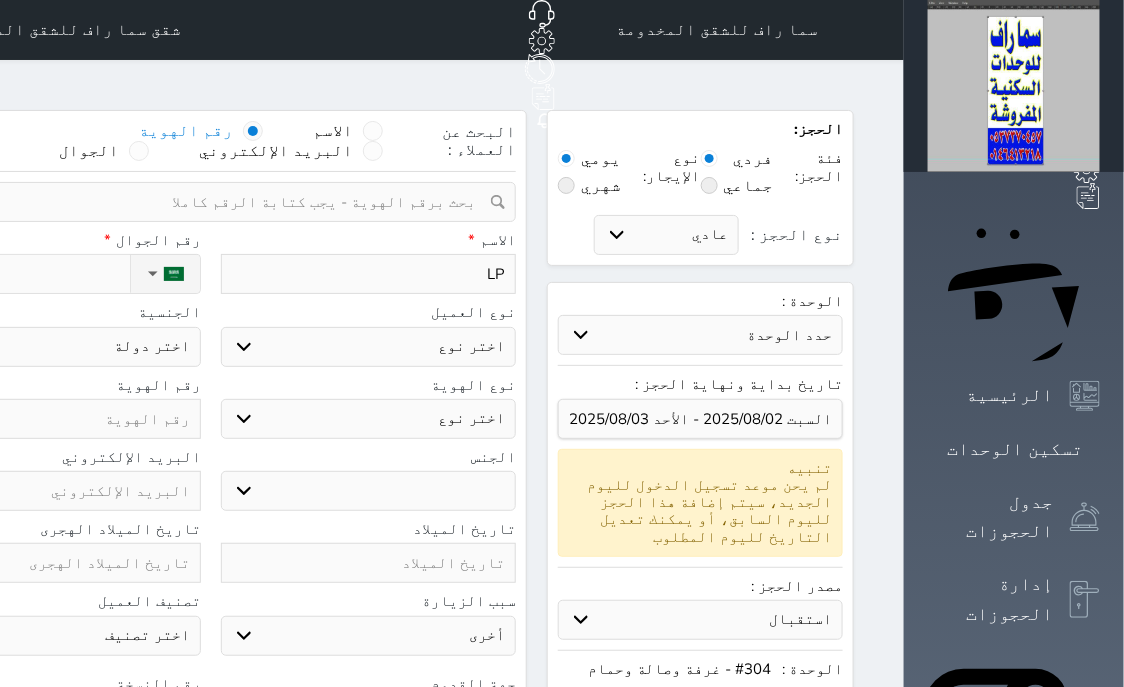type on "LPL" 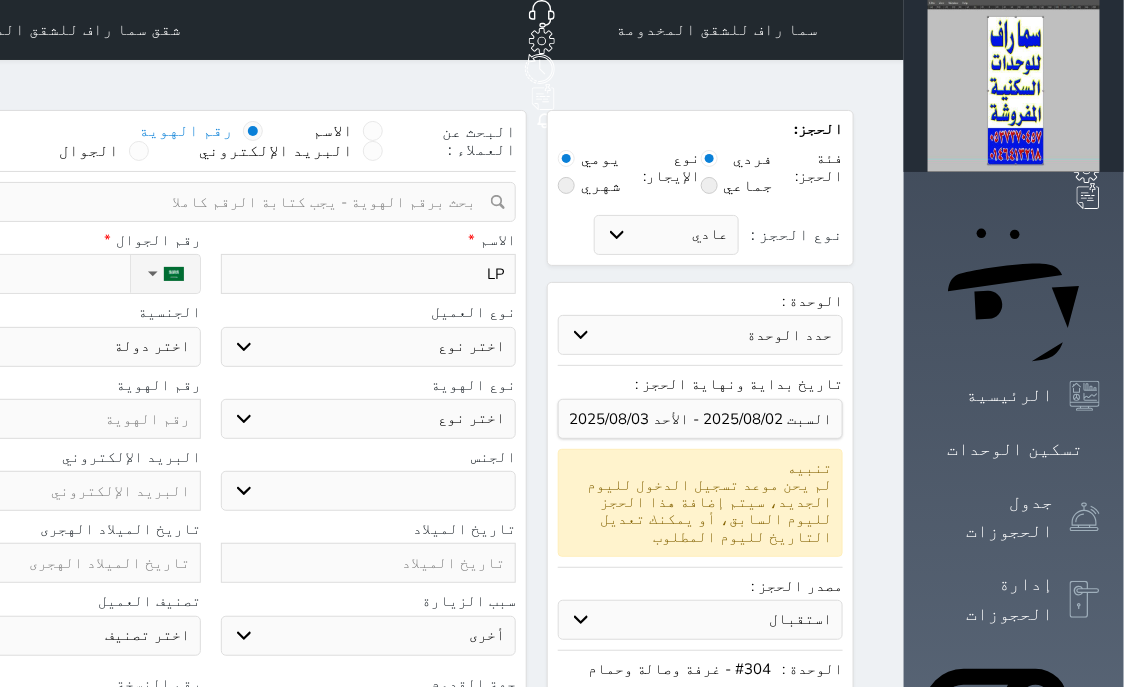 select 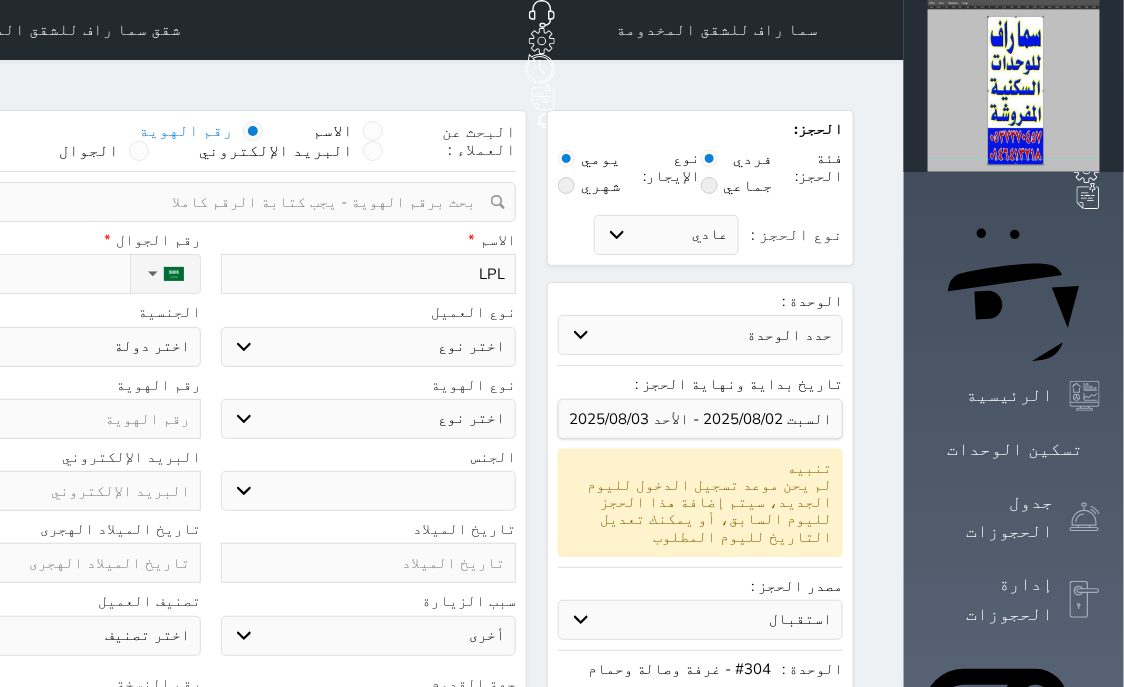 type on "LPL]" 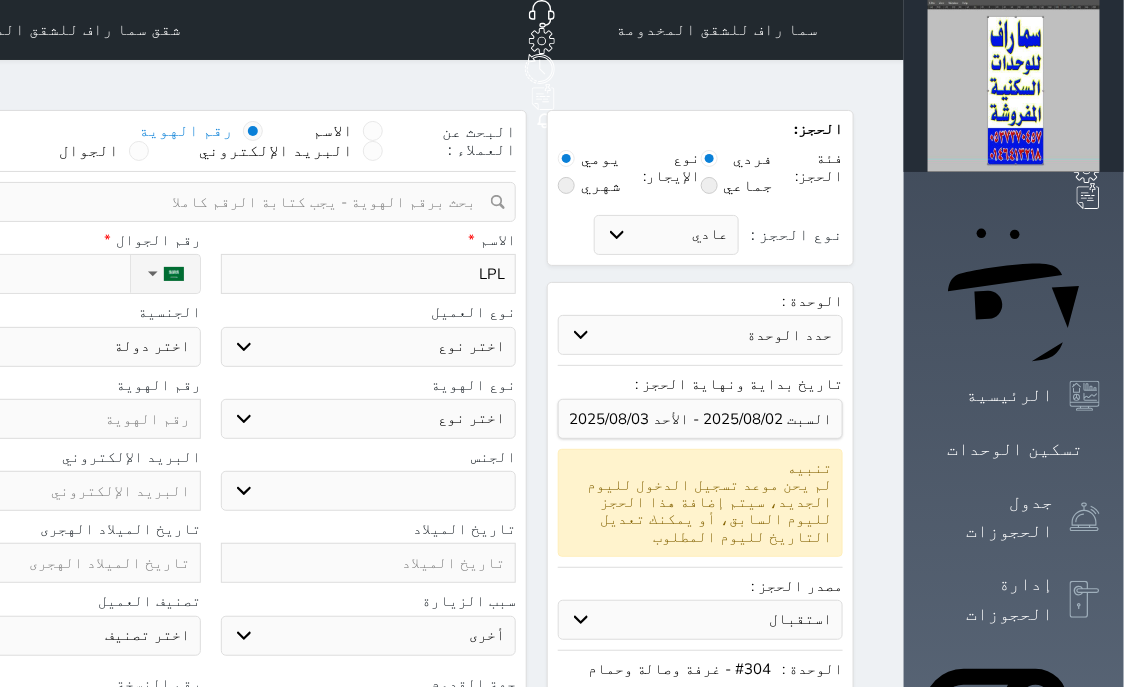 select 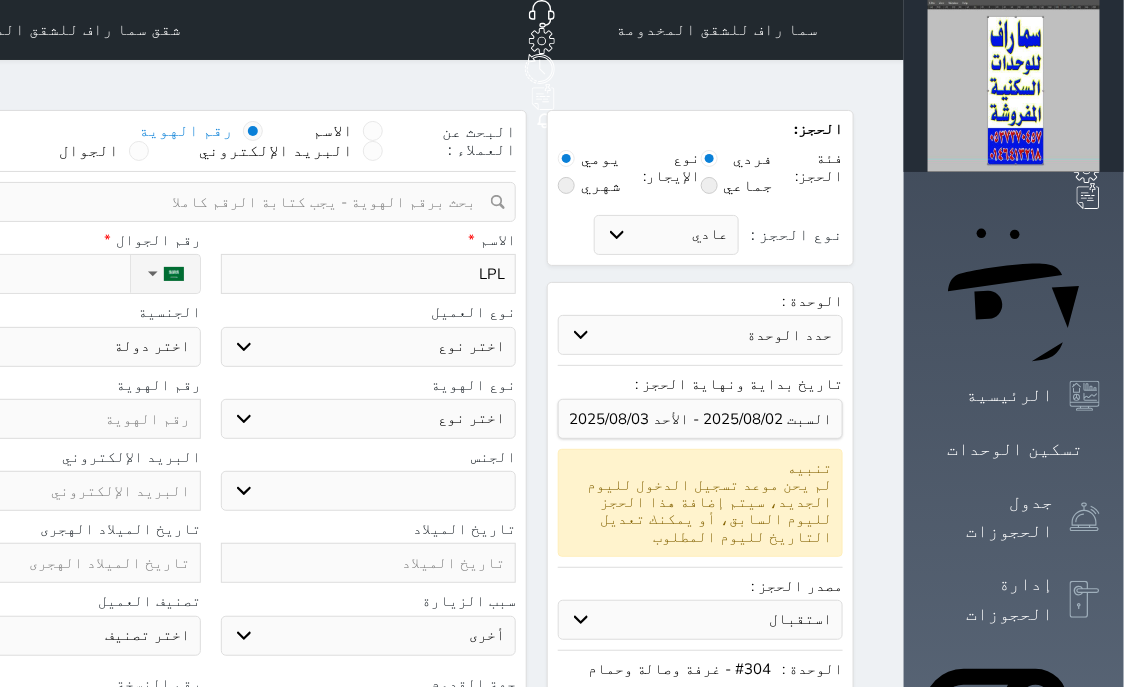 select 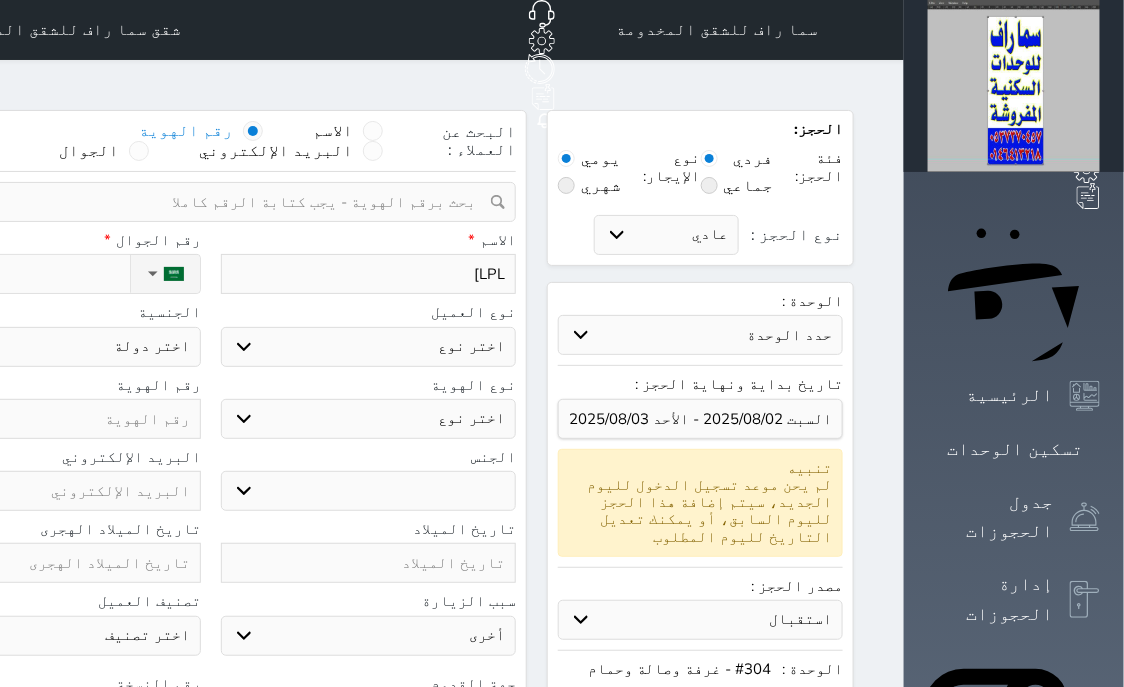 type on "LPL]" 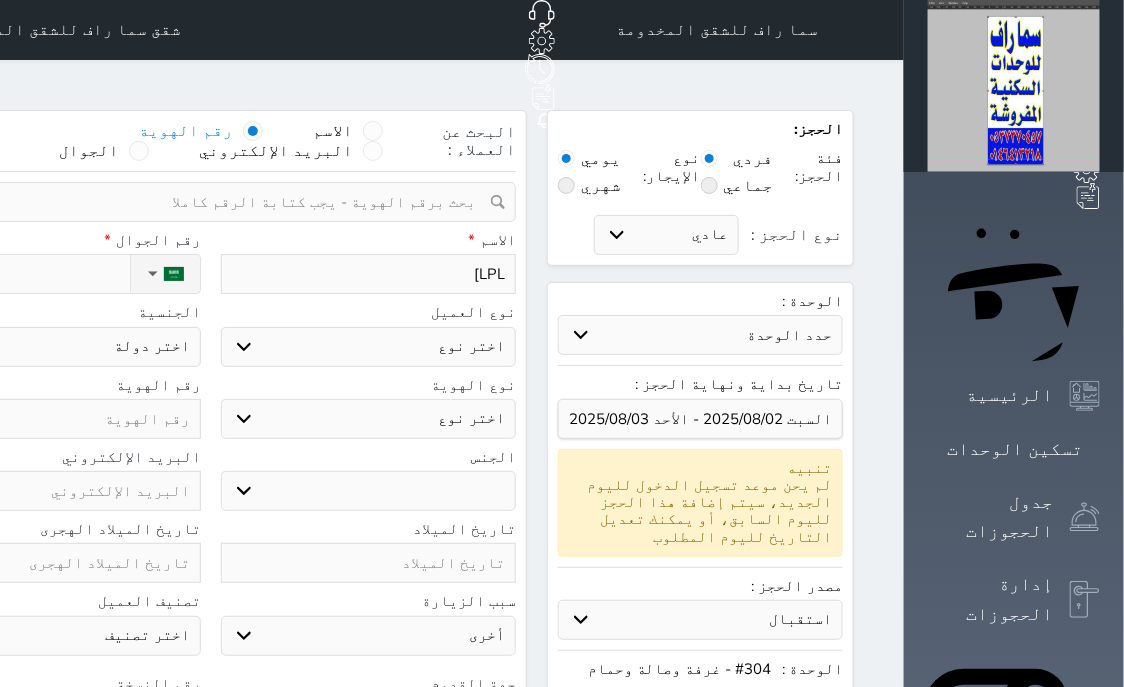 select 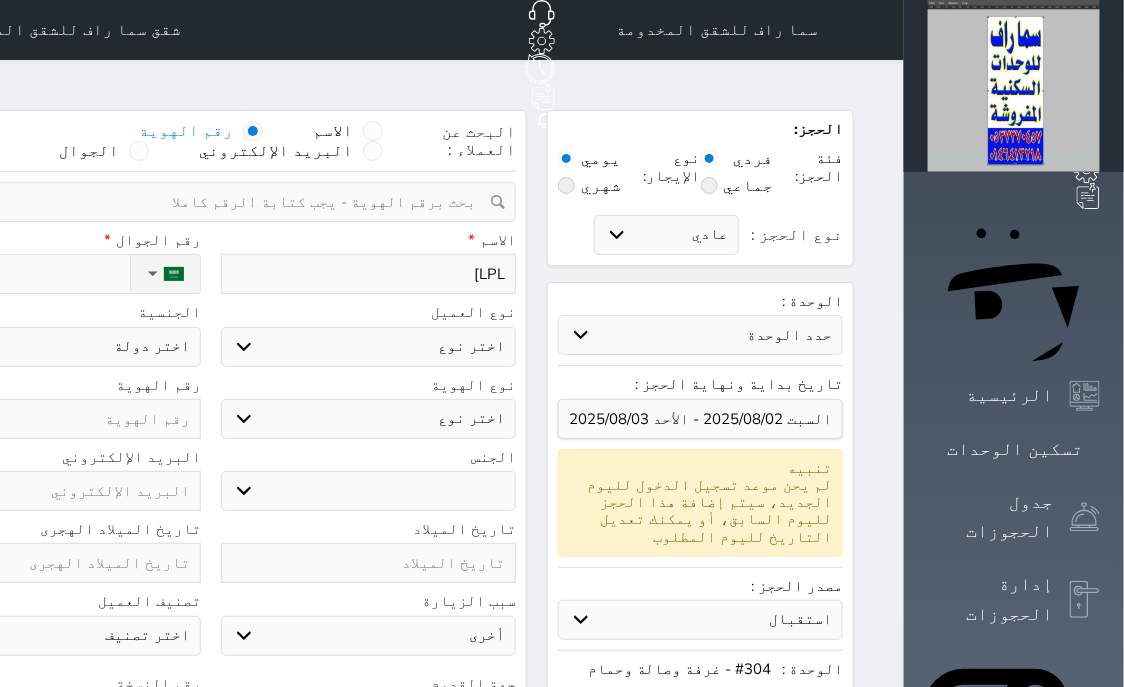 select 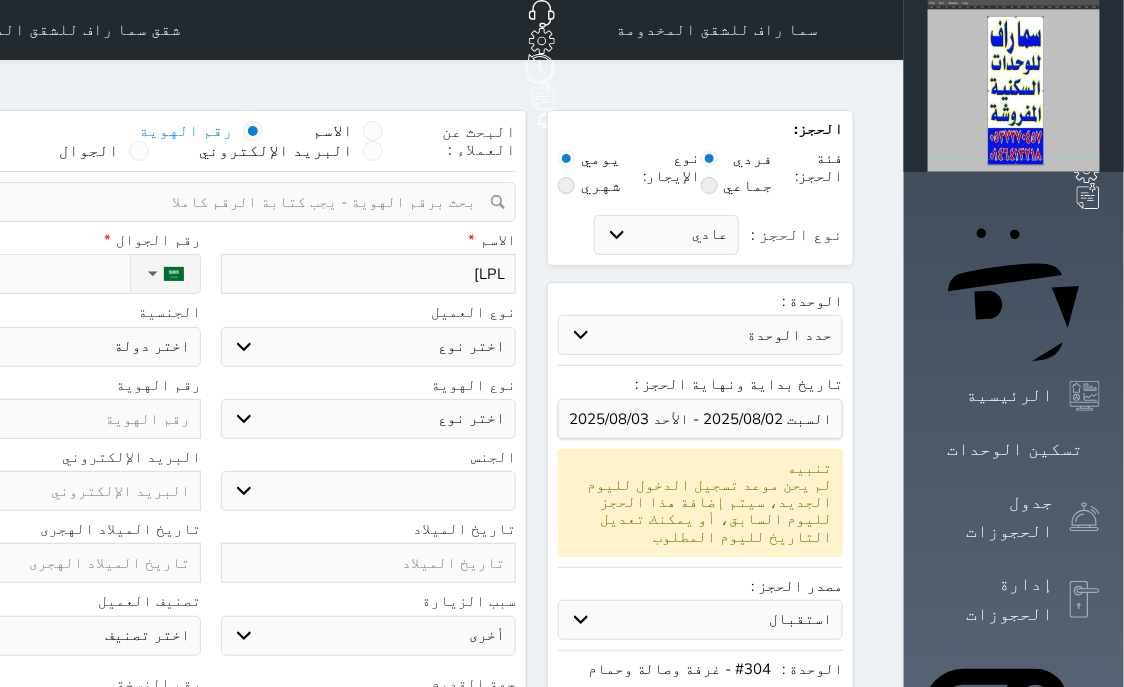 select 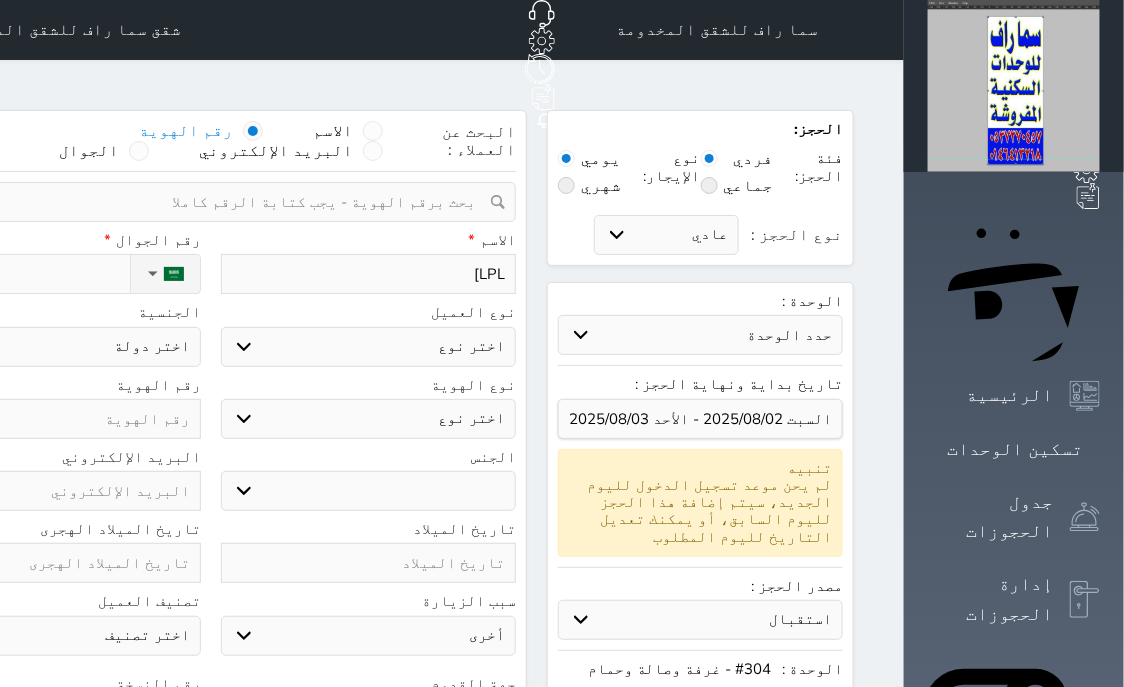 select 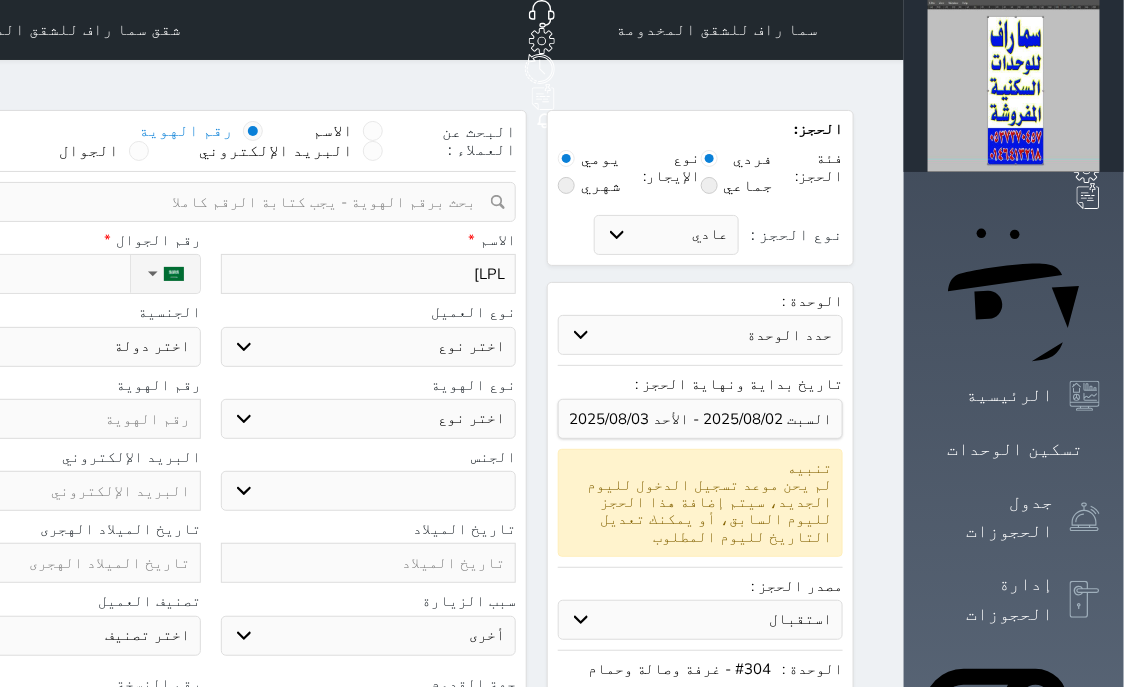 select 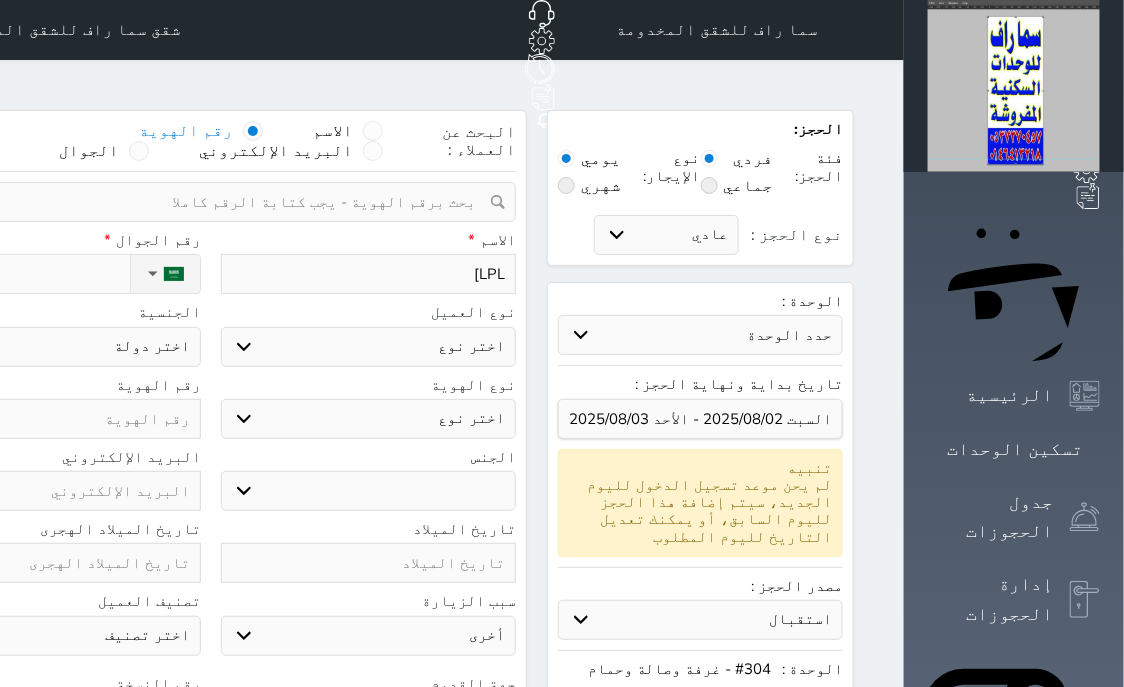 type on "LPL] L" 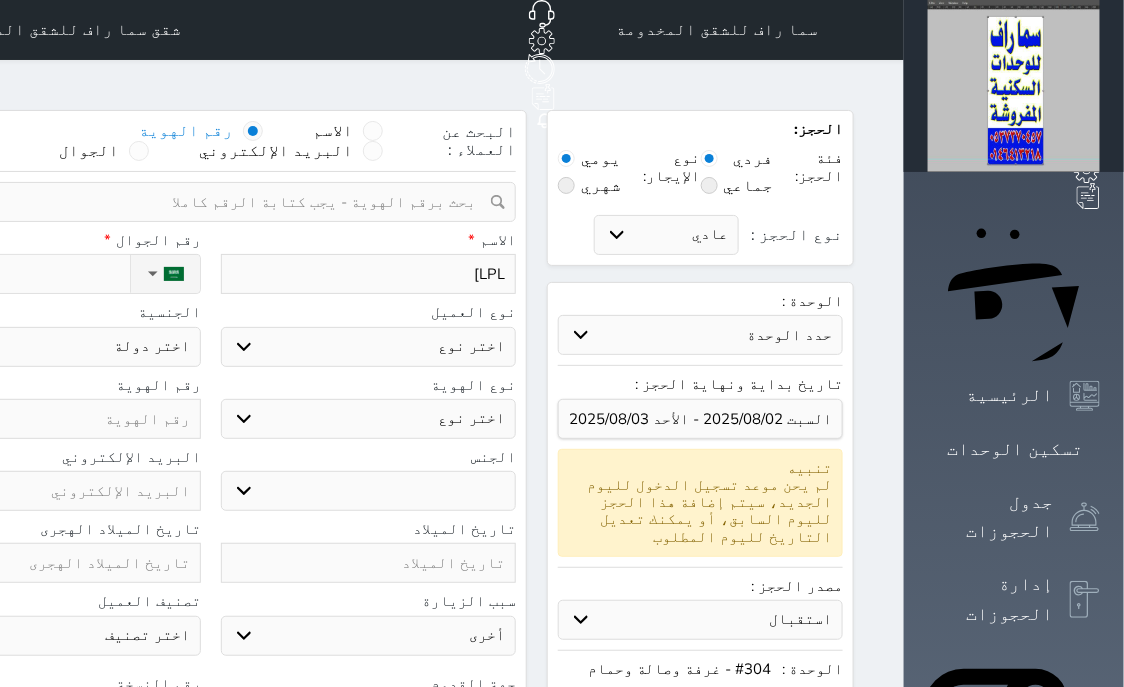 select 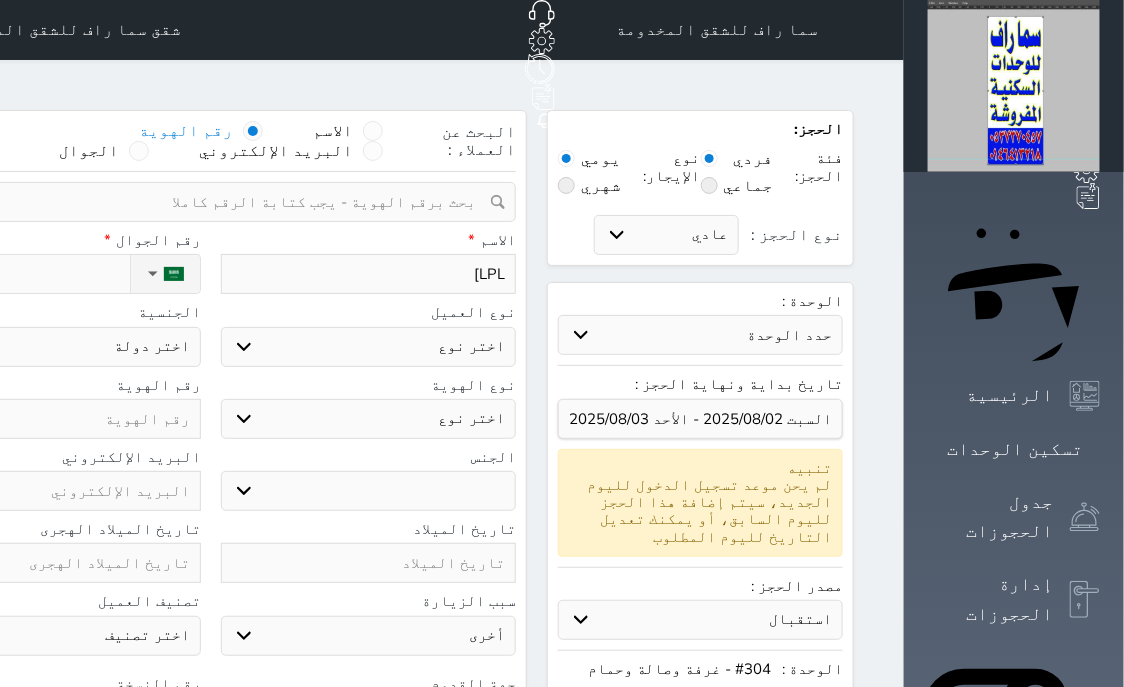 select 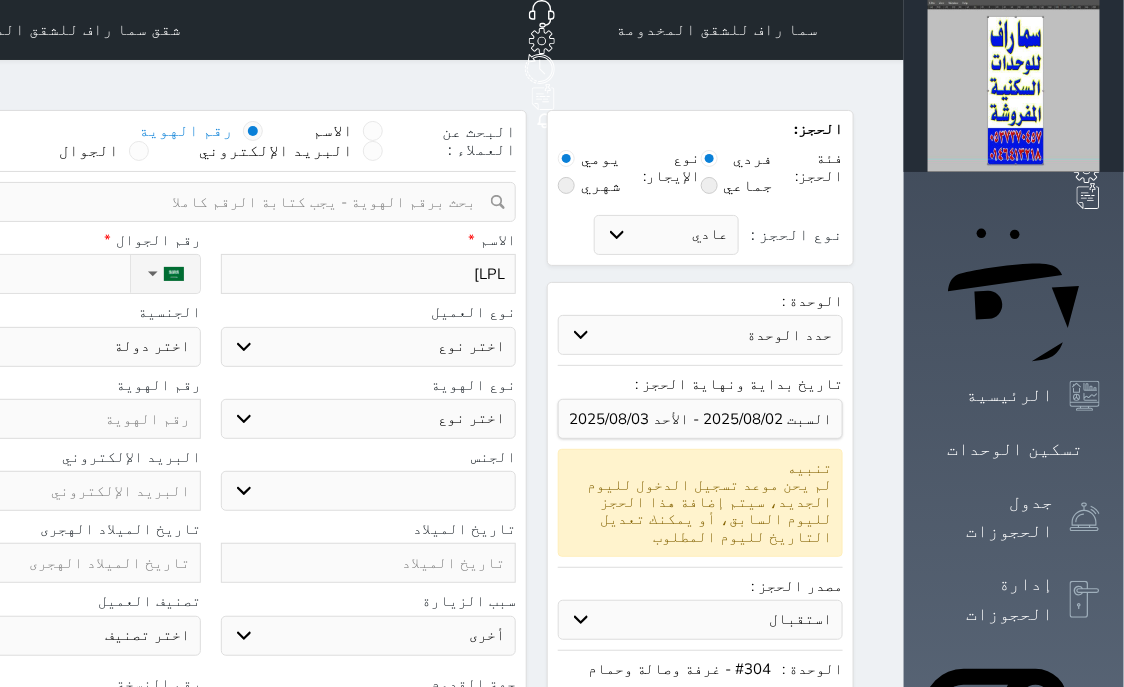 select 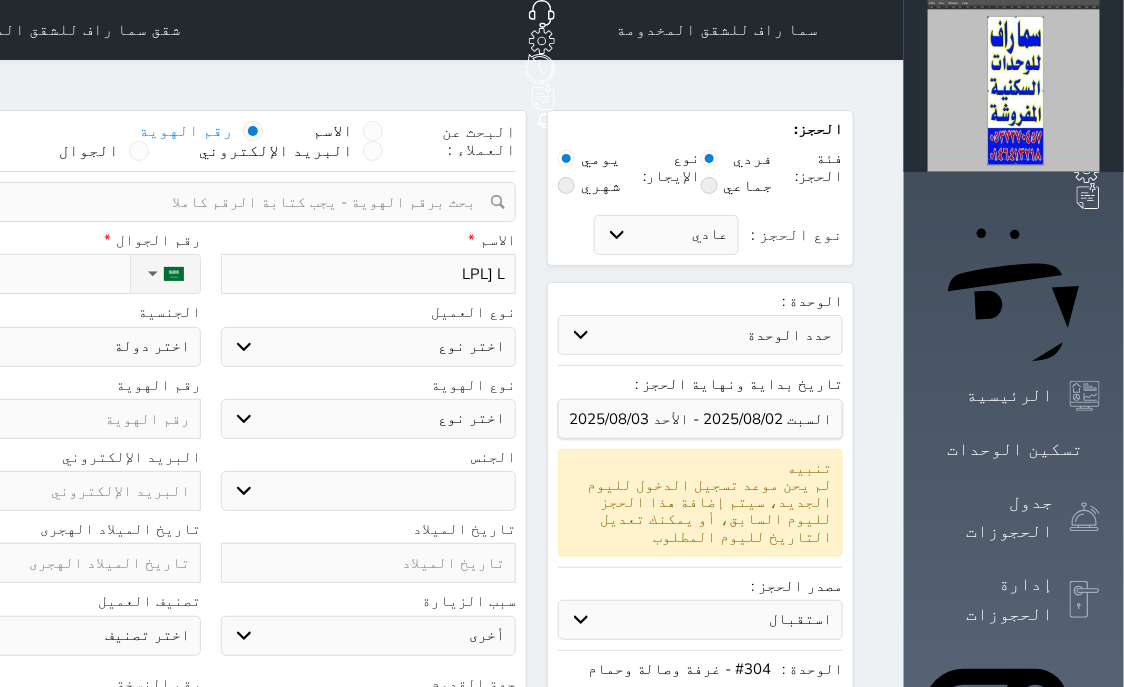 type on "LPL] LF" 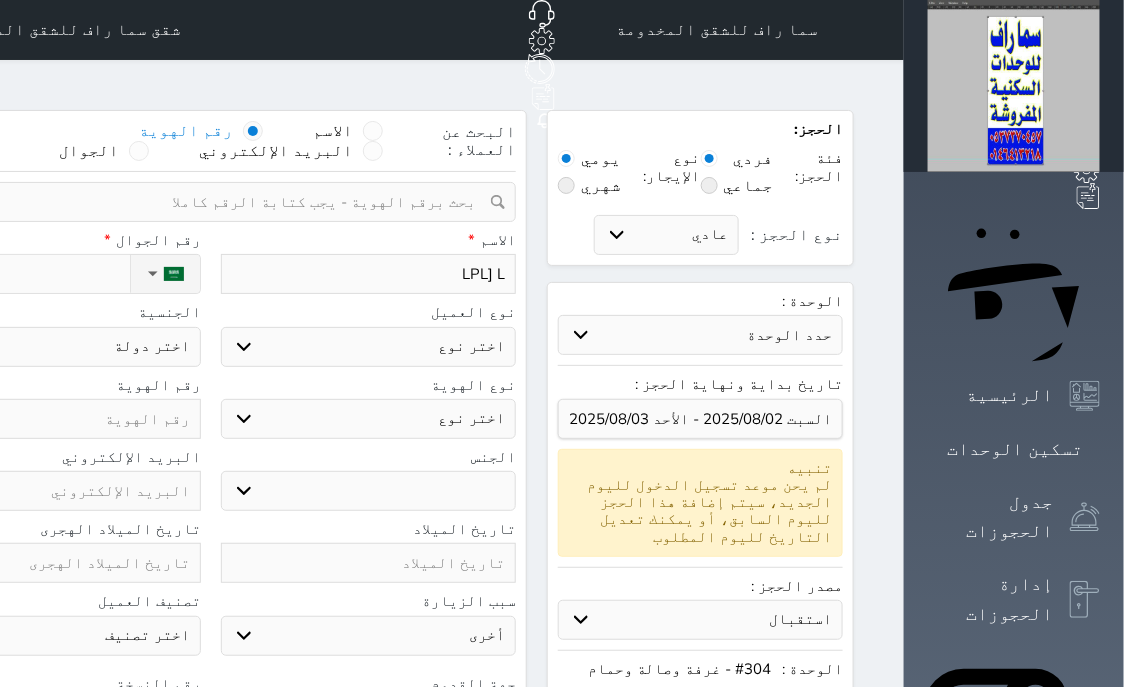 select 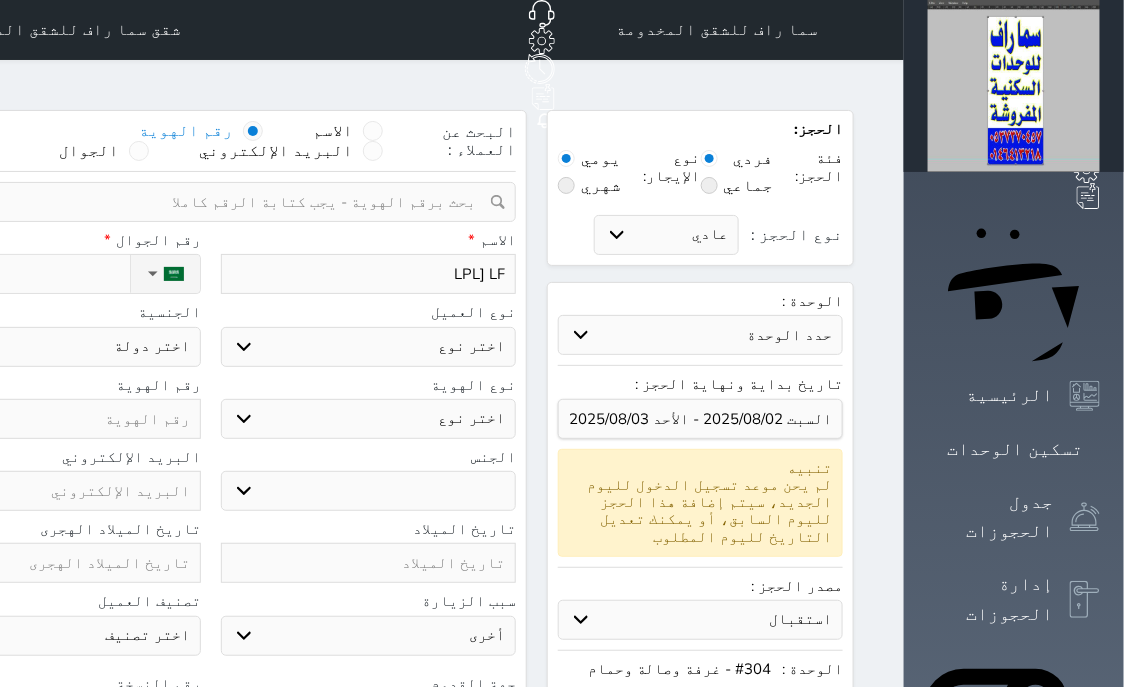 type on "LPL] LFH" 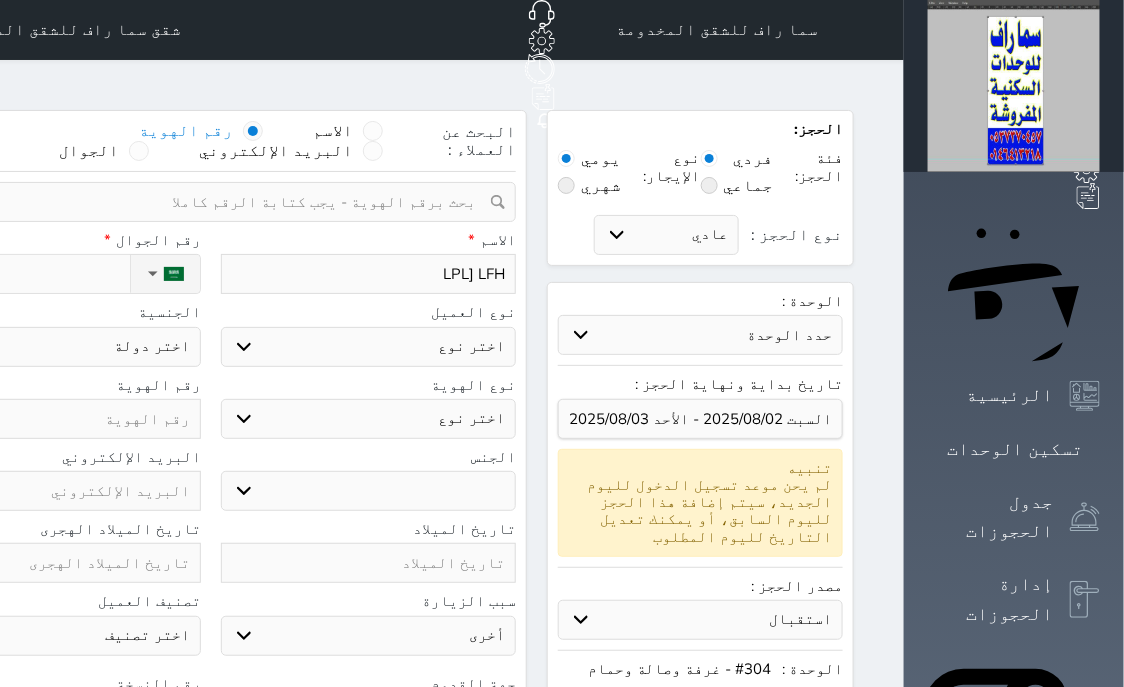 select 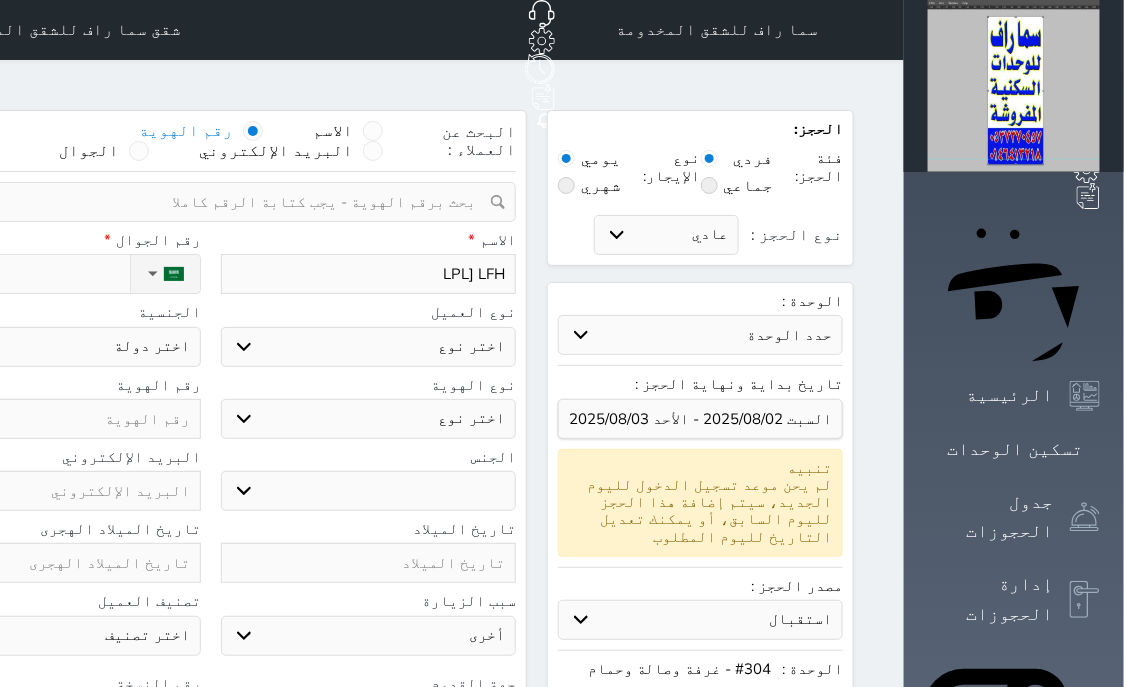 type on "LPL] LFHV" 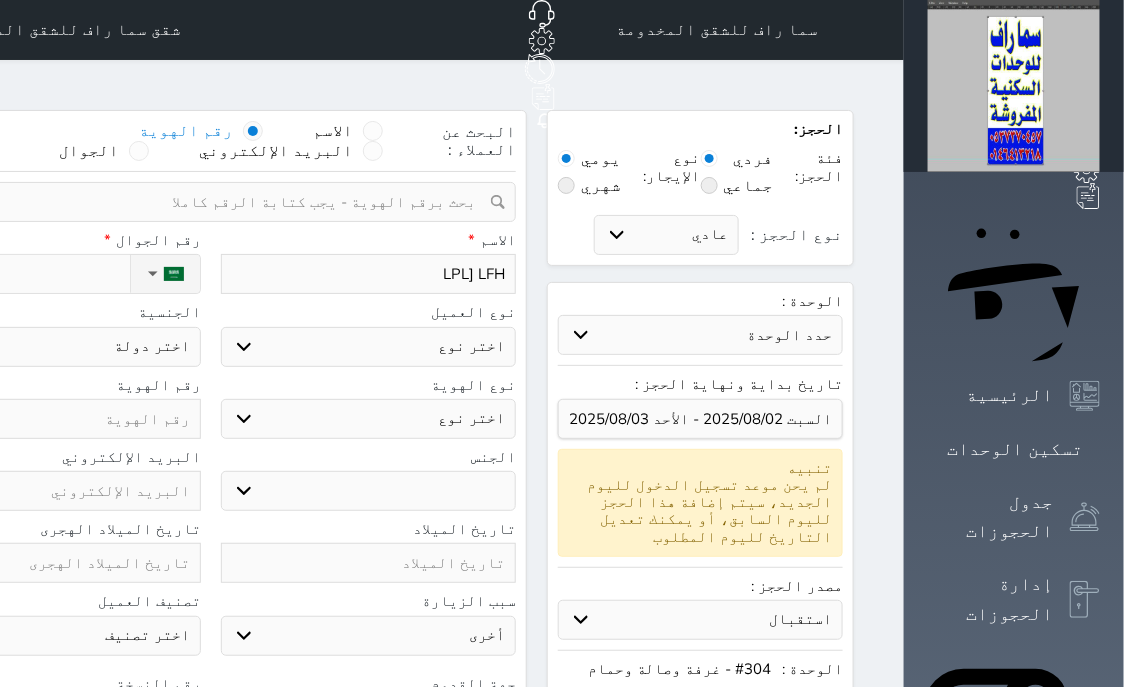 select 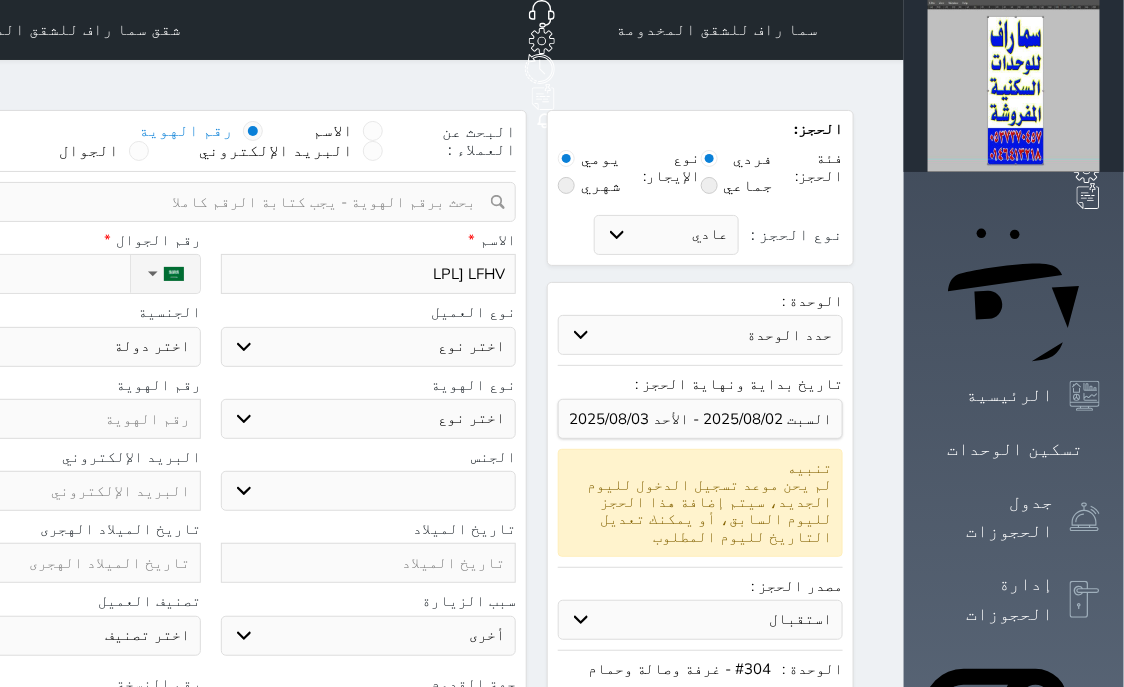 type on "LPL] LFHV;" 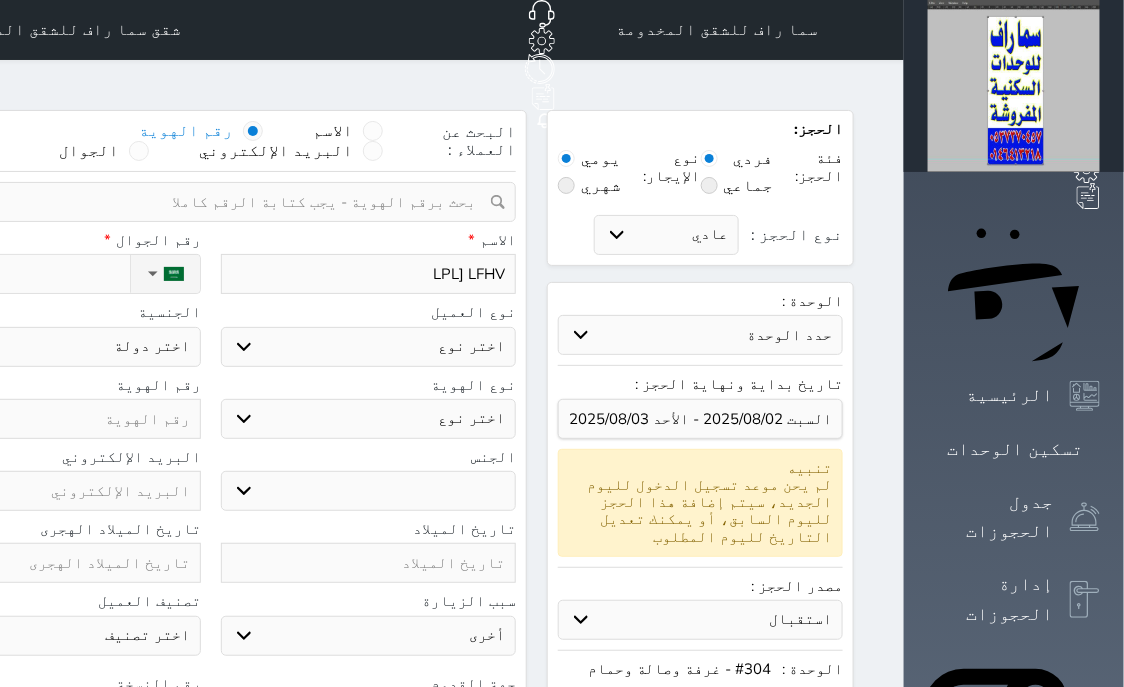 select 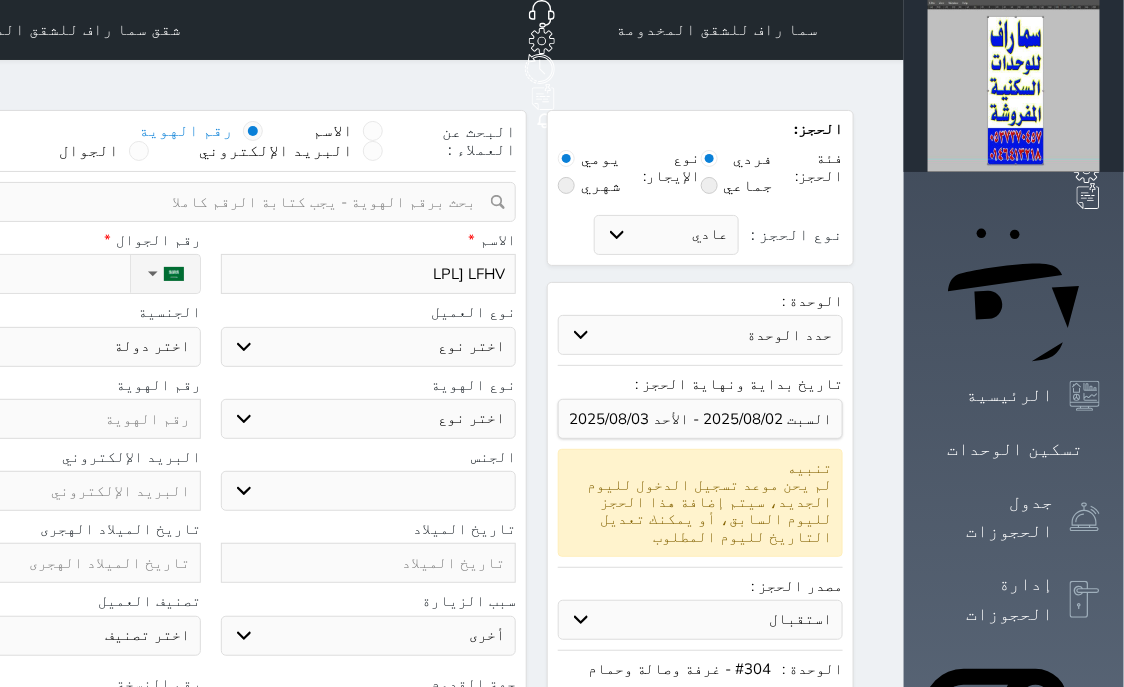 select 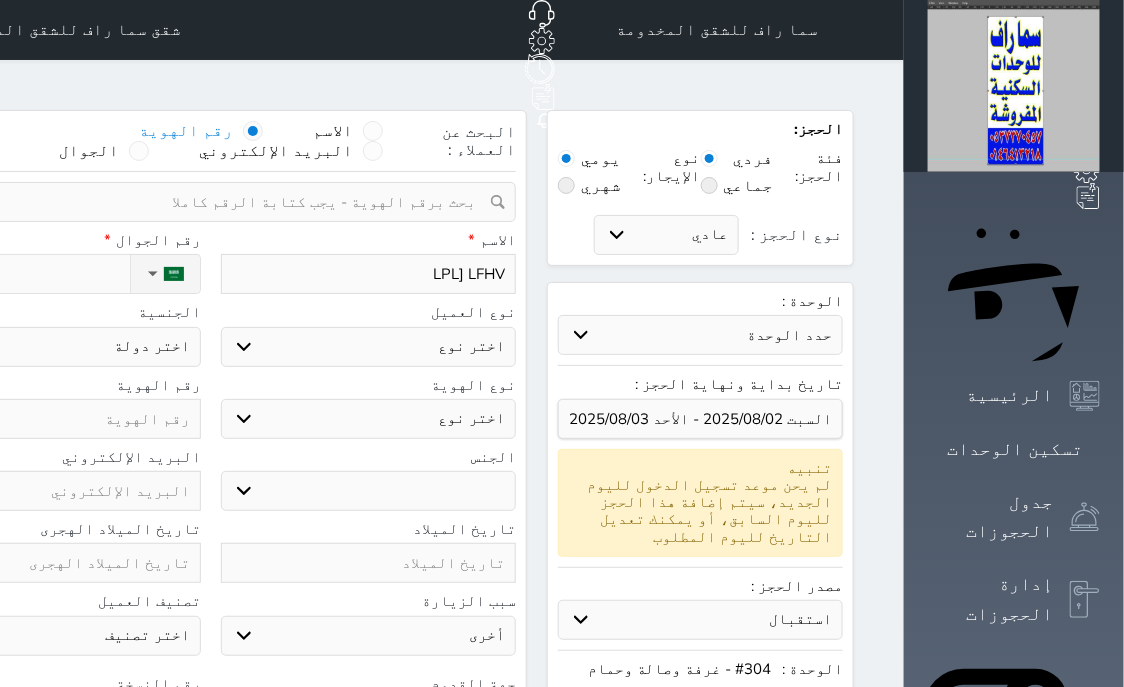select 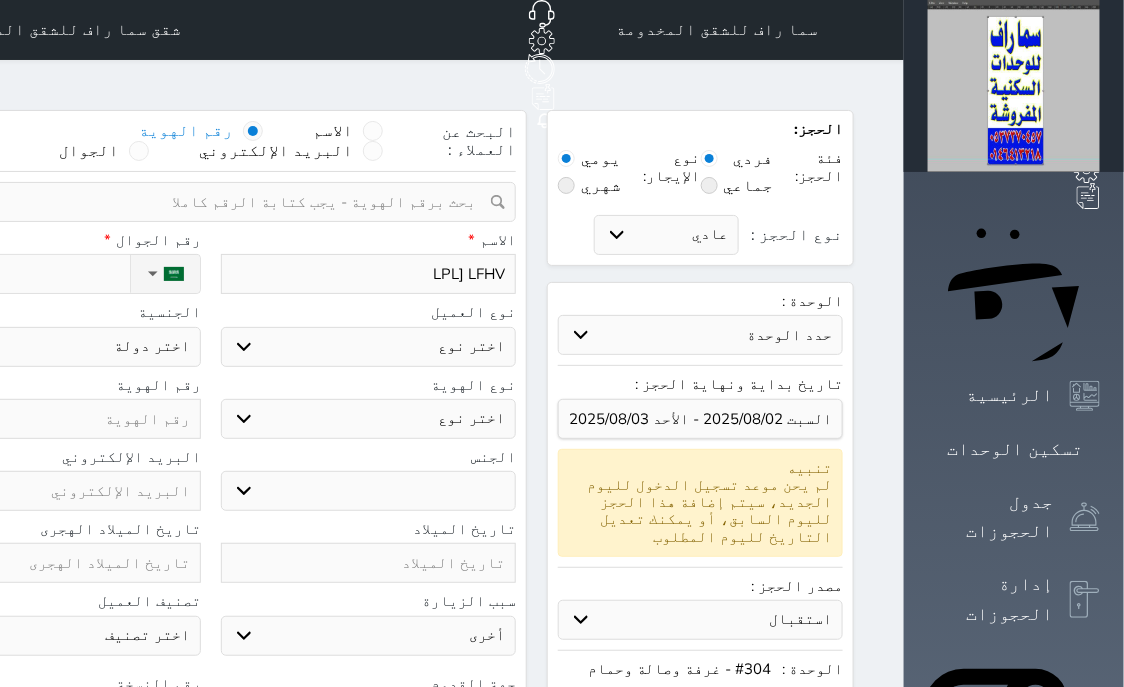 select 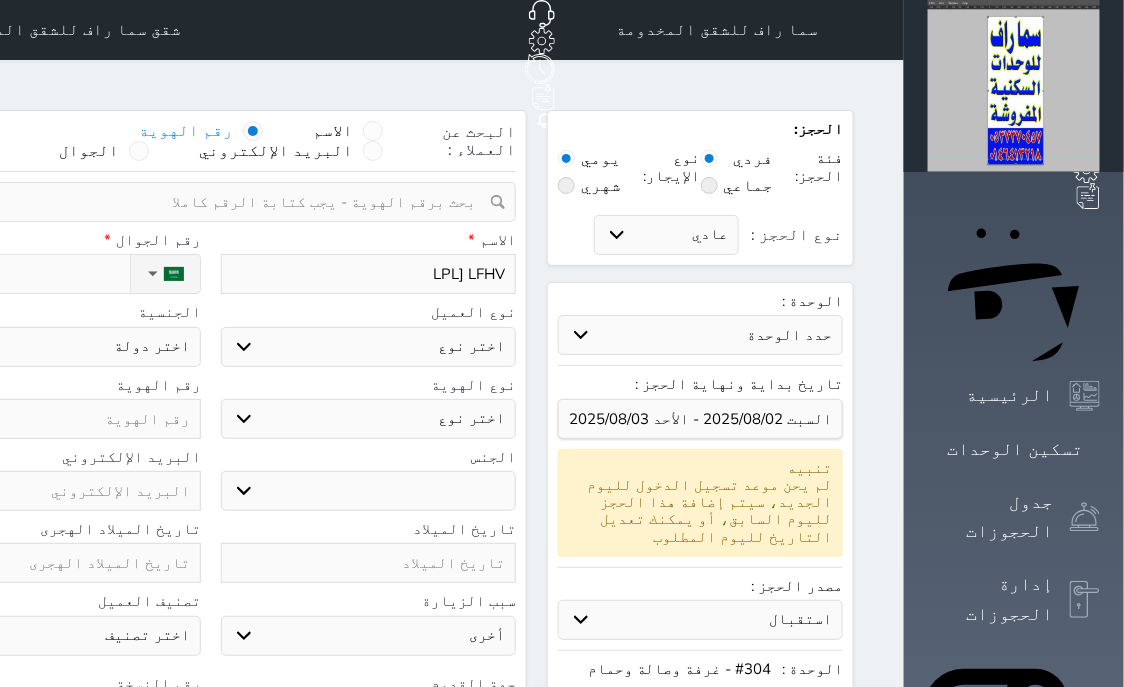 select 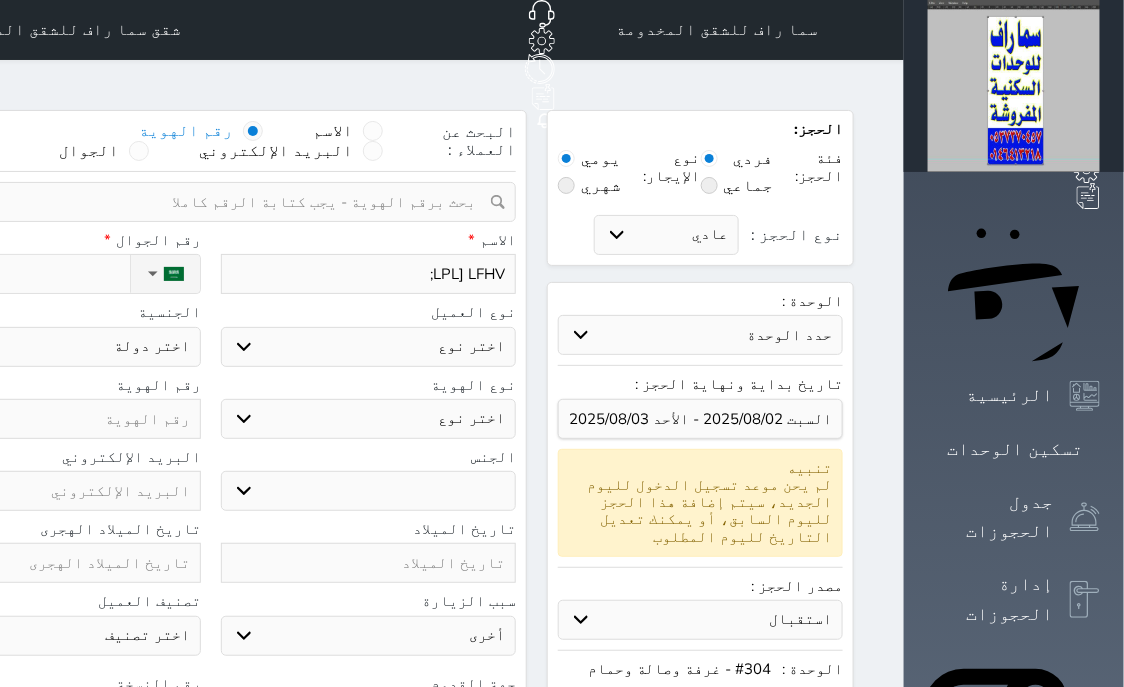 type on "LPL] LFHV;" 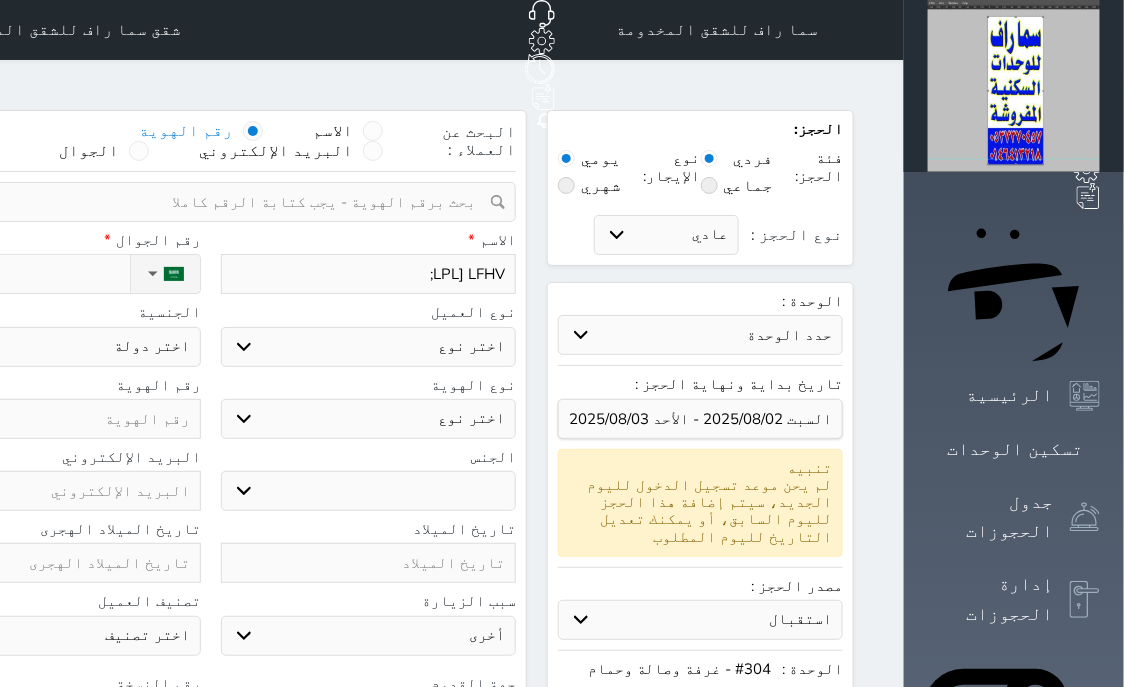 select 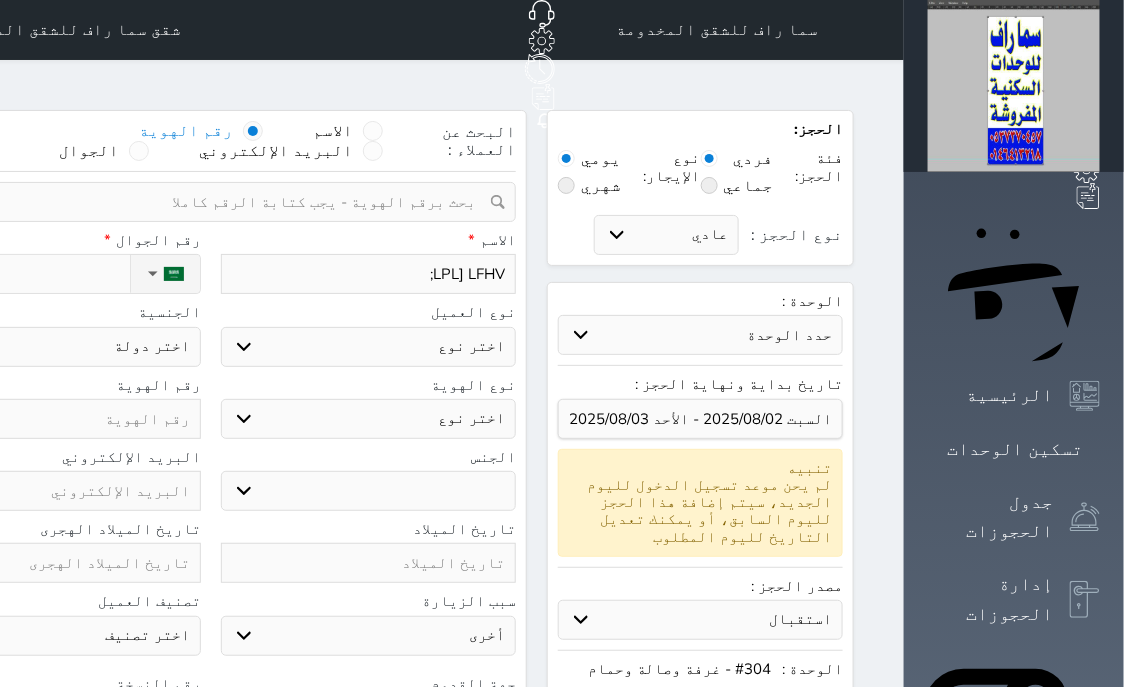 select 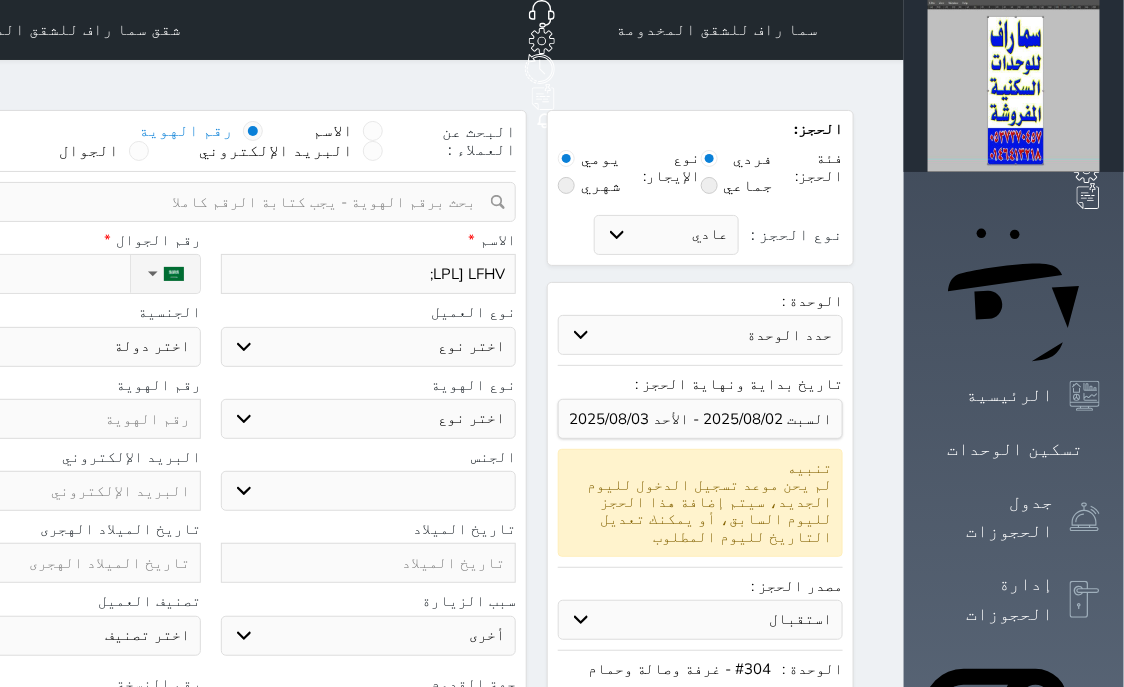 select 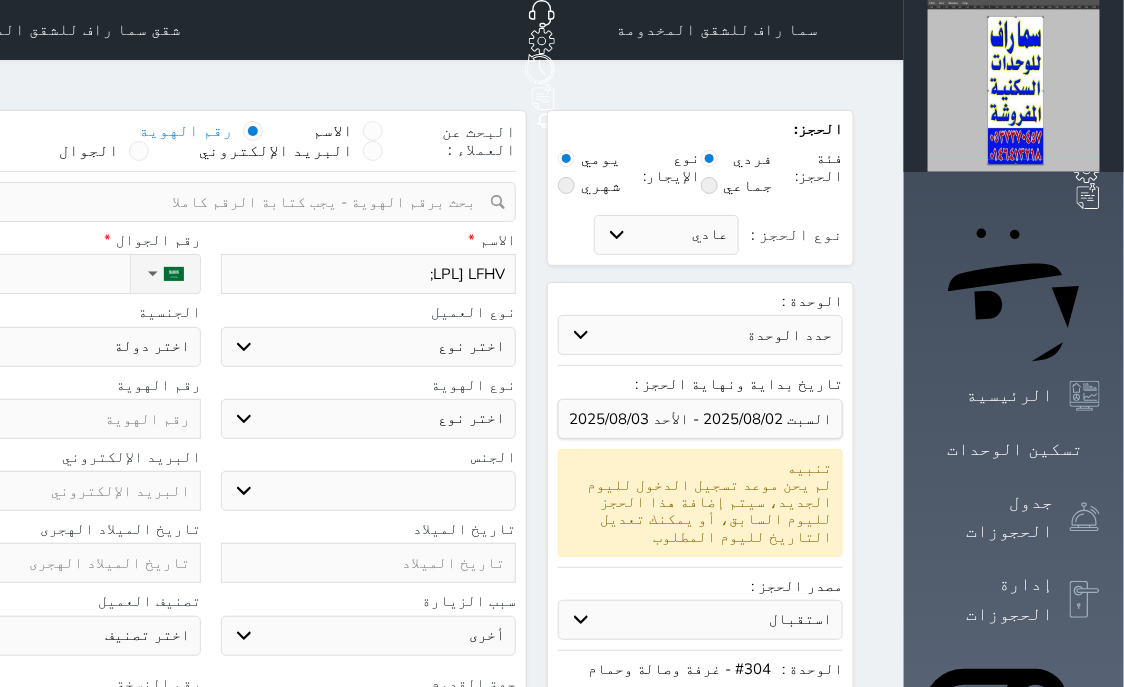 select 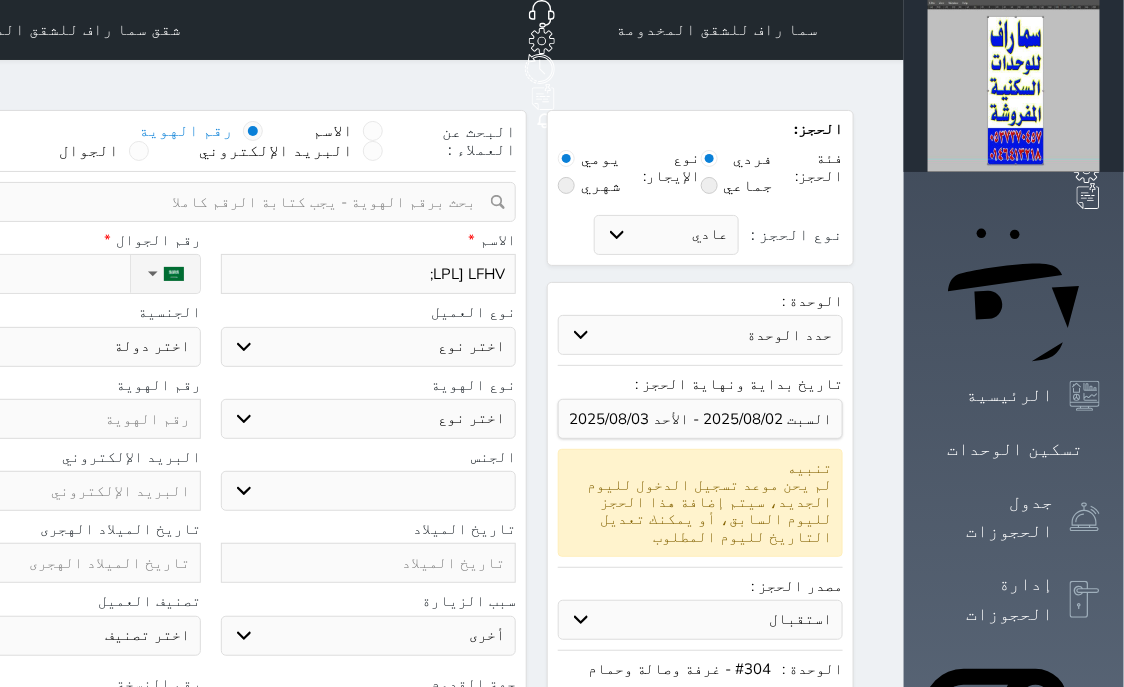 select 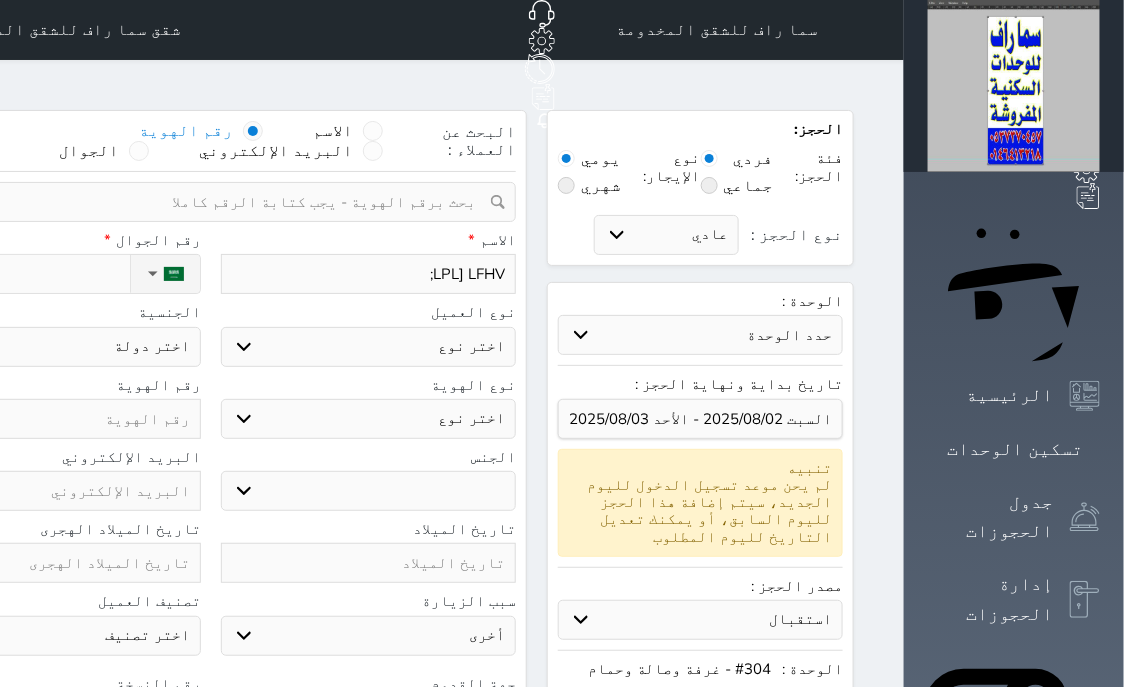 select 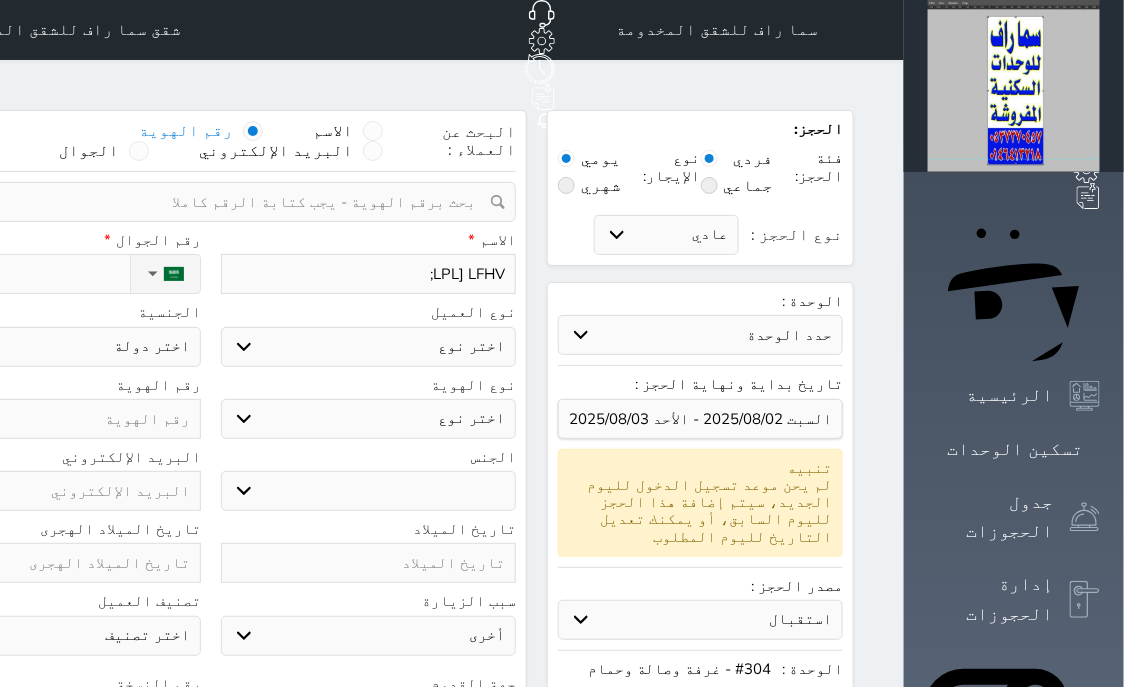 select 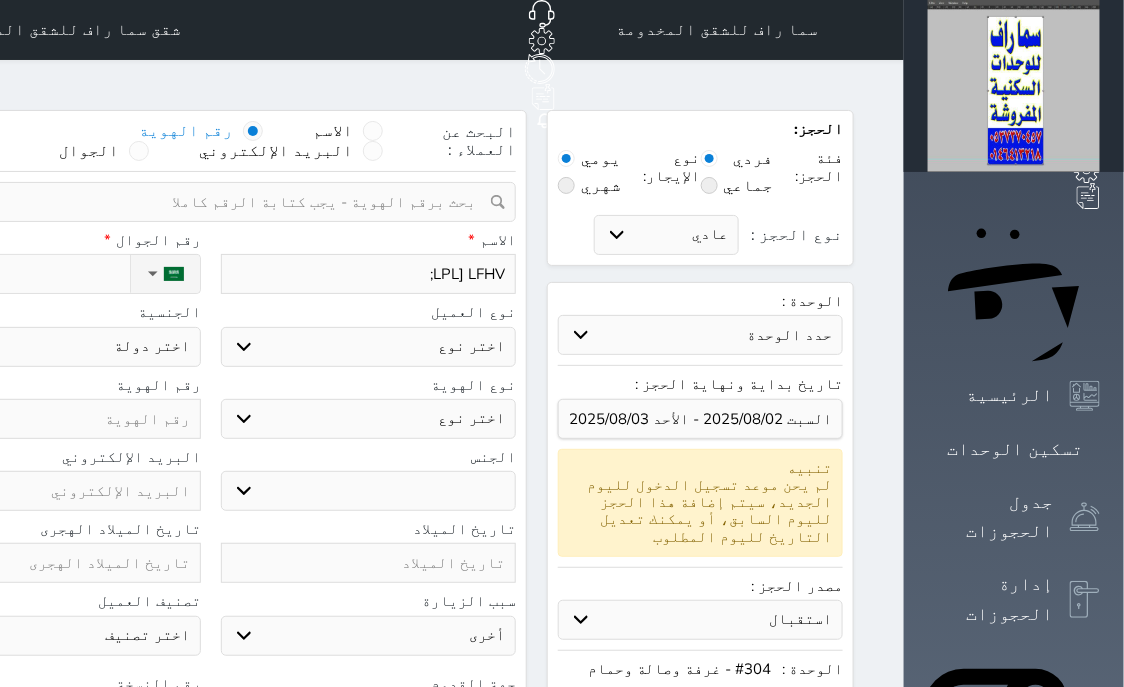 select 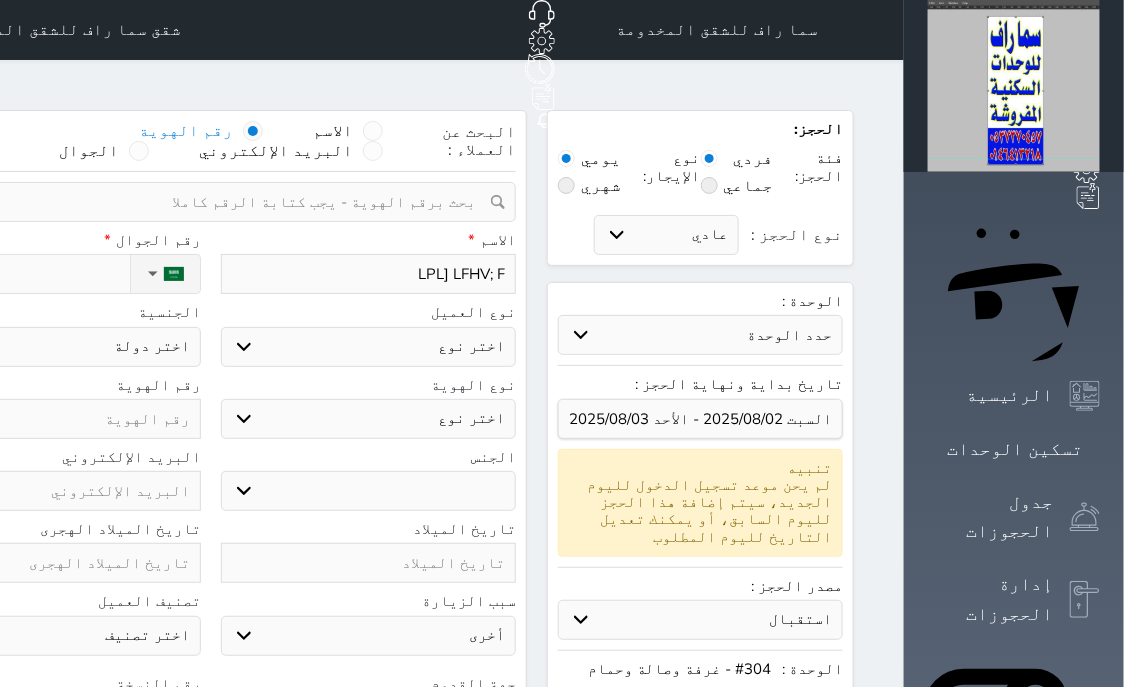 type on "[FIRST] [LAST]" 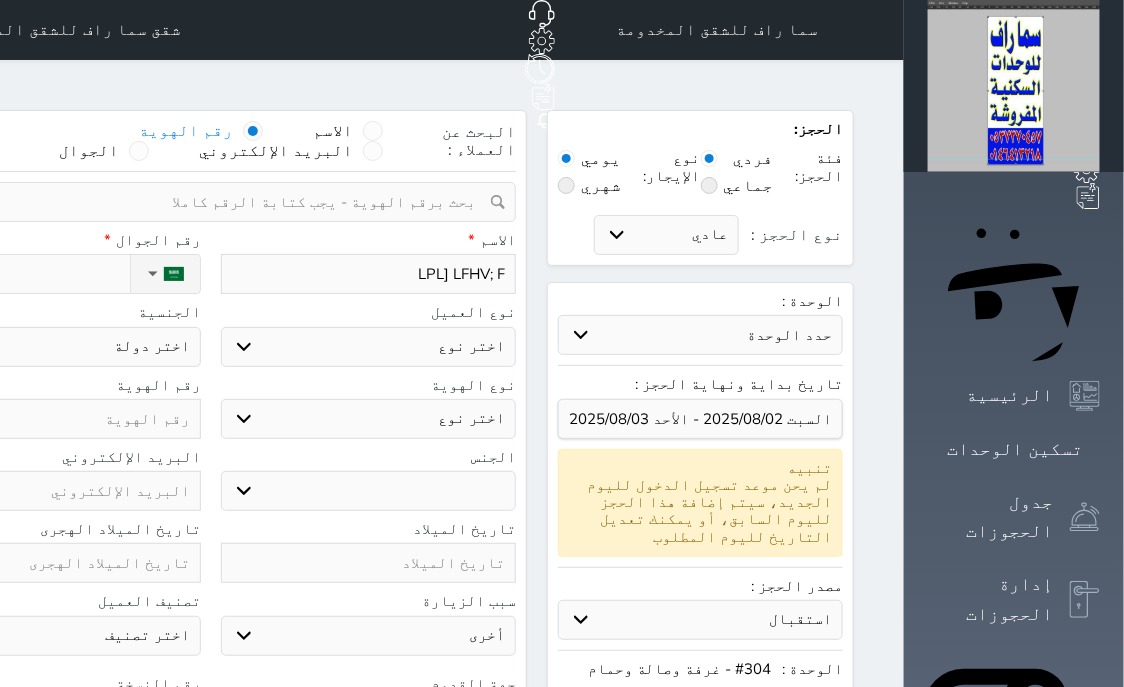 select 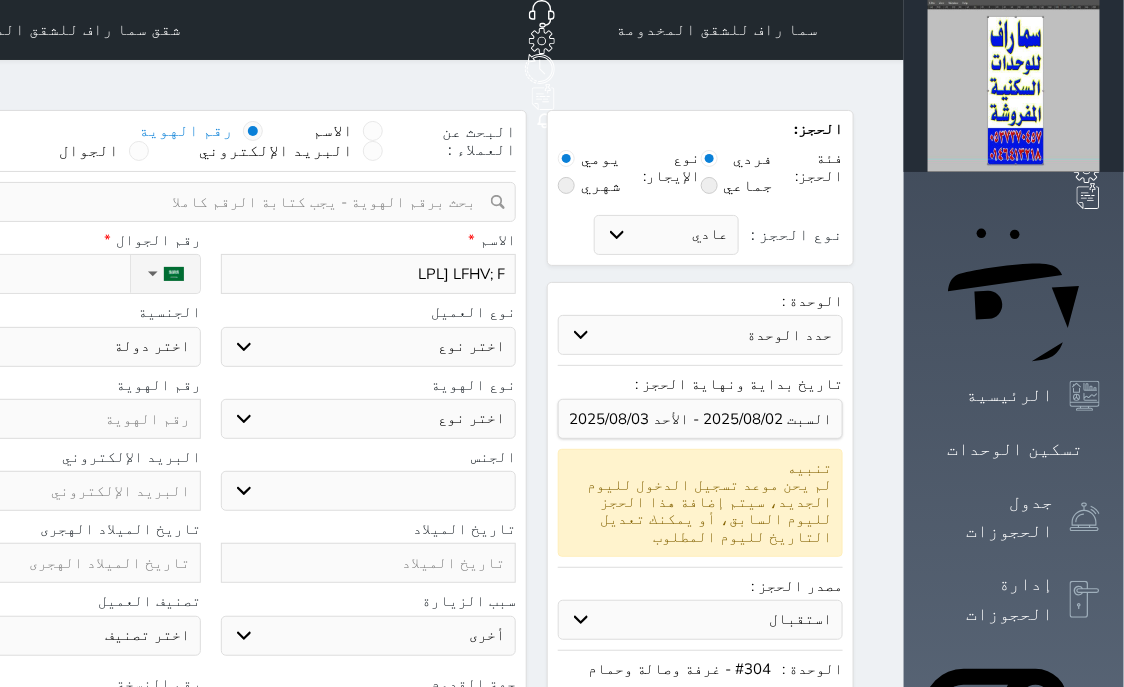 select 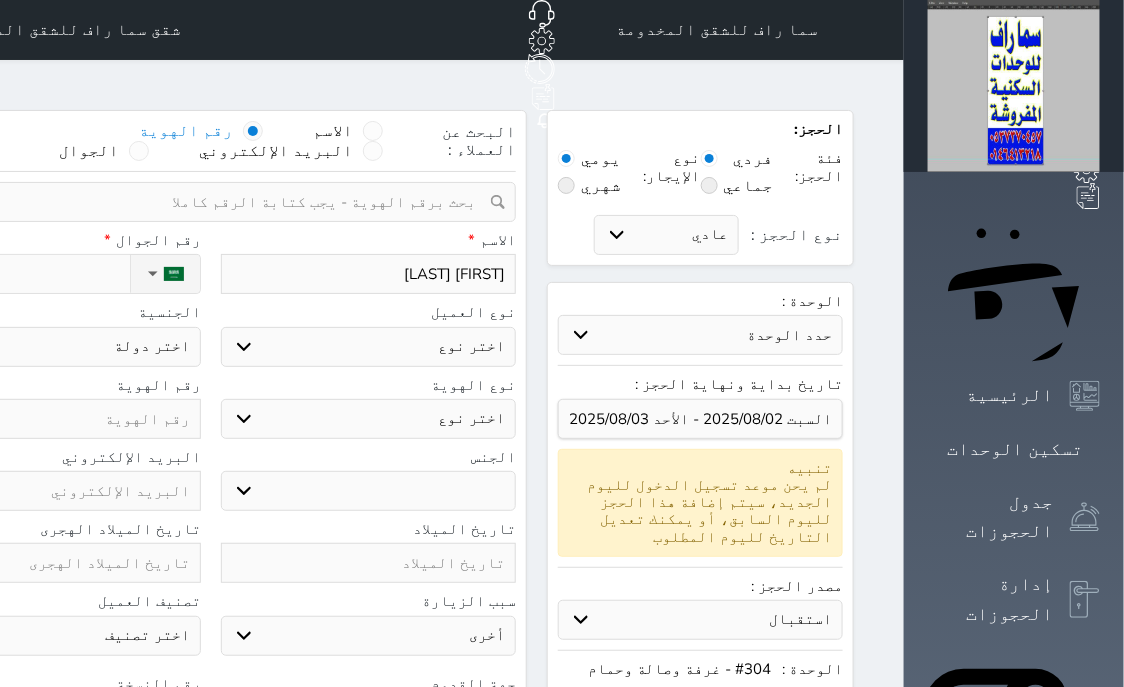 type on "سجل حجوزات العميل [FIRST] [LAST]" 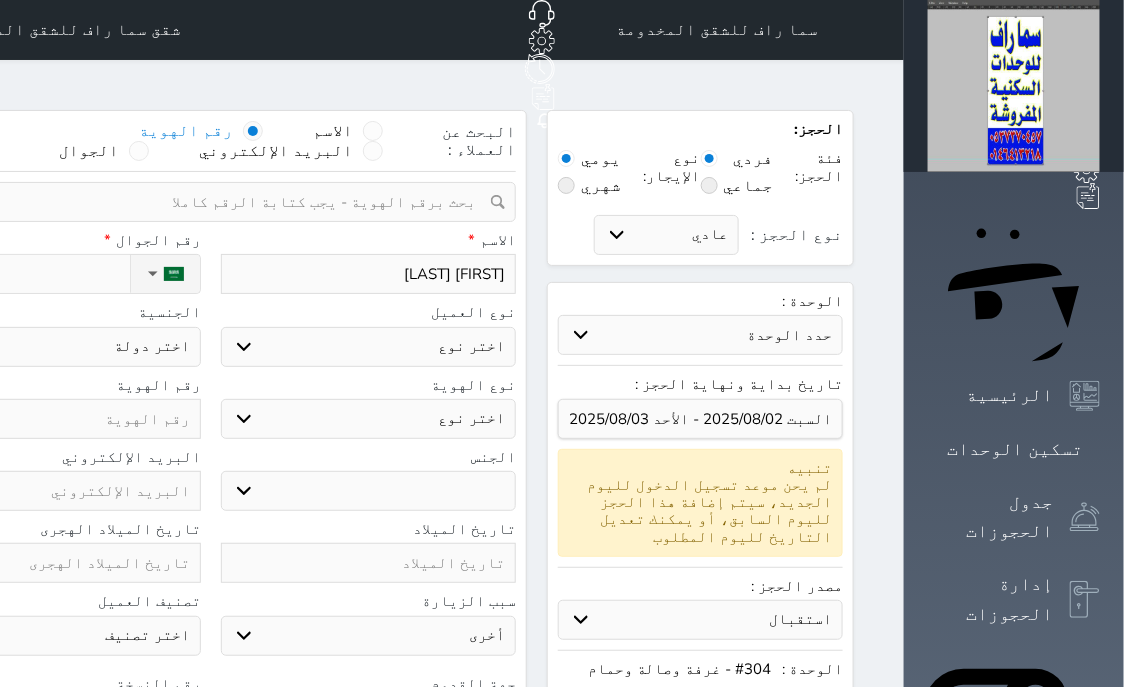 select 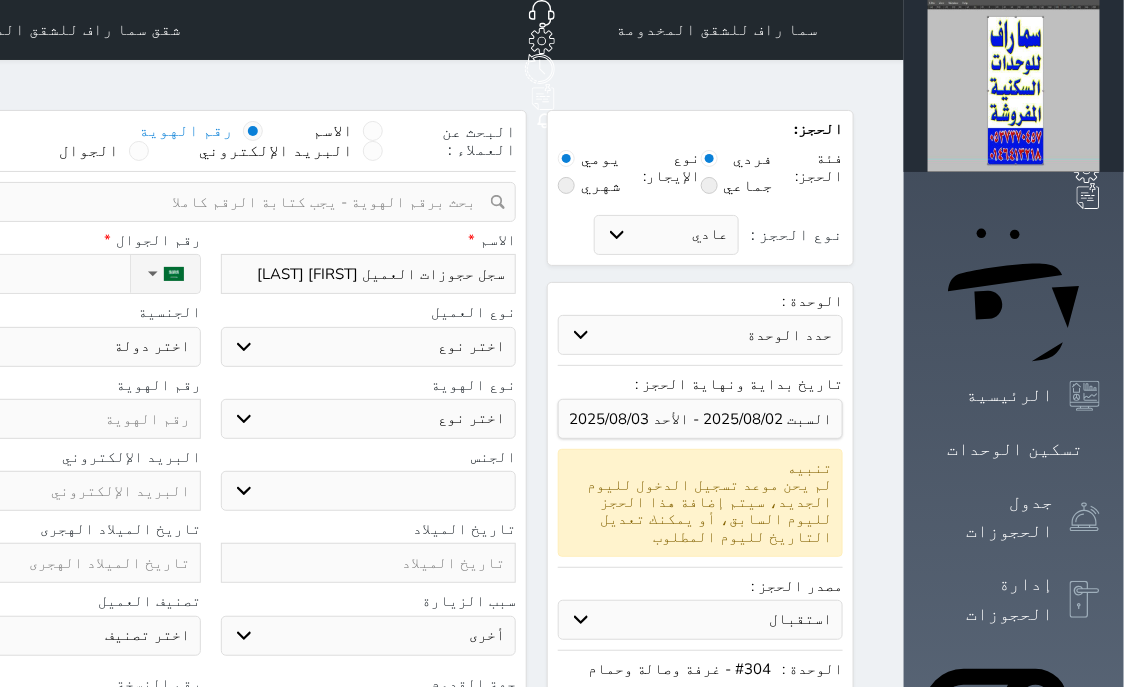 type on "LPL] LFHV; FHGU" 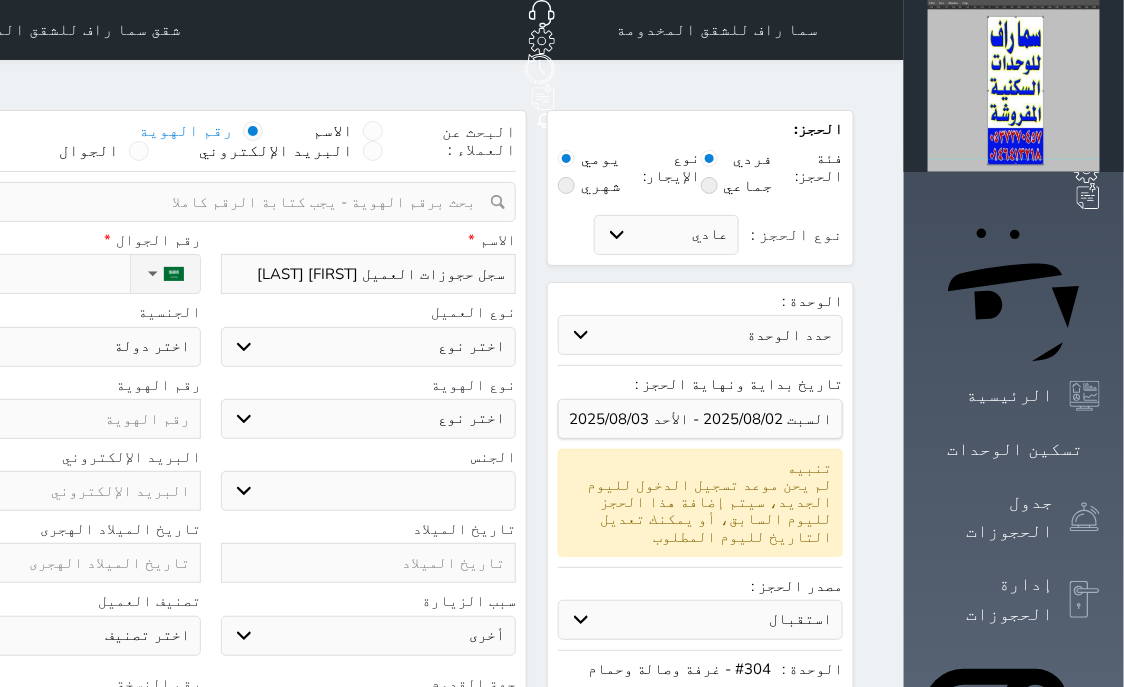 select 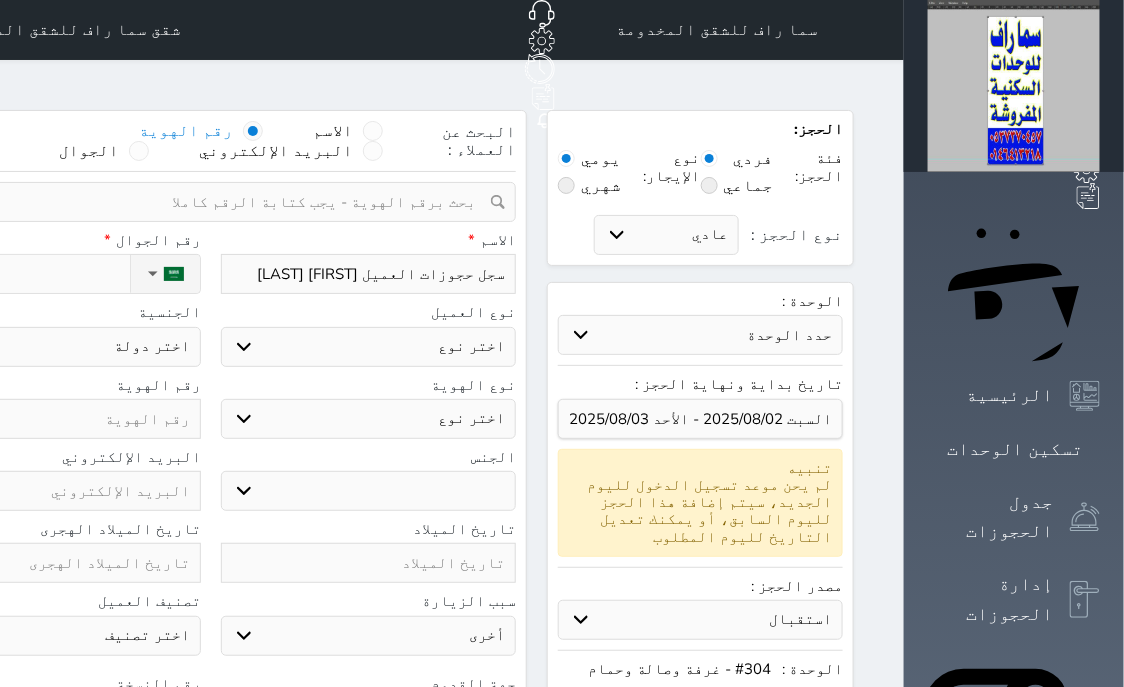 select 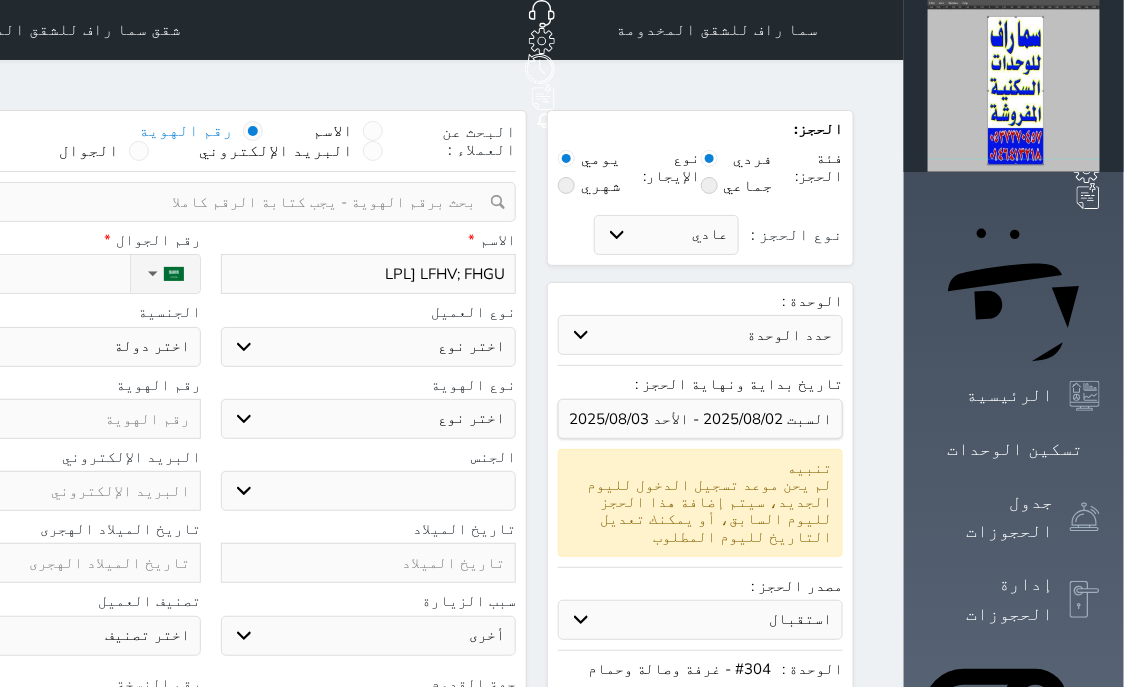 type on "LPL] LFHV; FHGUF" 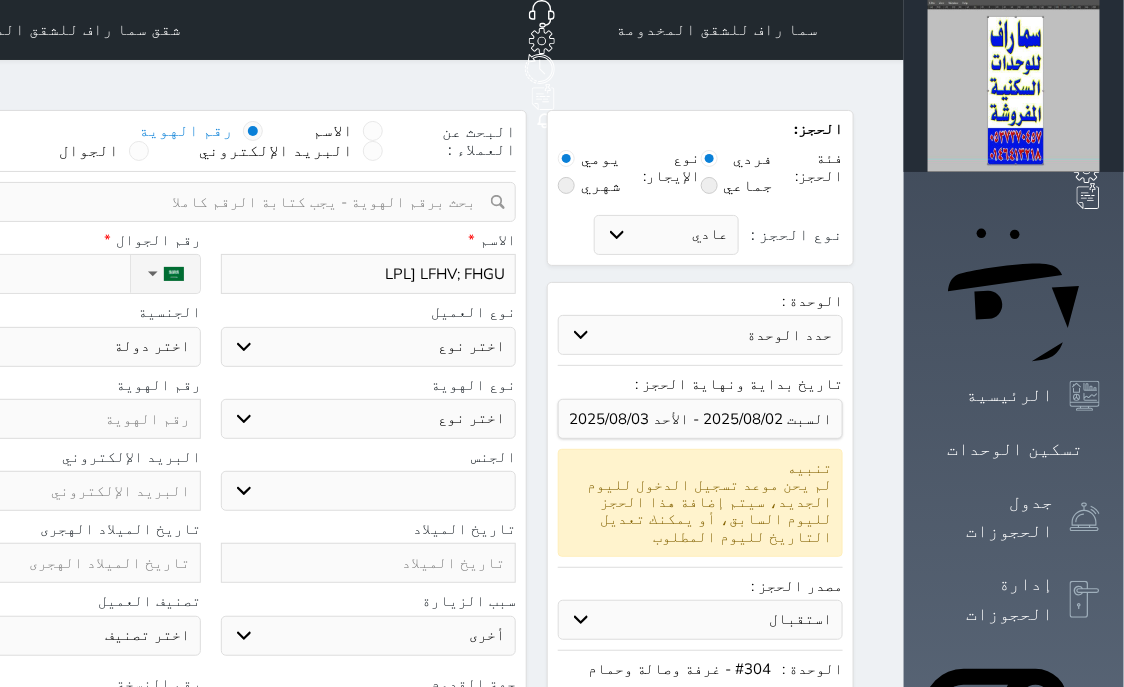 select 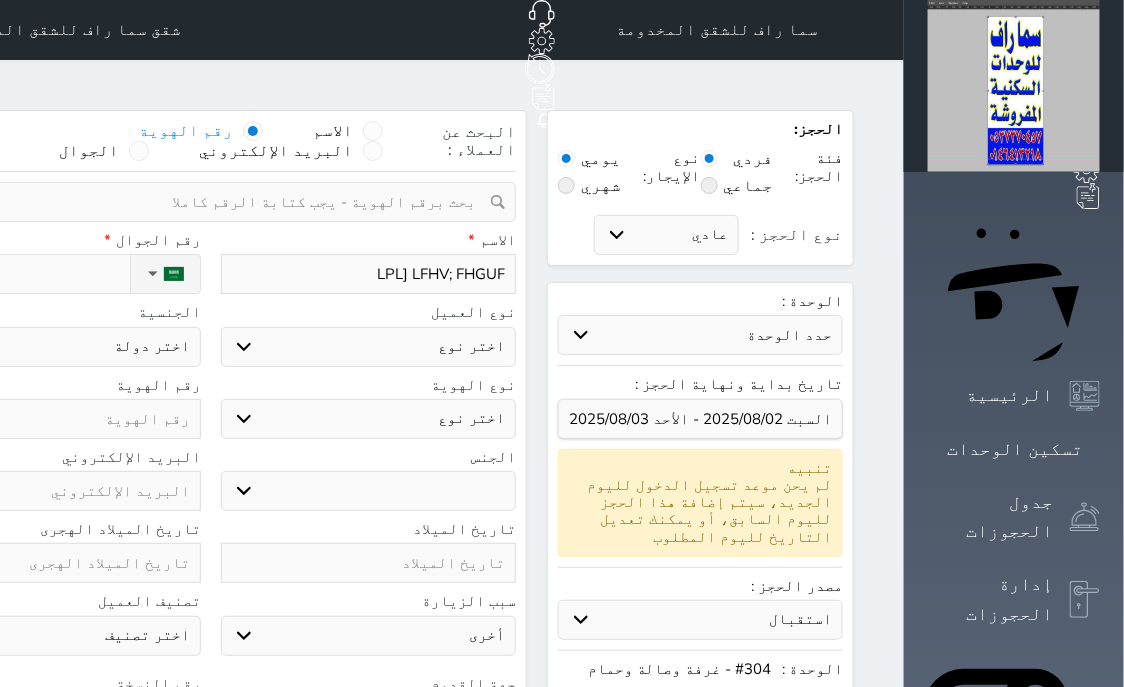 type on "[FIRST] [LAST]" 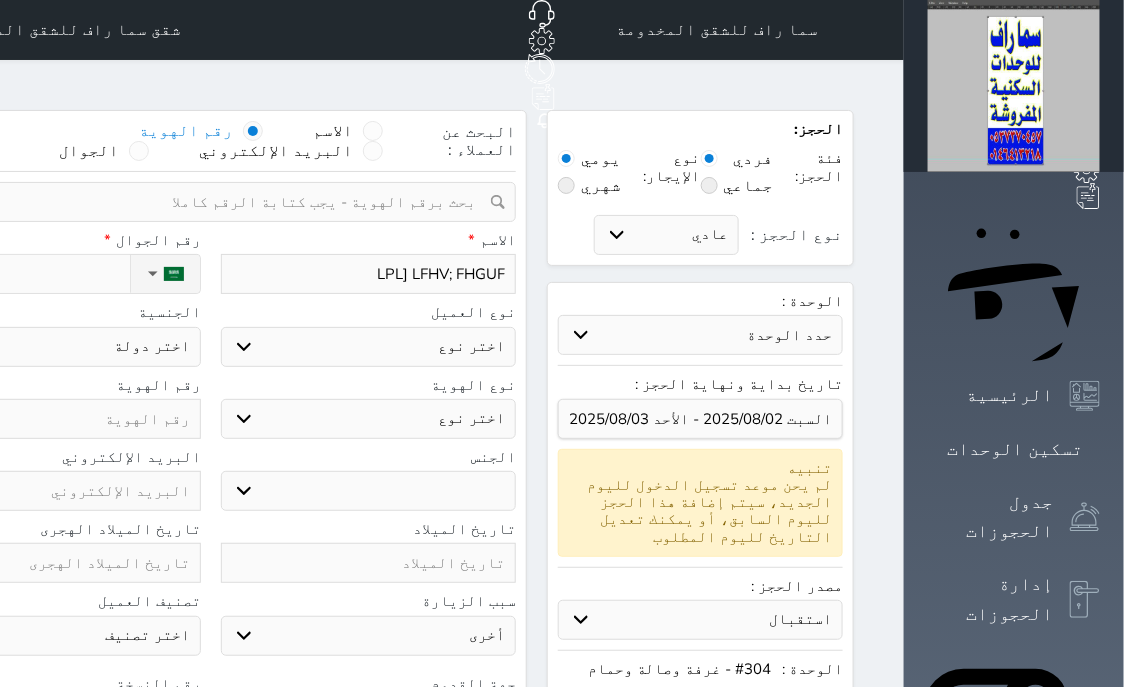 select 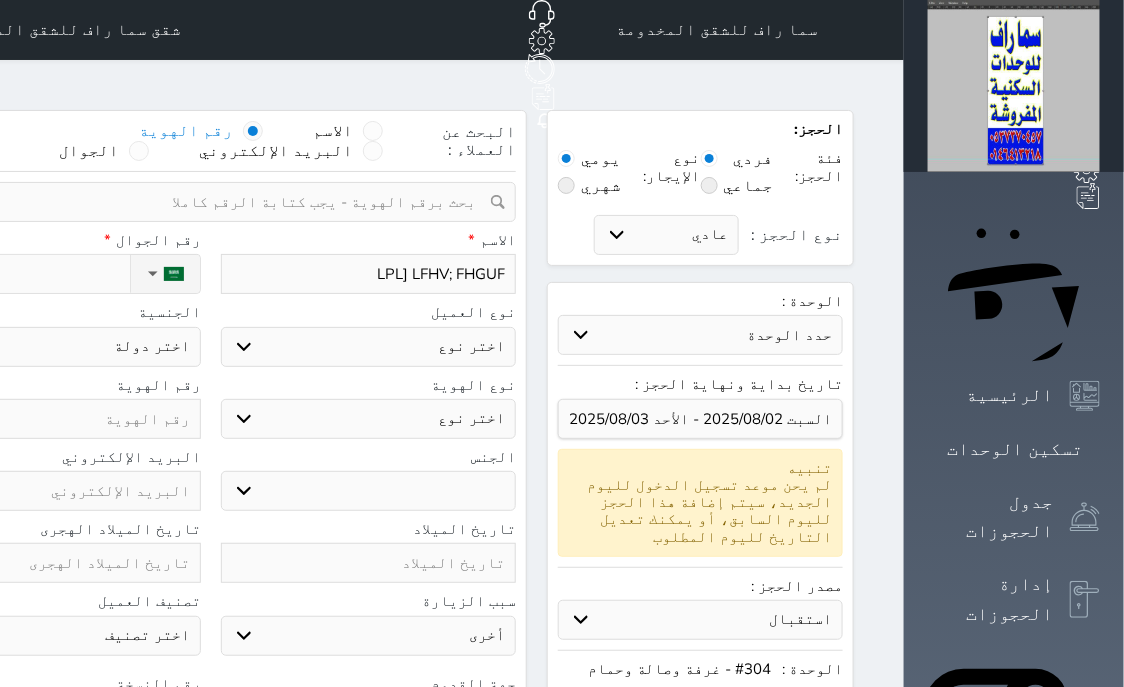 select 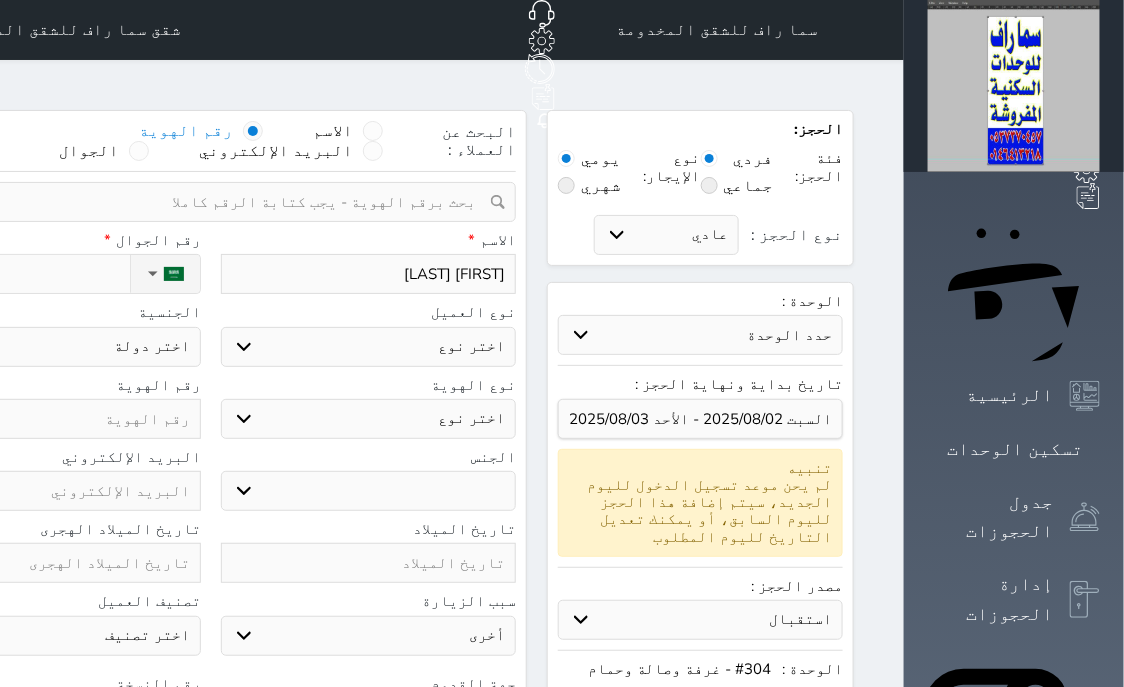 type on "LPL] LFHV; FHGUFD]" 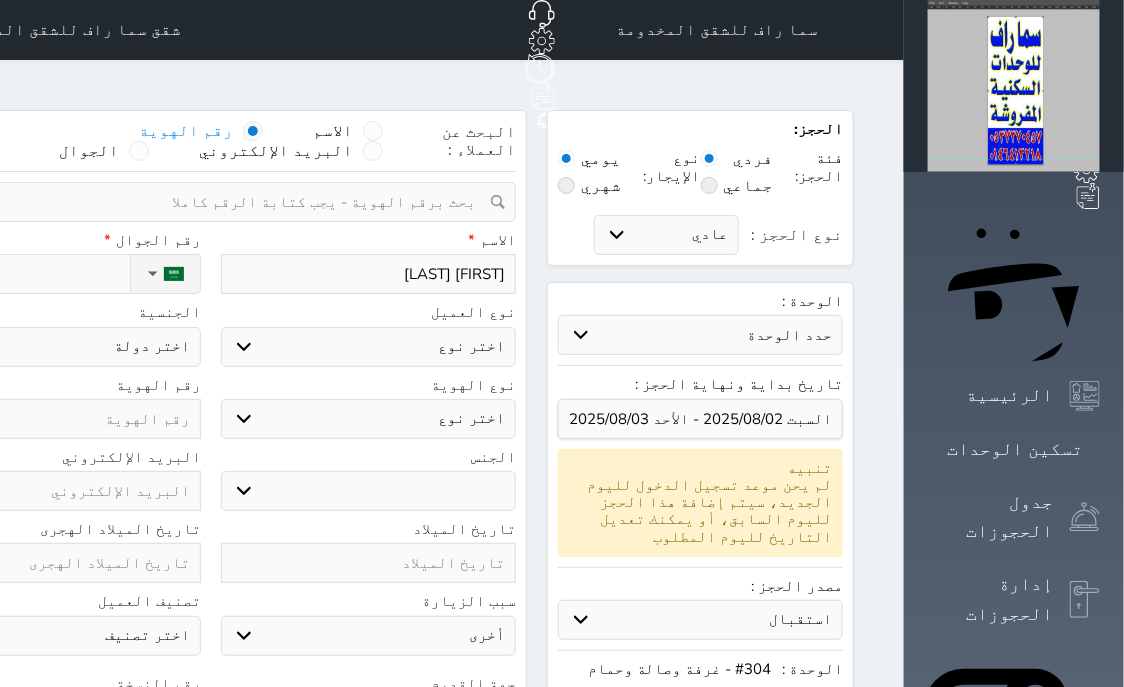select 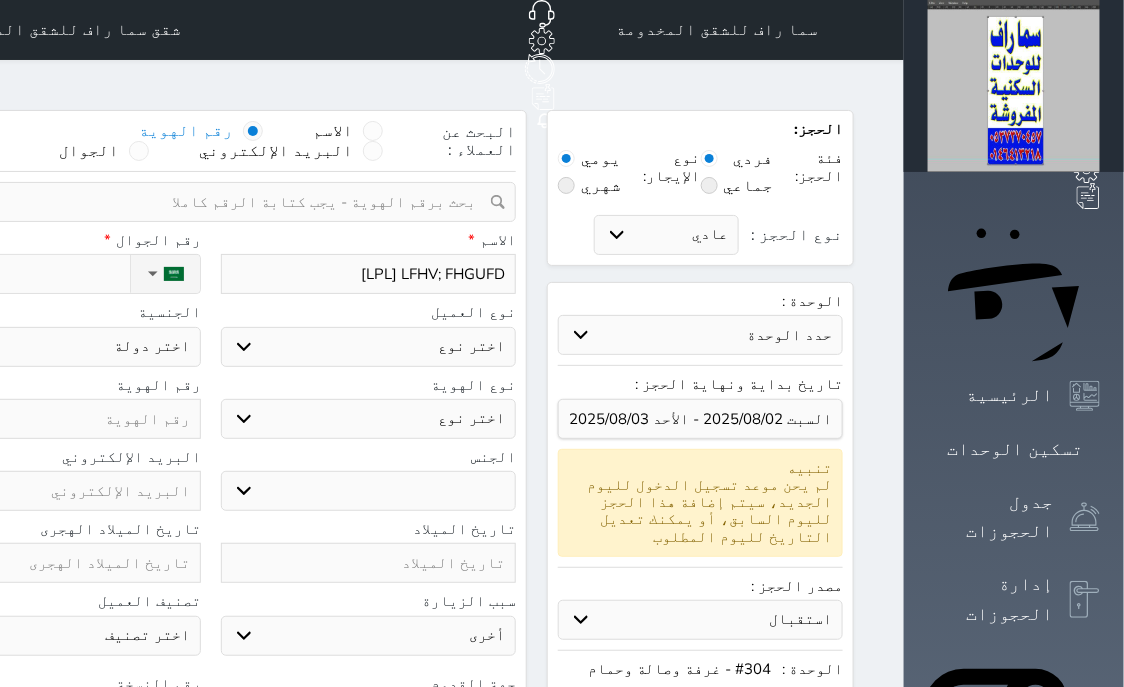 type on "[FIRST] [LAST]" 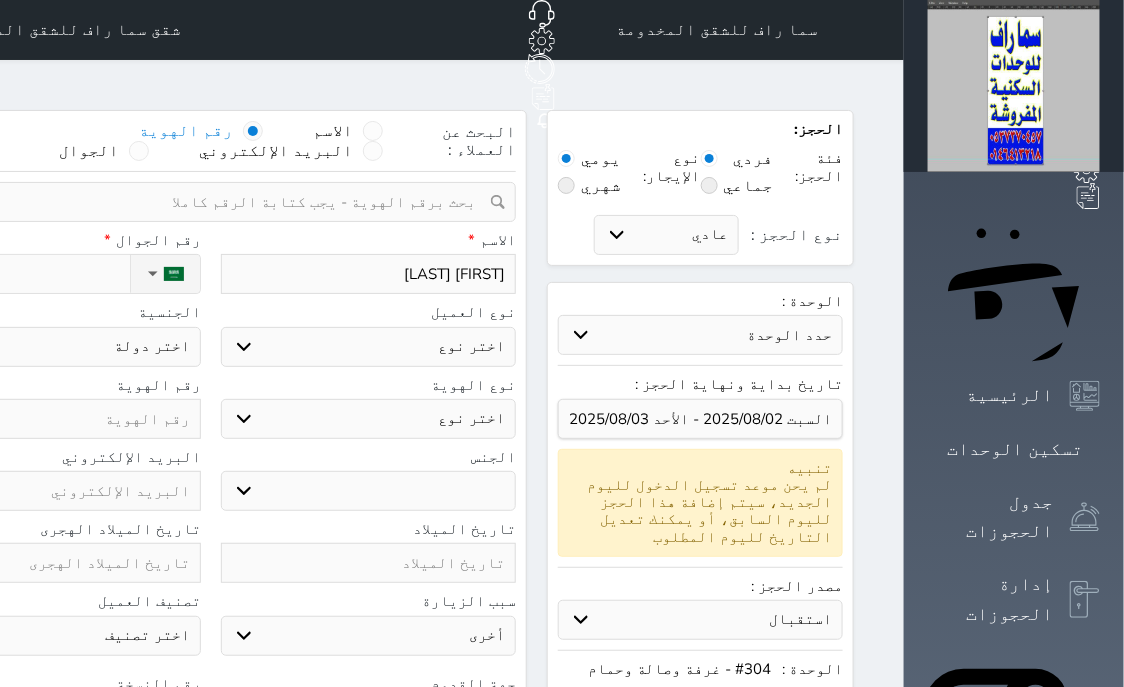 type on "LPL] LFHV; FHGUF" 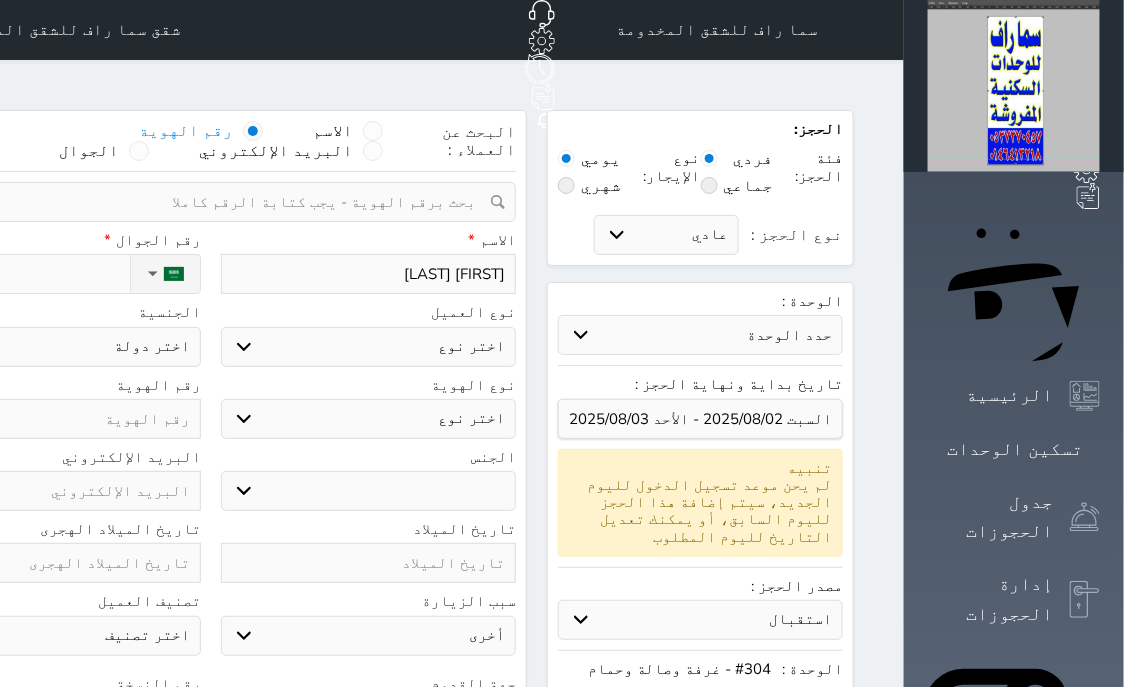 select 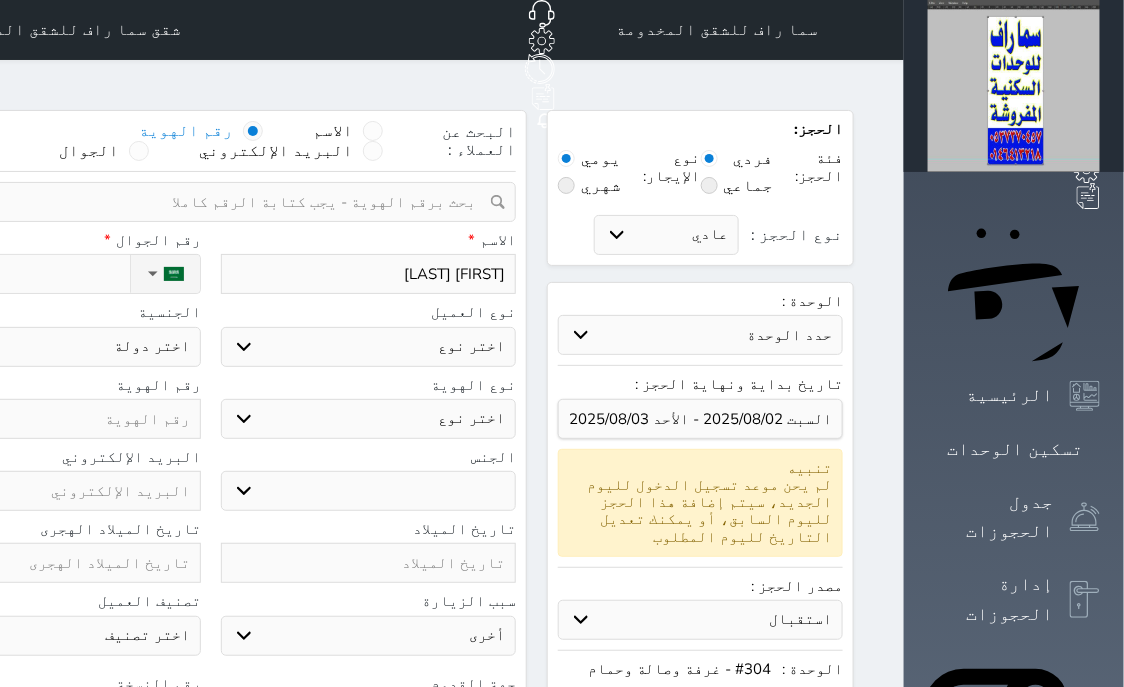 select 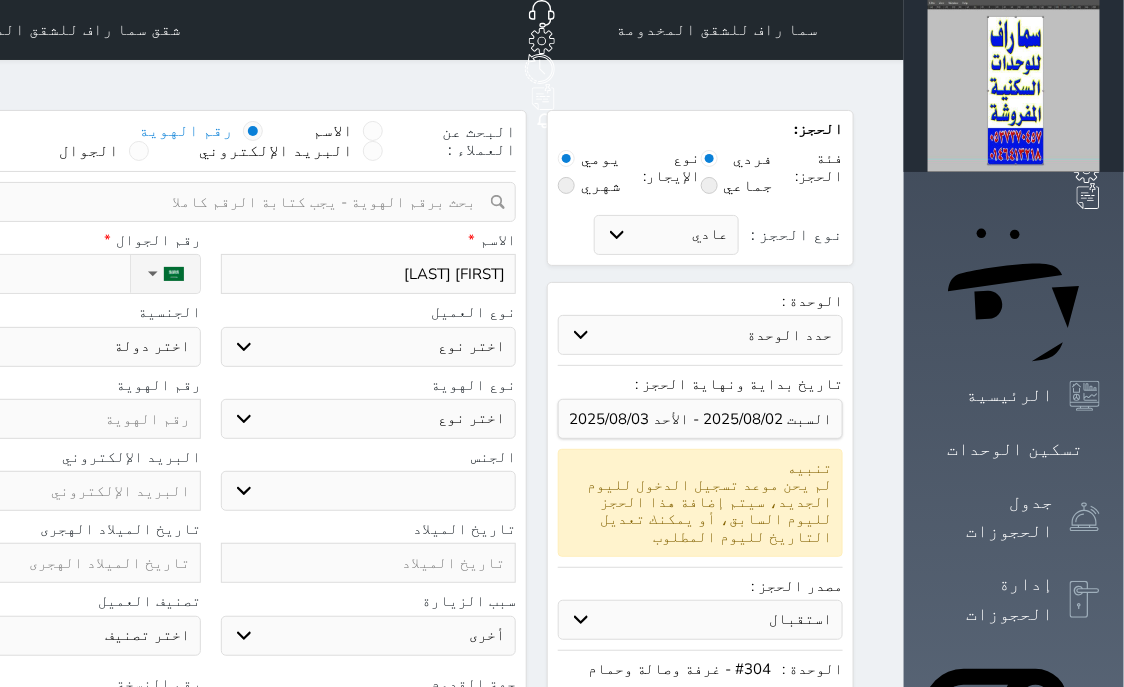 select 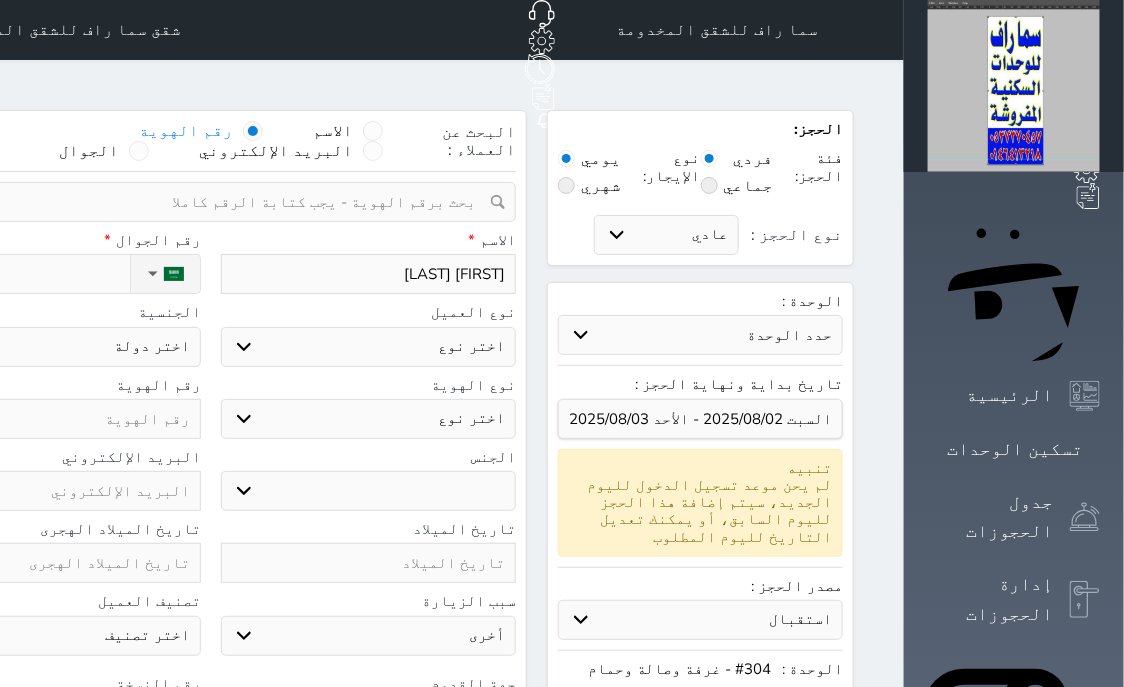 select 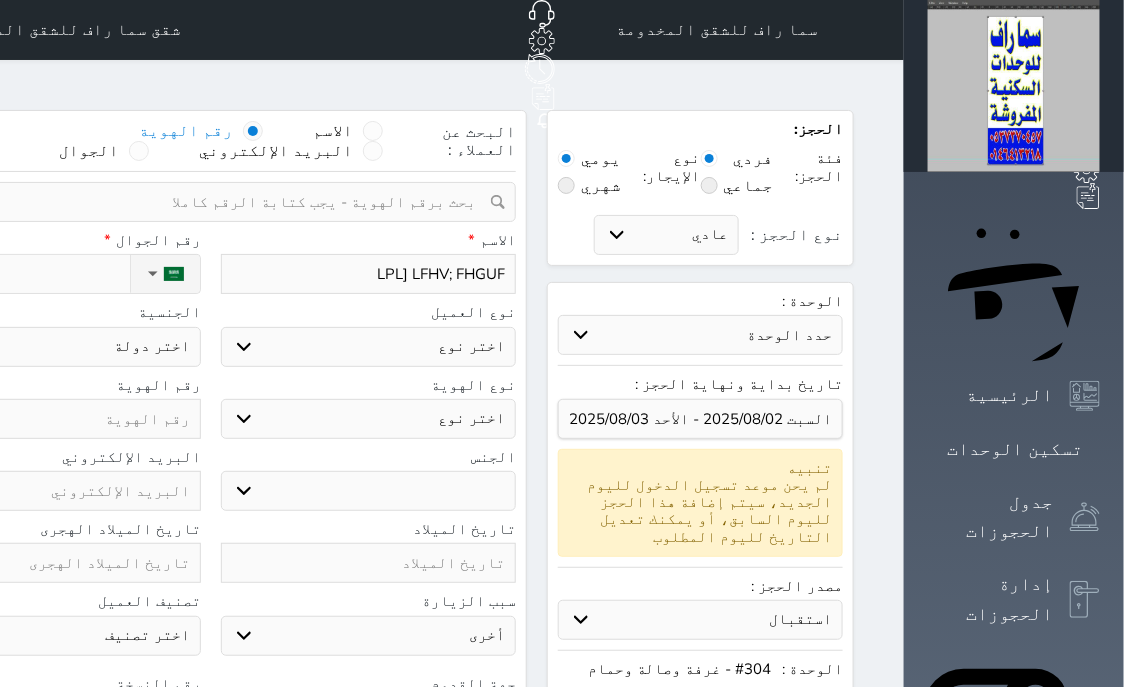 type on "LPL] LFHV; FHGU" 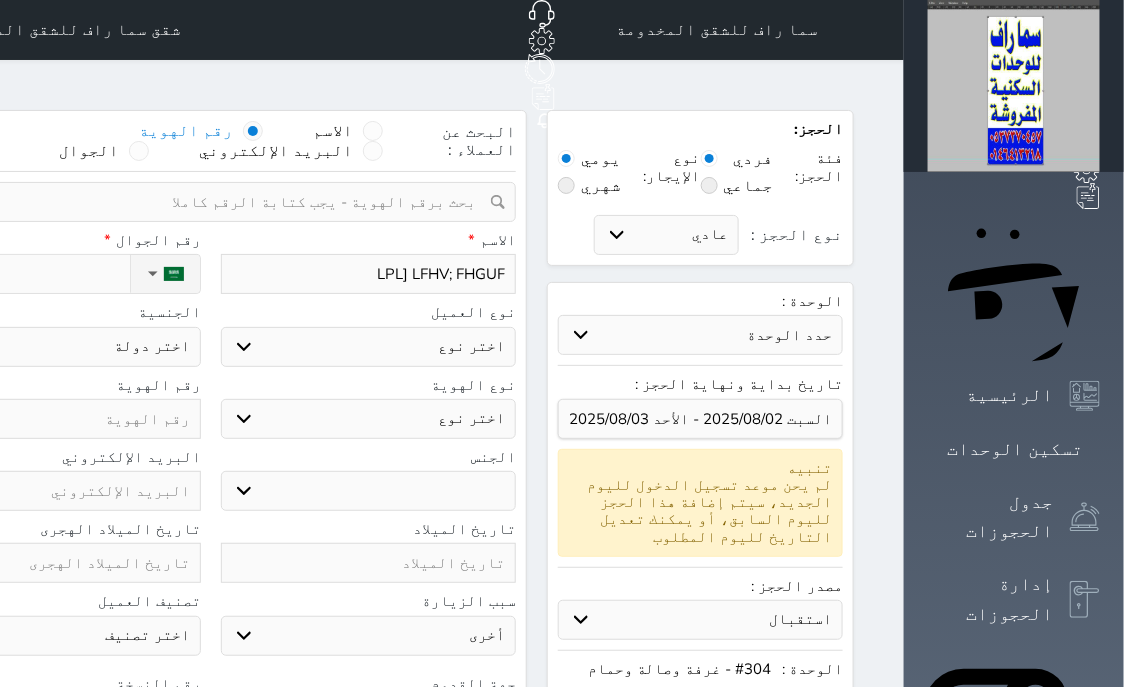 select 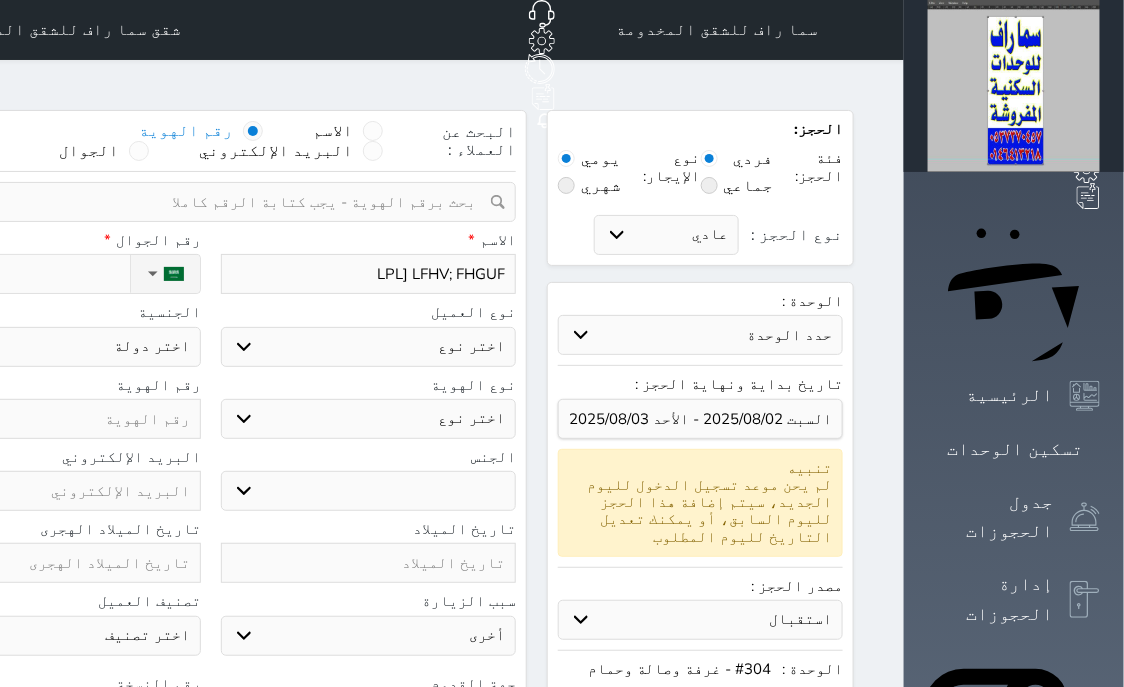 select 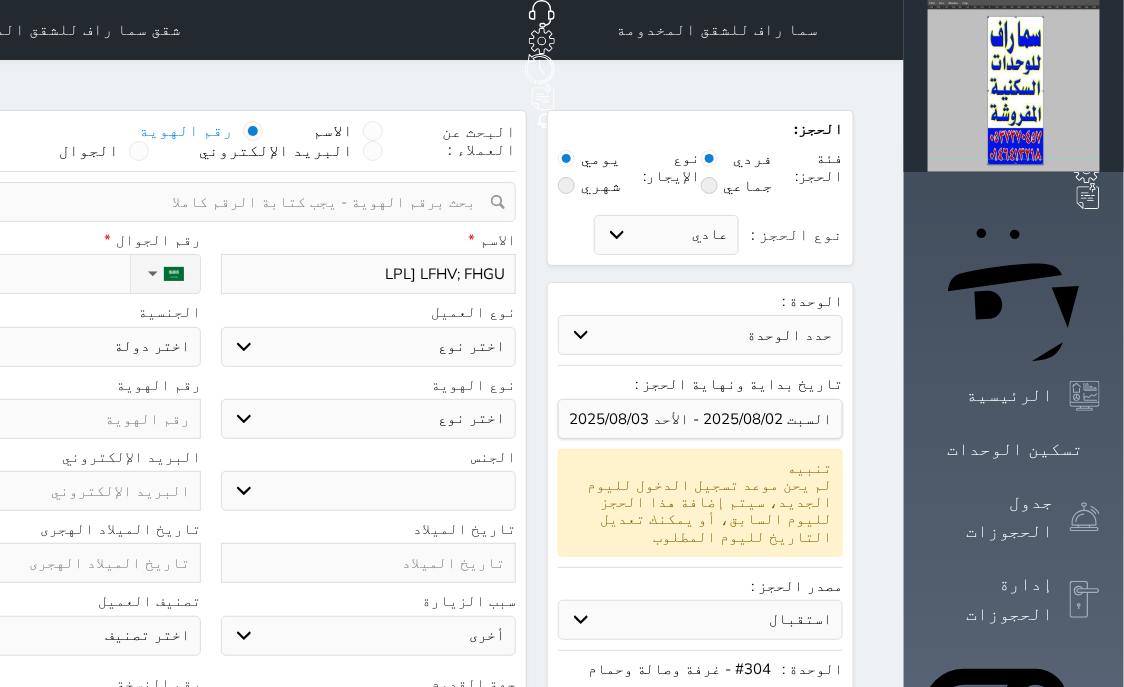 type on "سجل حجوزات العميل [FIRST] [LAST]" 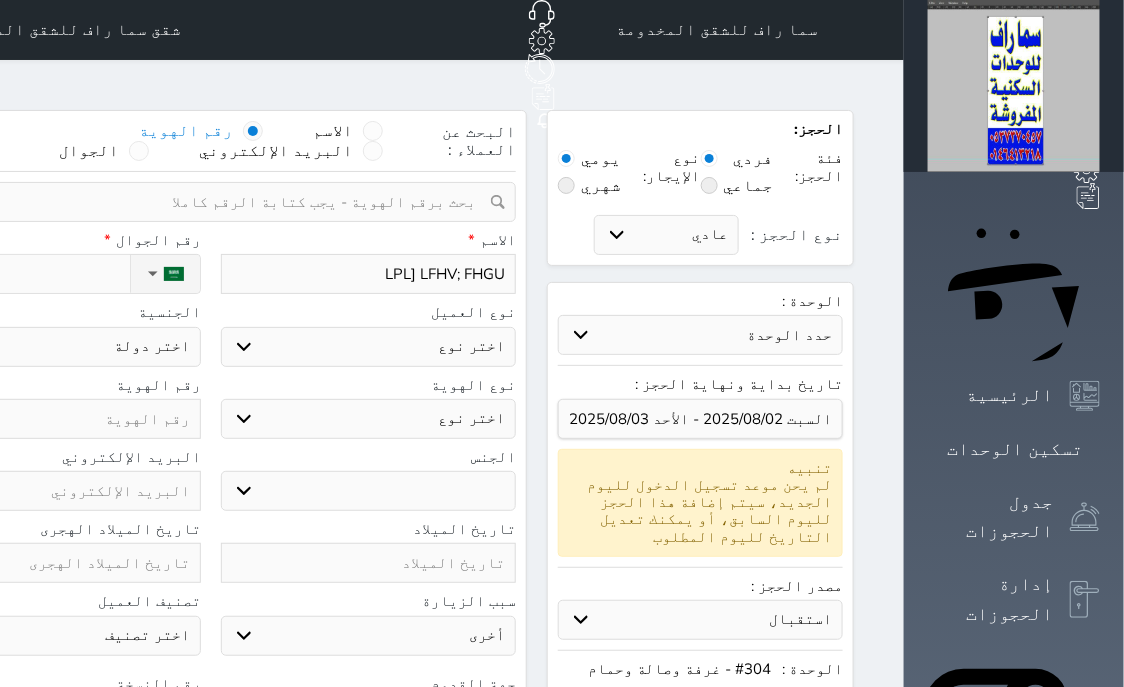 select 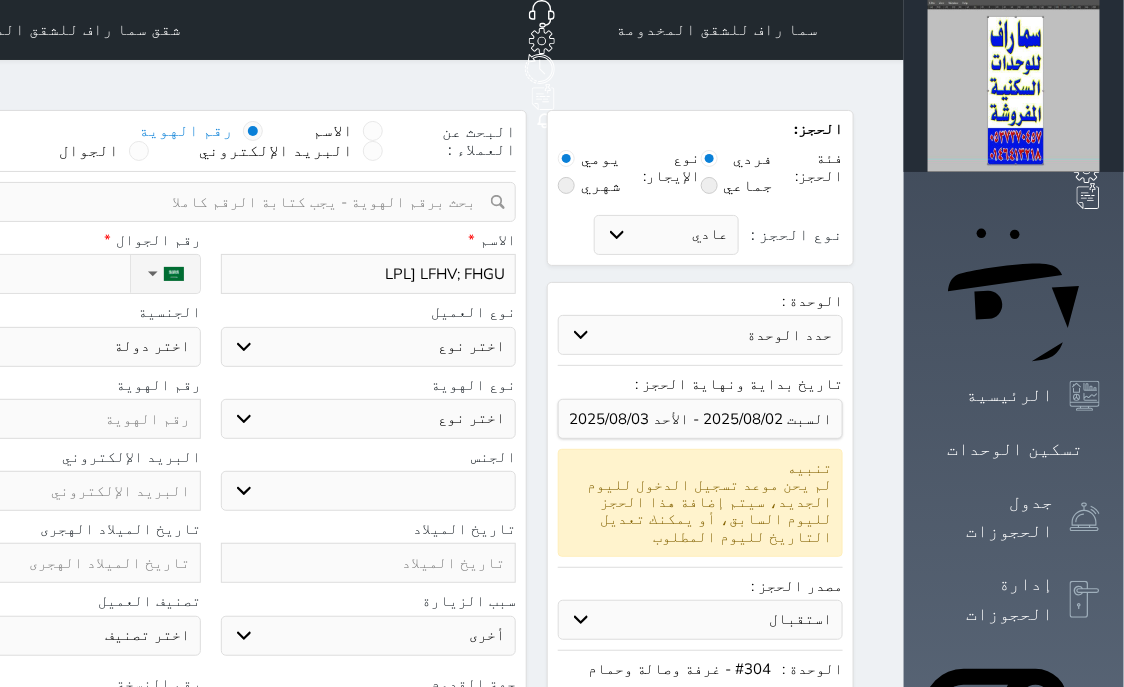select 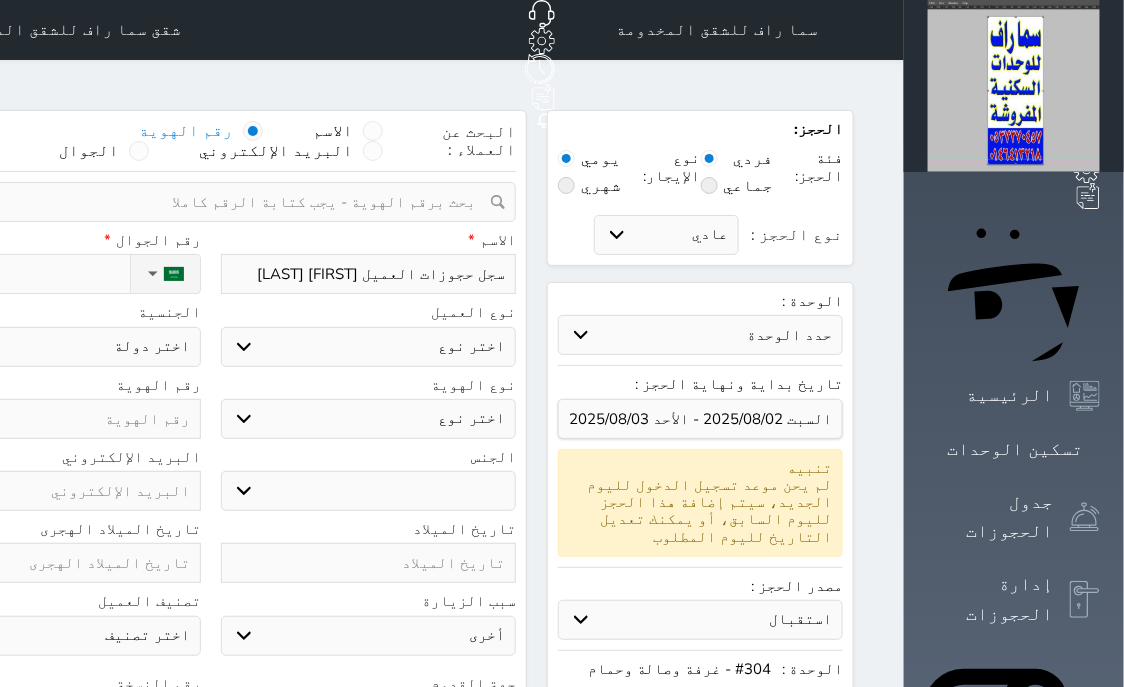 type on "[FIRST] [LAST]" 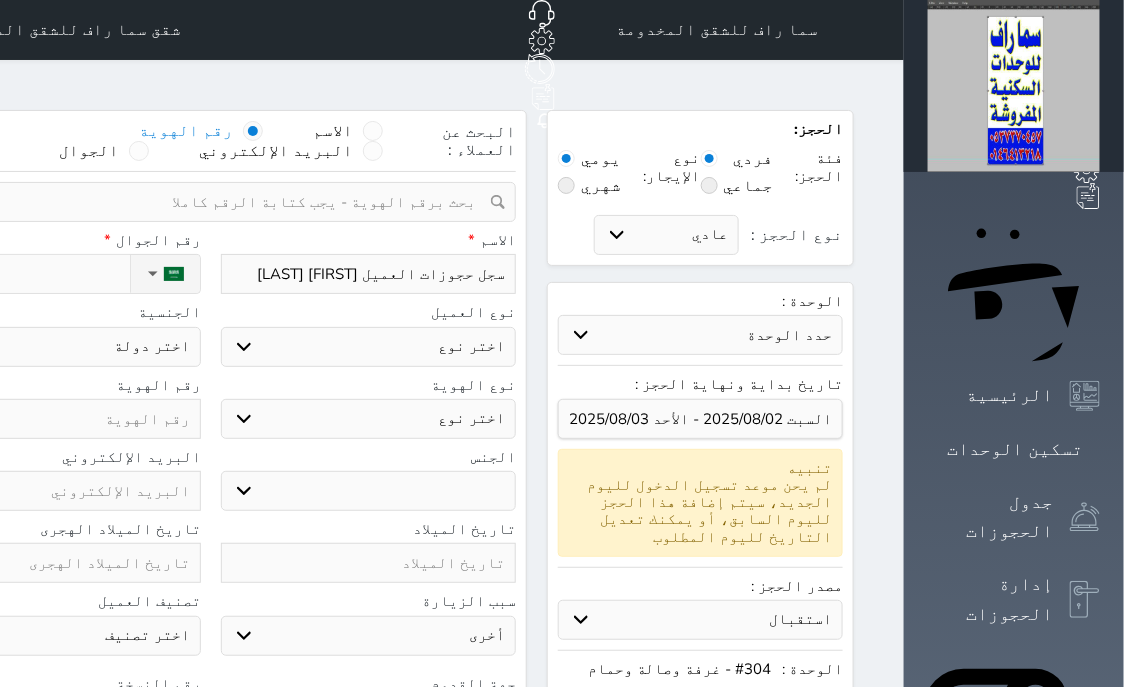 select 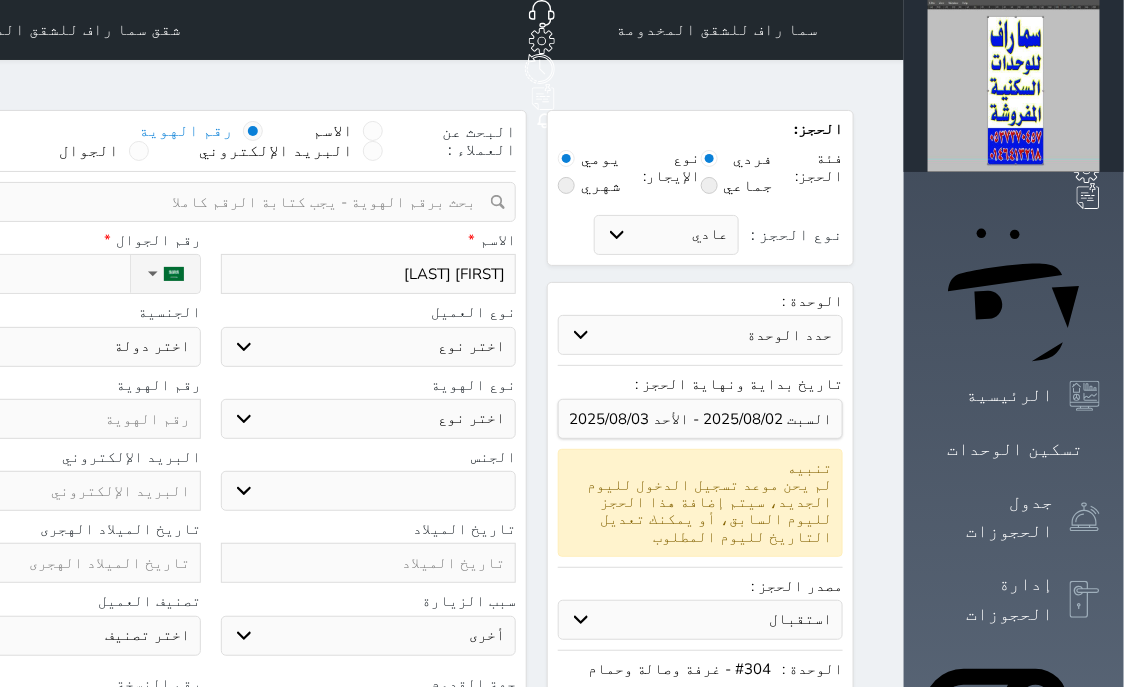 type on "LPL] LFHV; F" 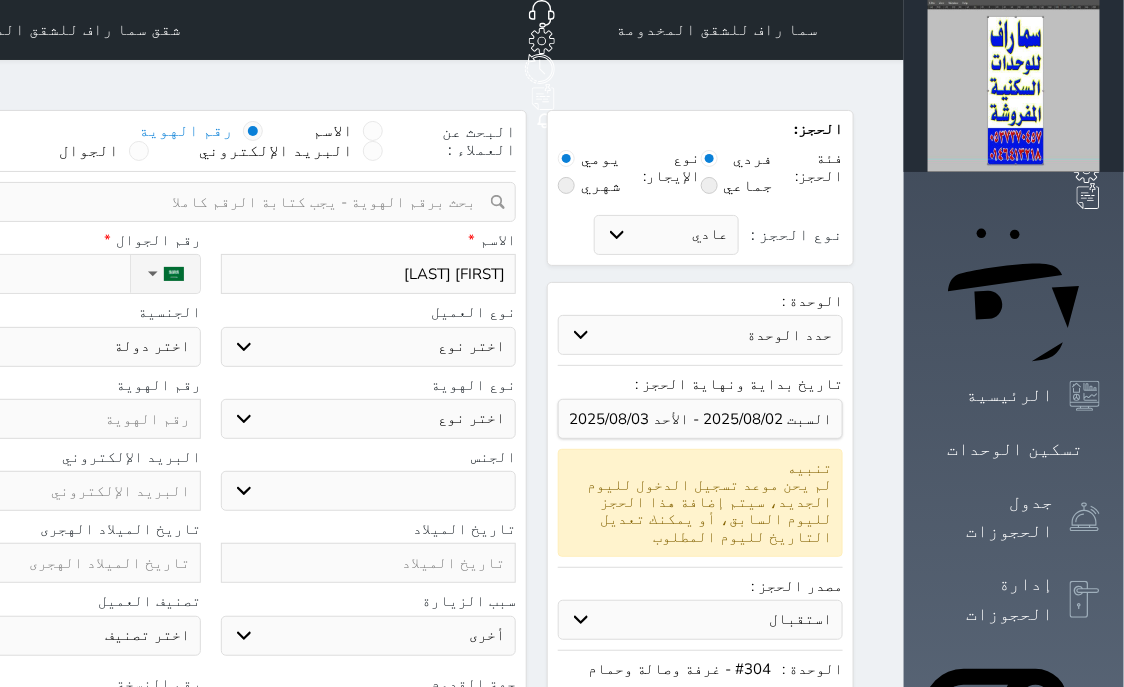 select 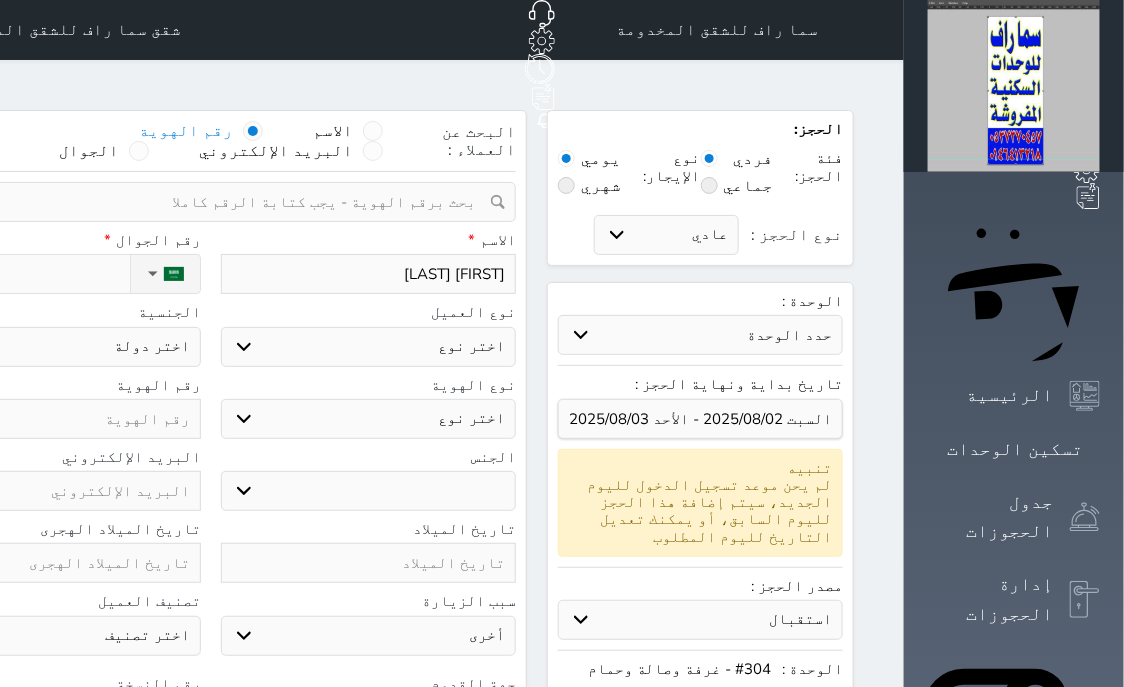 select 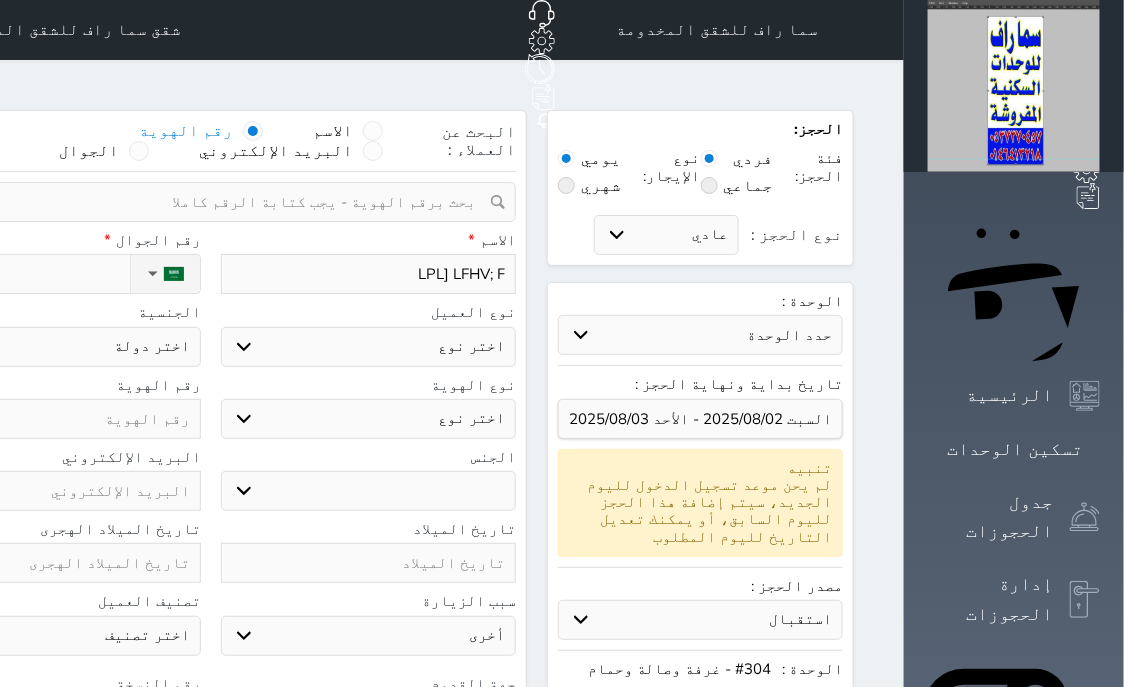 type on "LPL] LFHV;" 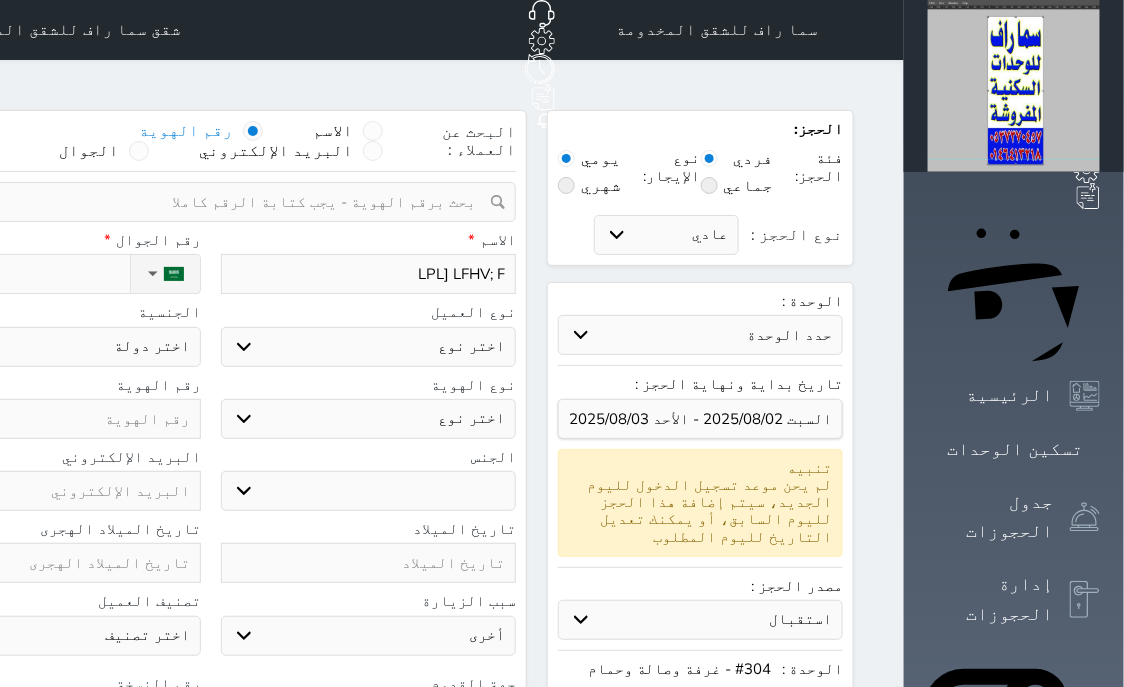 select 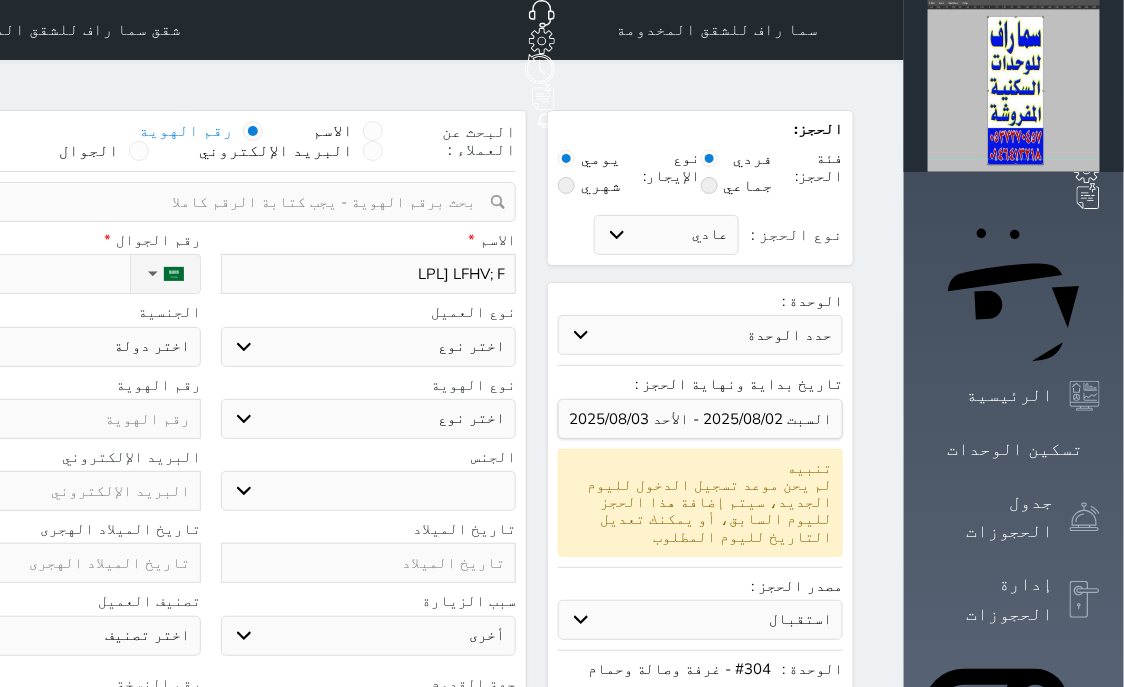 select 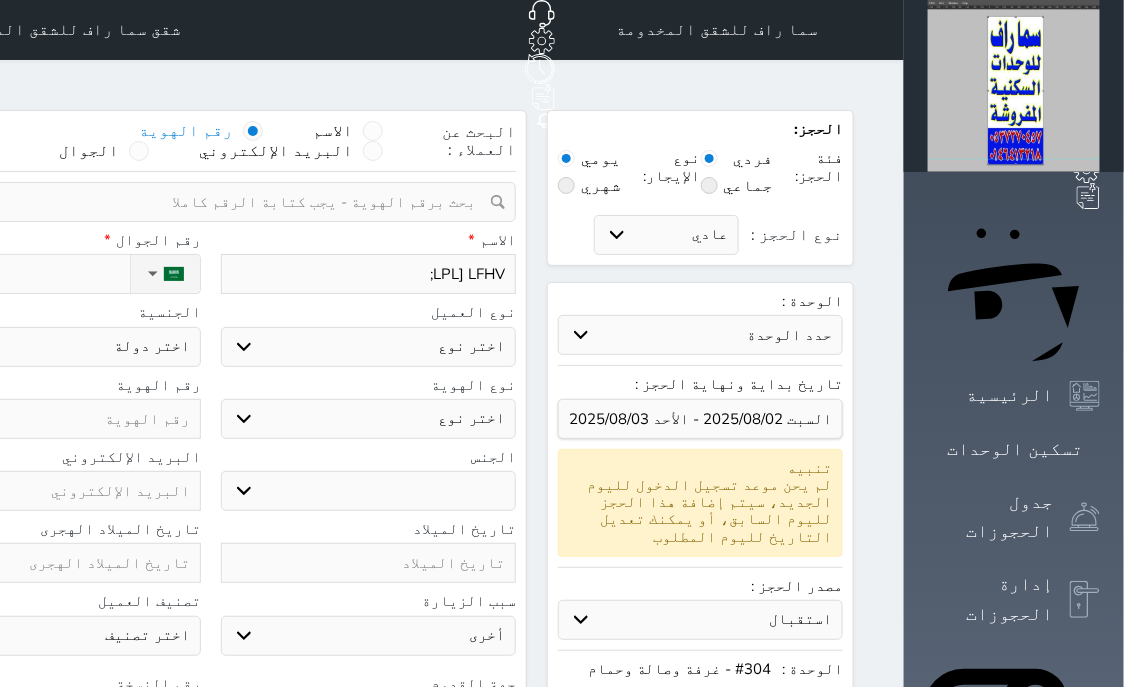 type on "LPL] LFHV;" 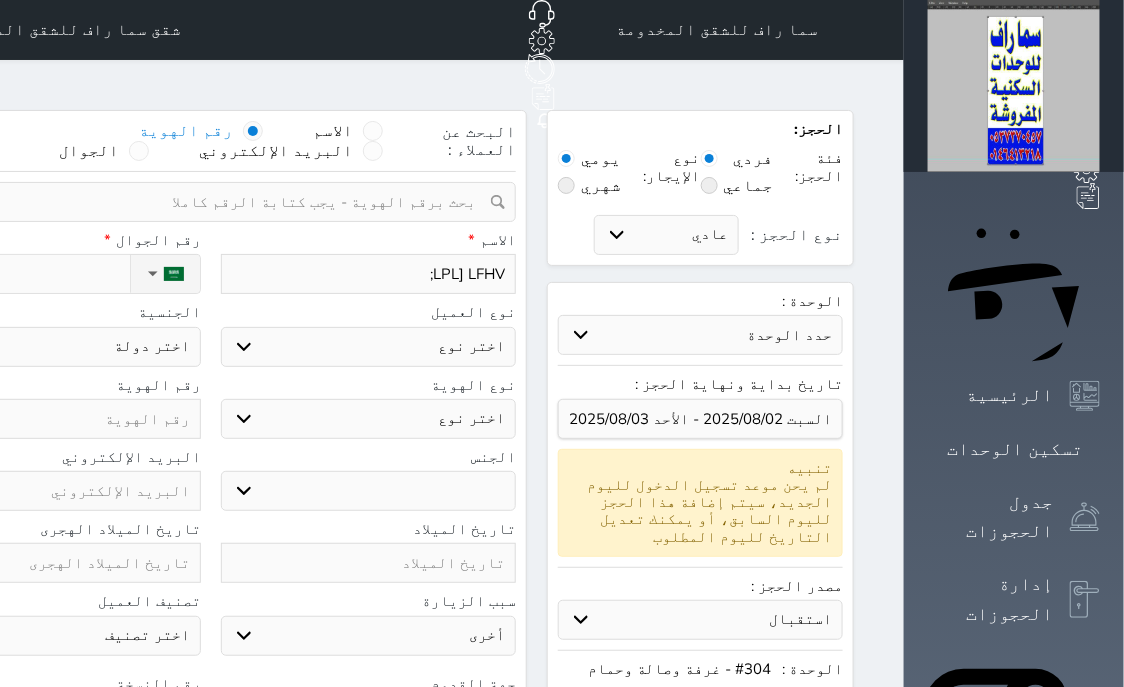 select 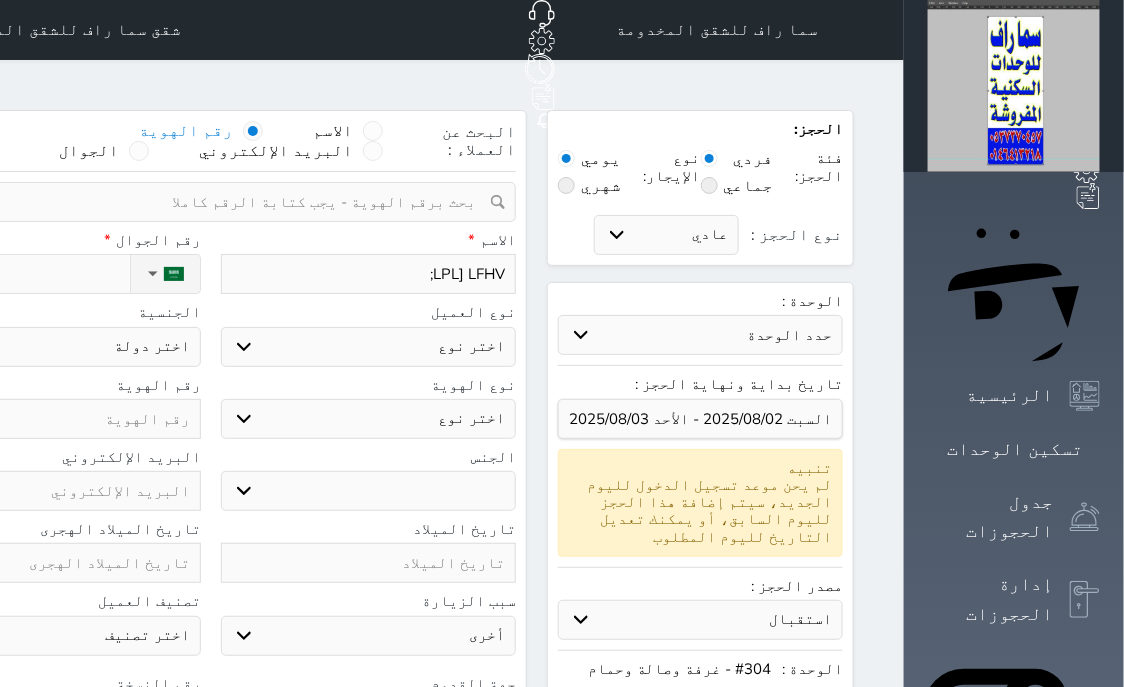 type on "LPL] LFHV" 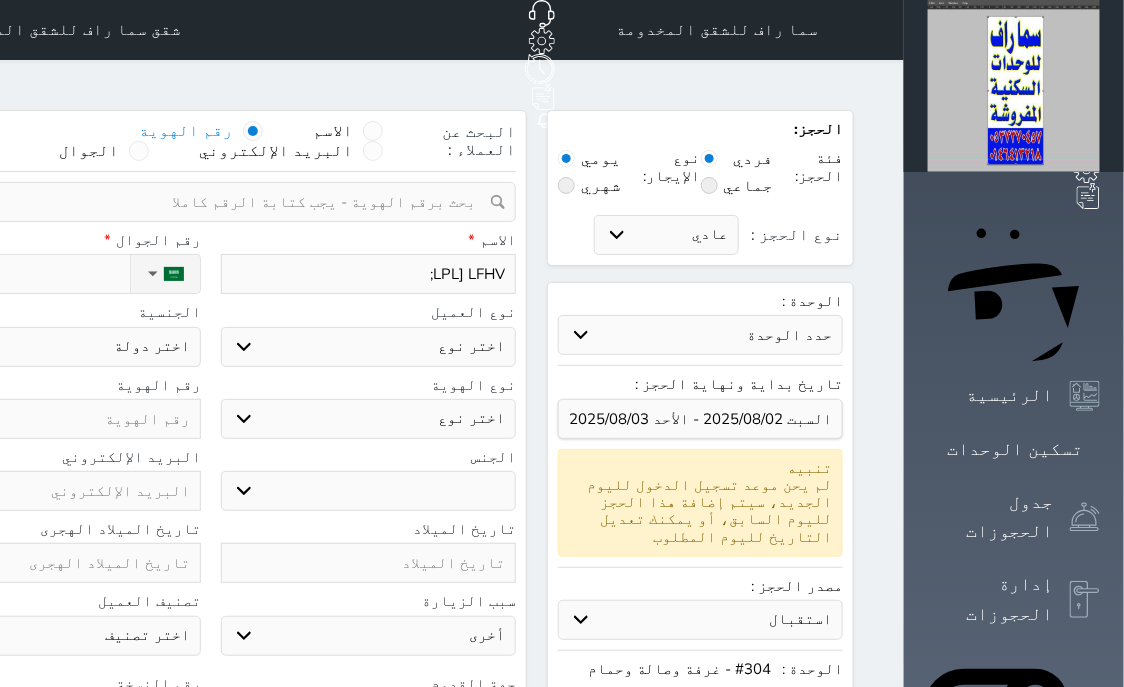 select 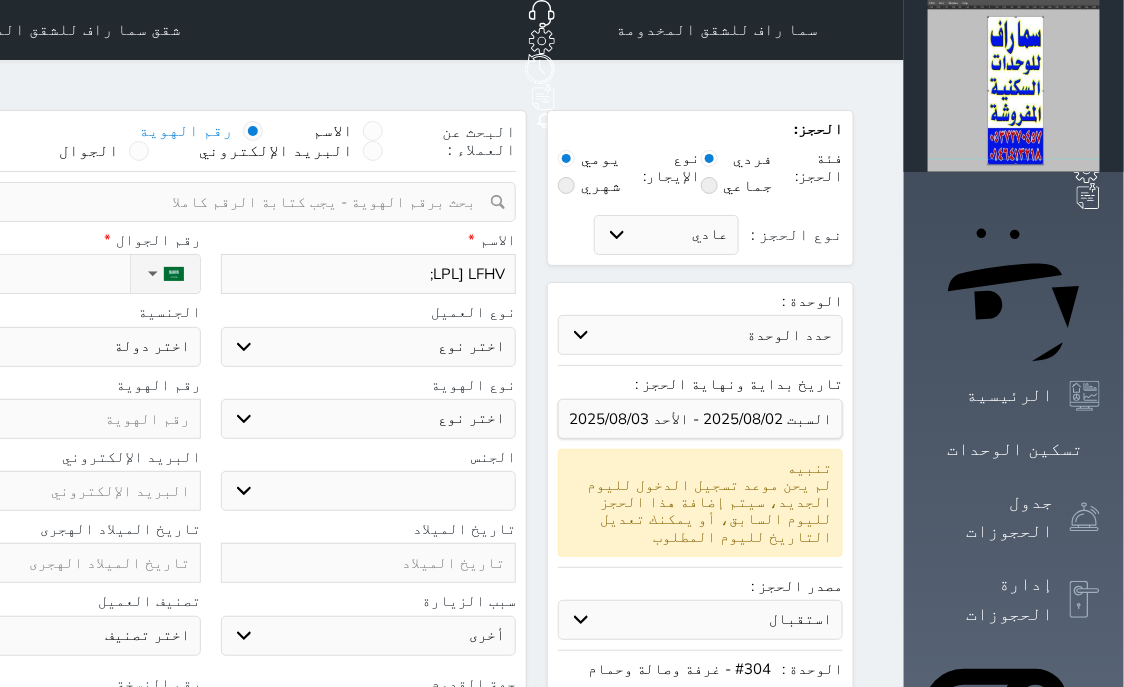 select 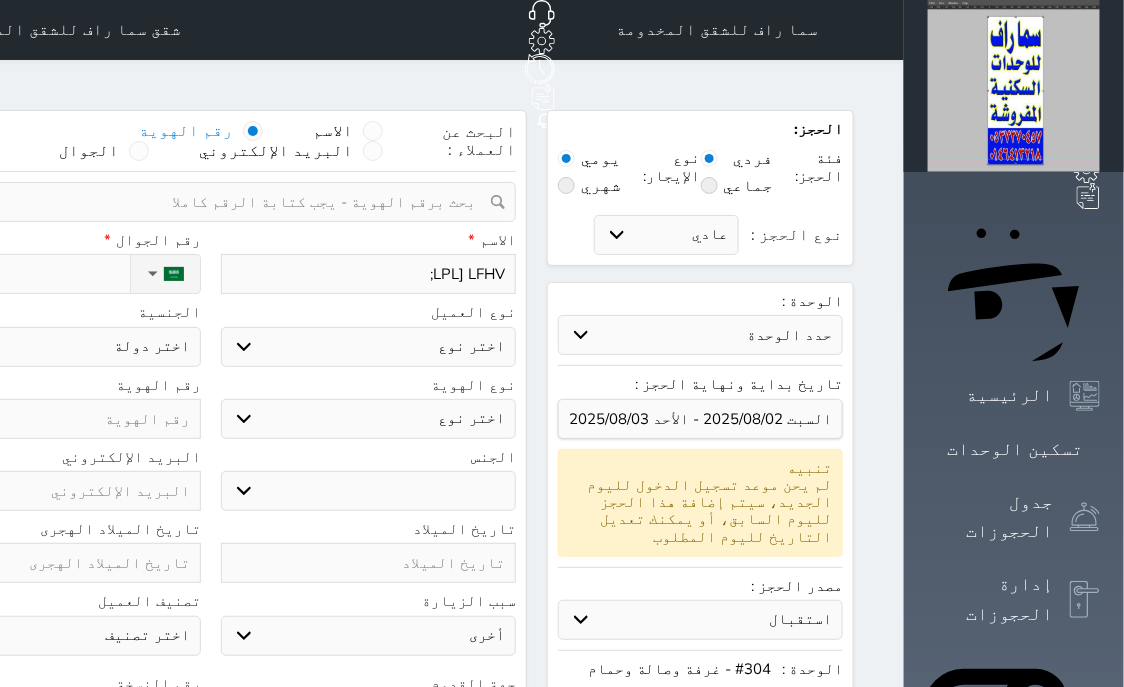 select 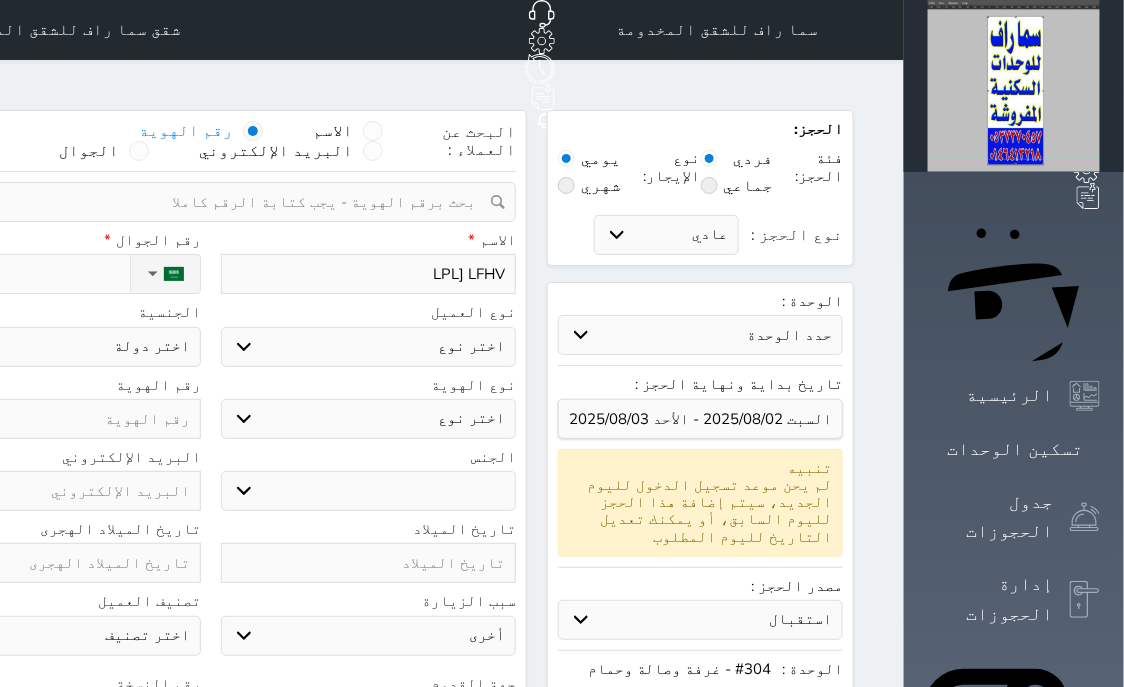 type on "LPL] LFH" 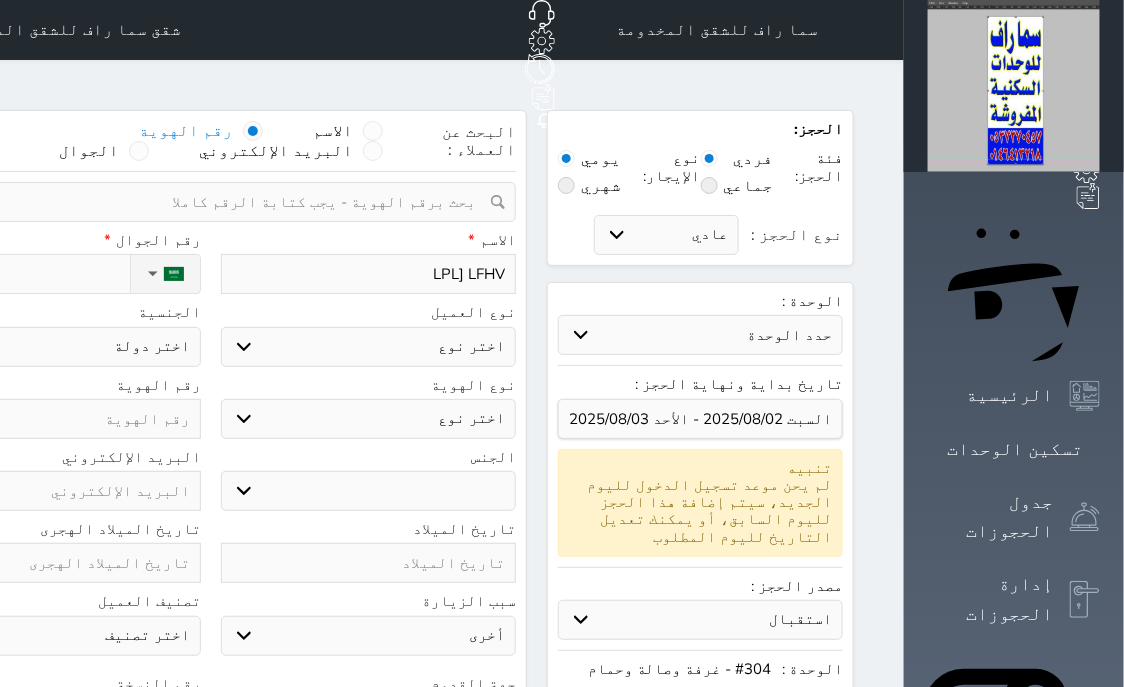 select 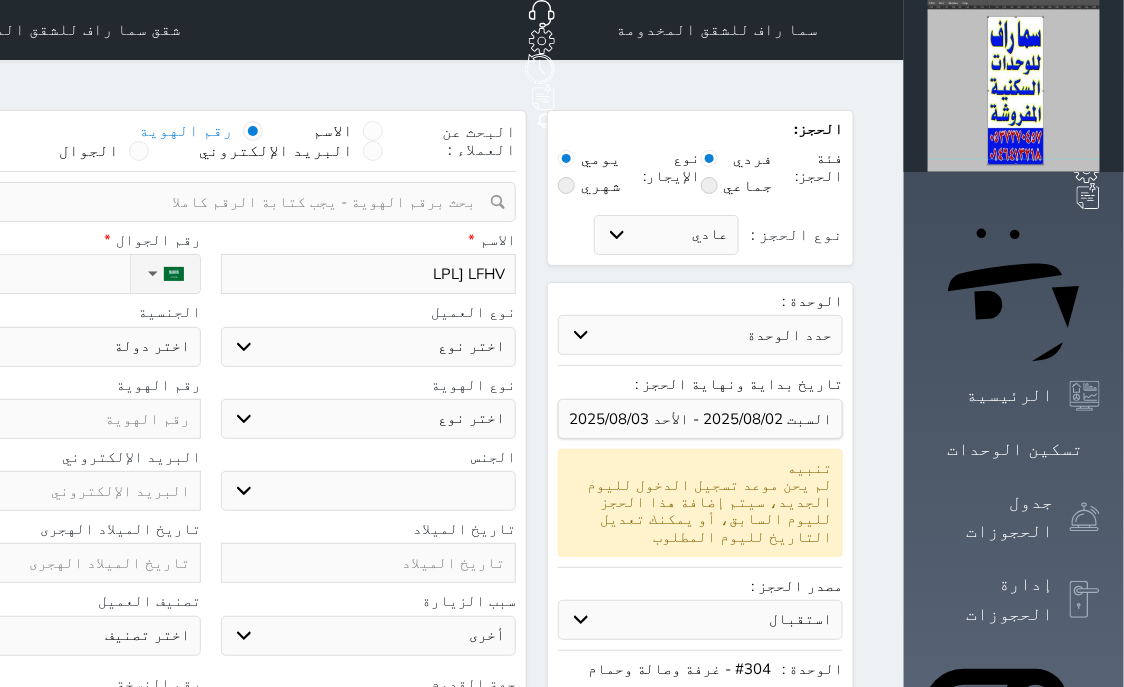 select 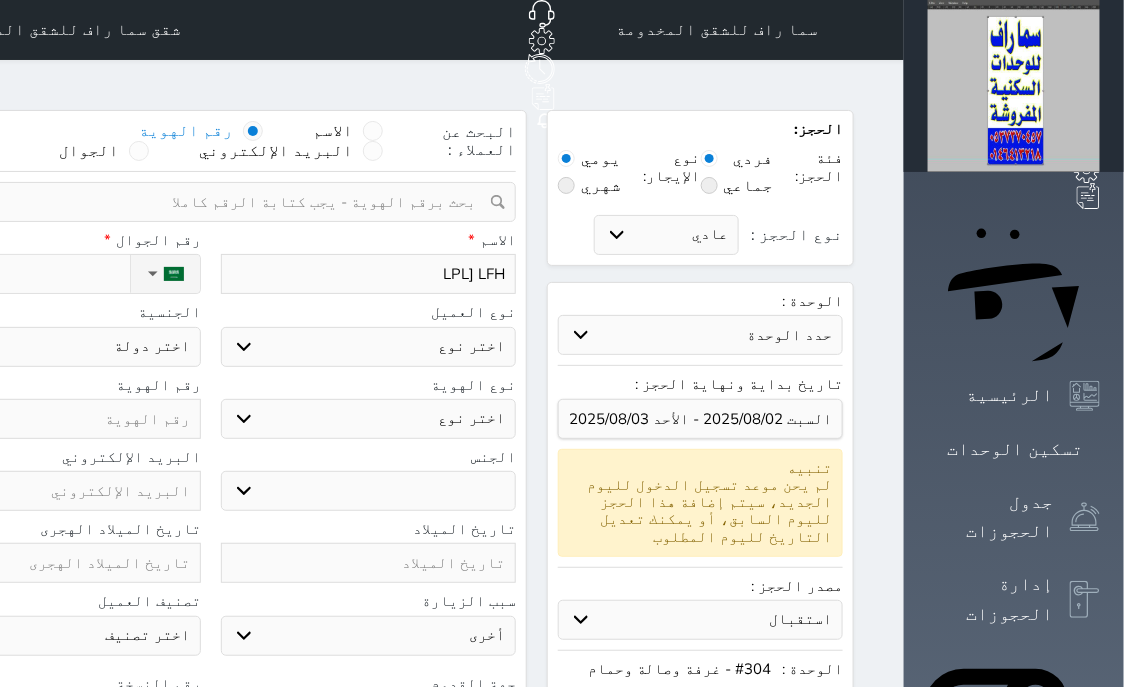 type on "LPL] LF" 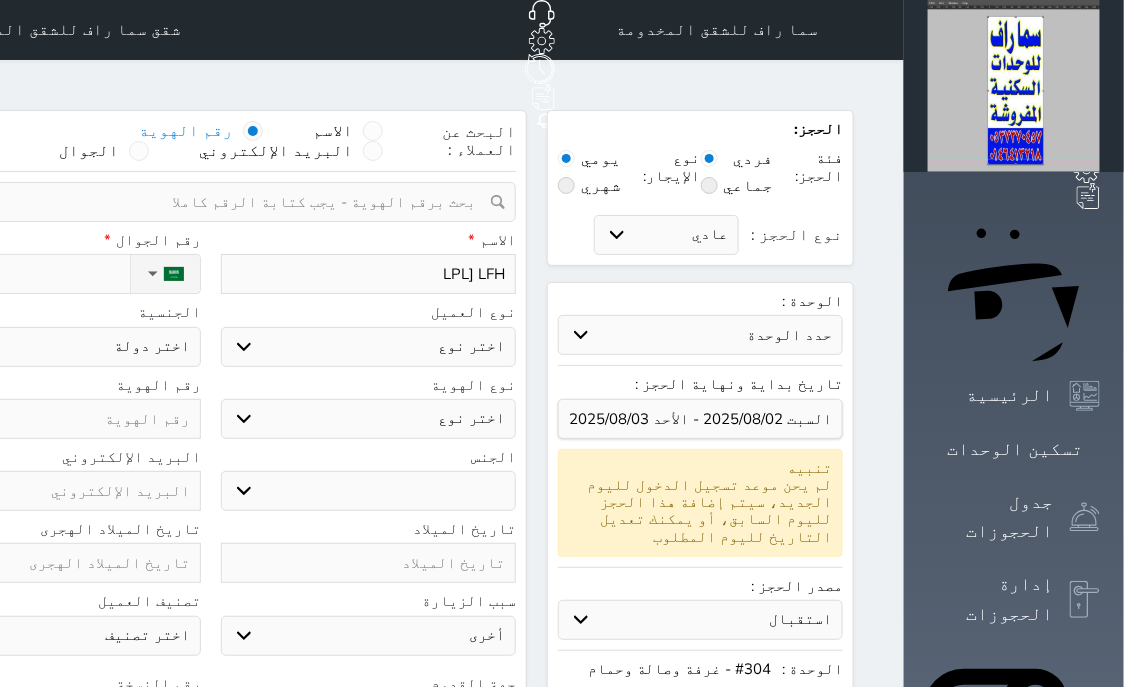 select 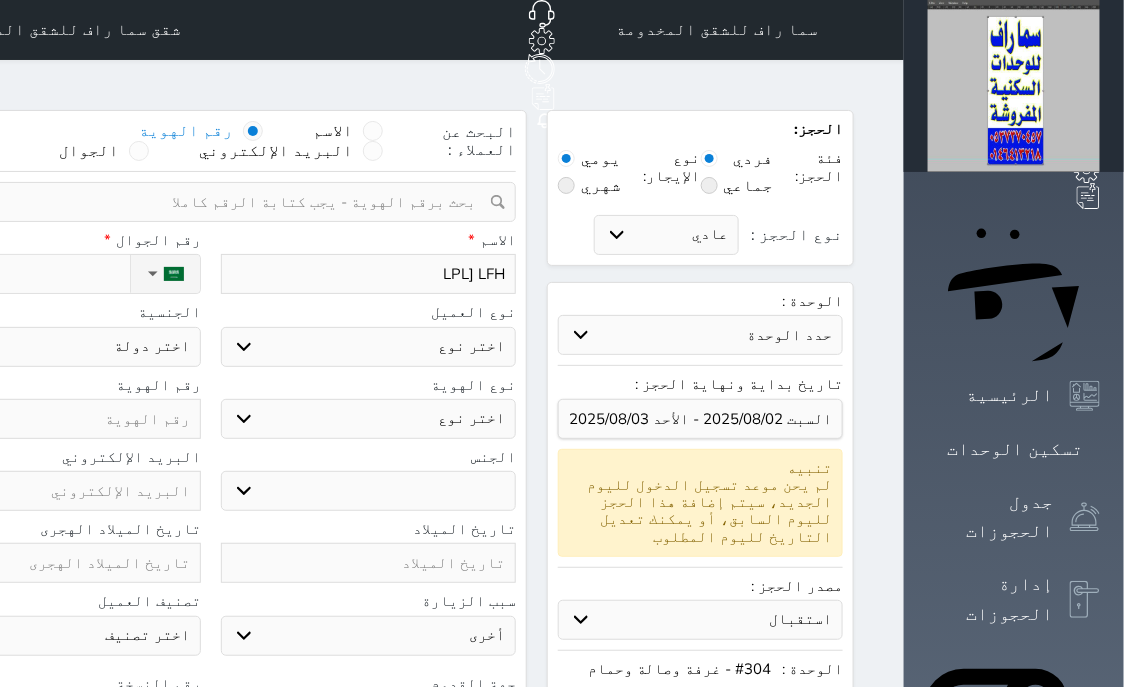 select 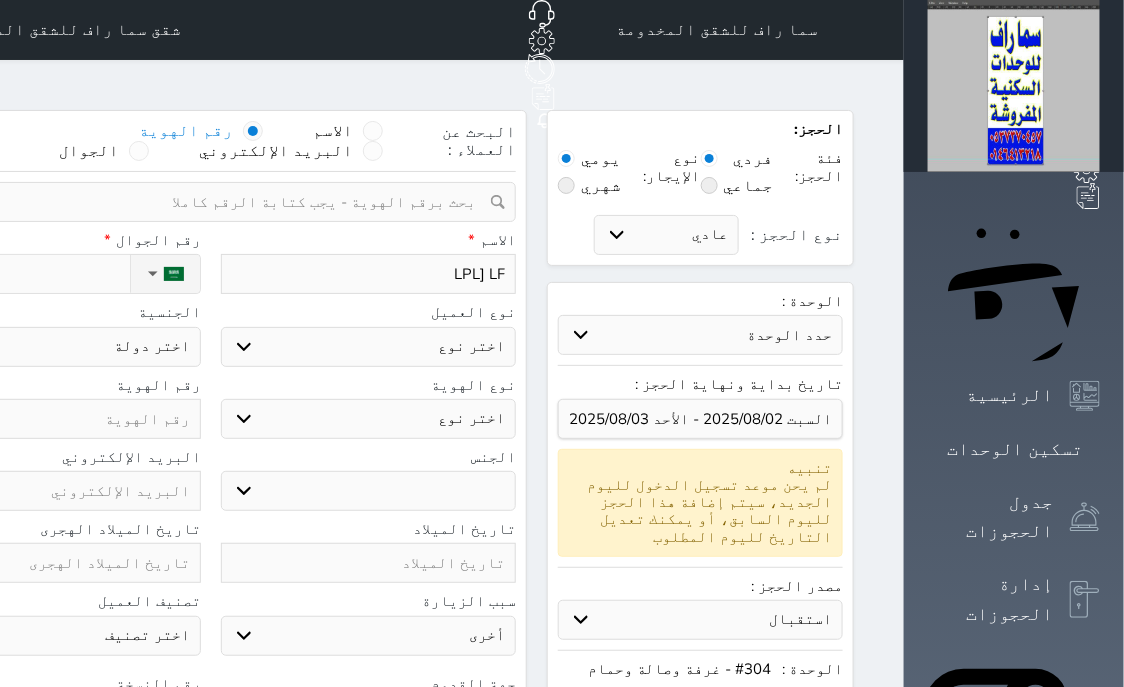 type 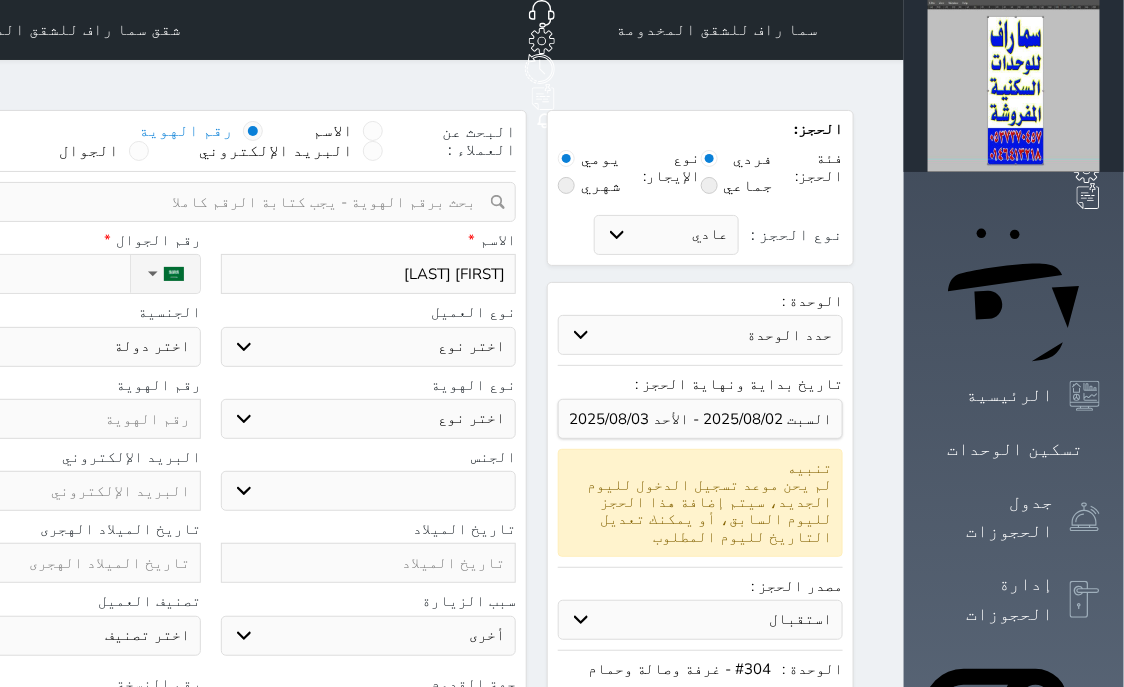 click on "مواطن" at bounding box center (0, 0) 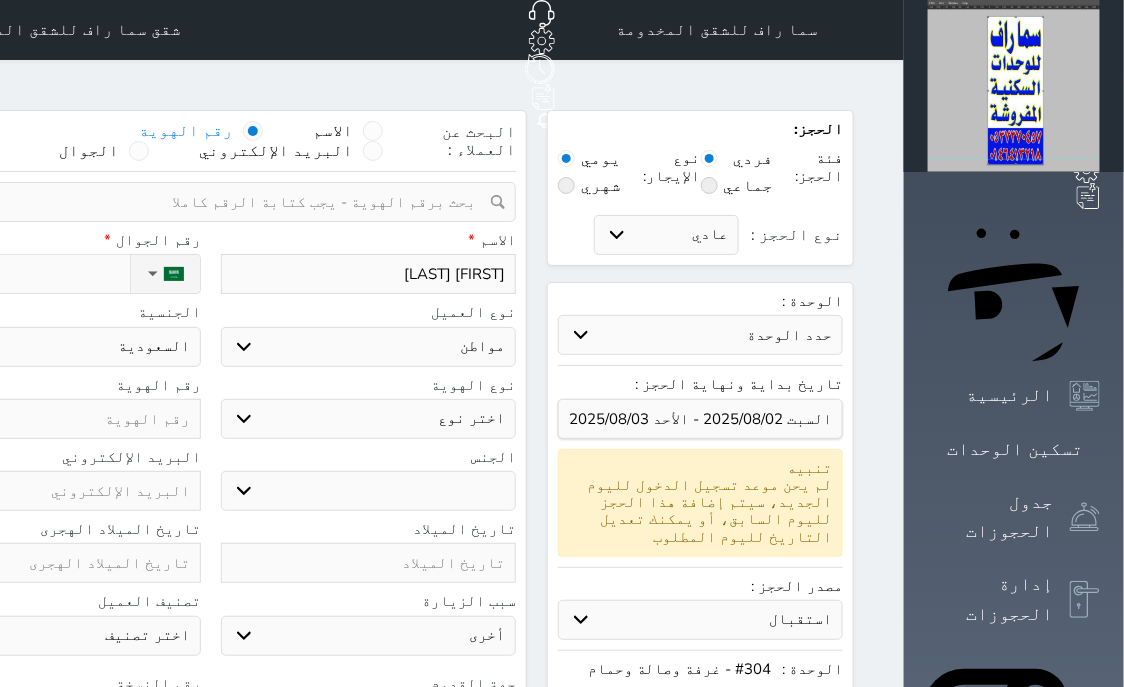 click on "اختر نوع   هوية وطنية هوية عائلية جواز السفر" at bounding box center (369, 419) 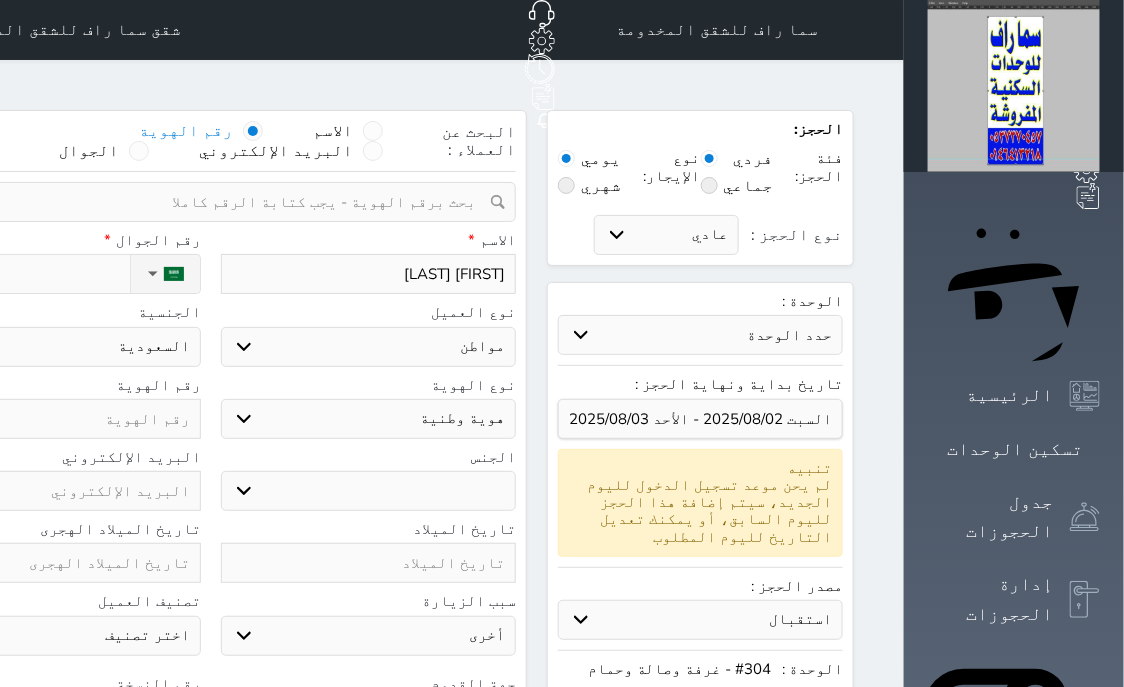click on "ذكر   انثى" at bounding box center (369, 491) 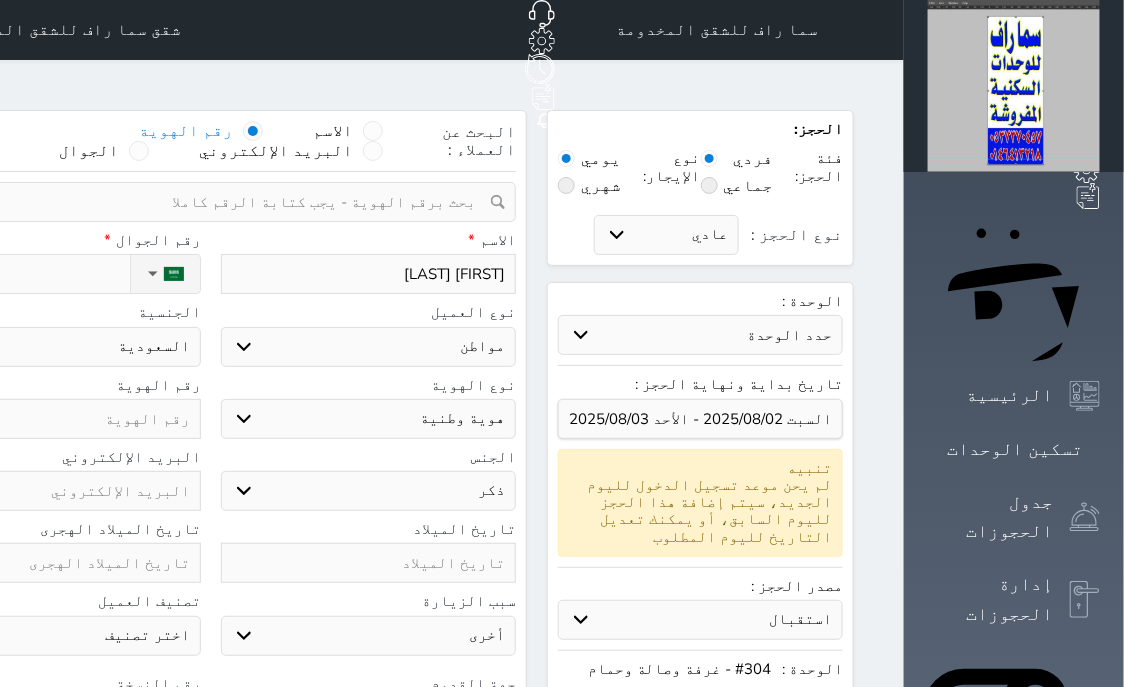 click on "ذكر" at bounding box center [0, 0] 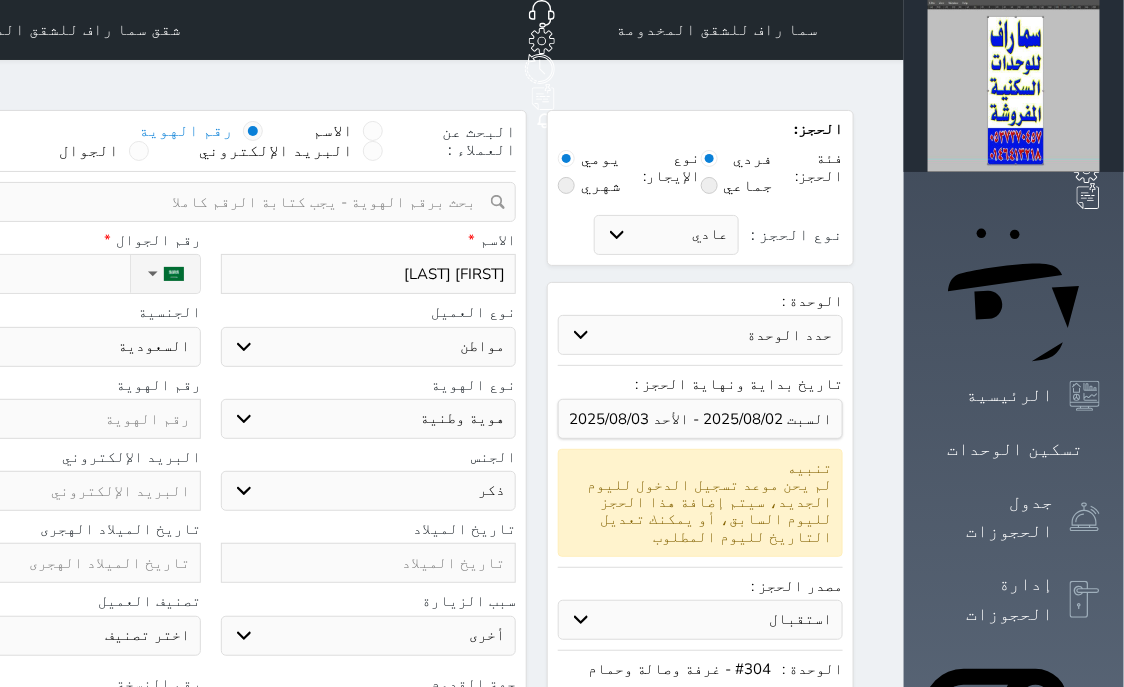 paste on "[ACCOUNT_NUMBER]" 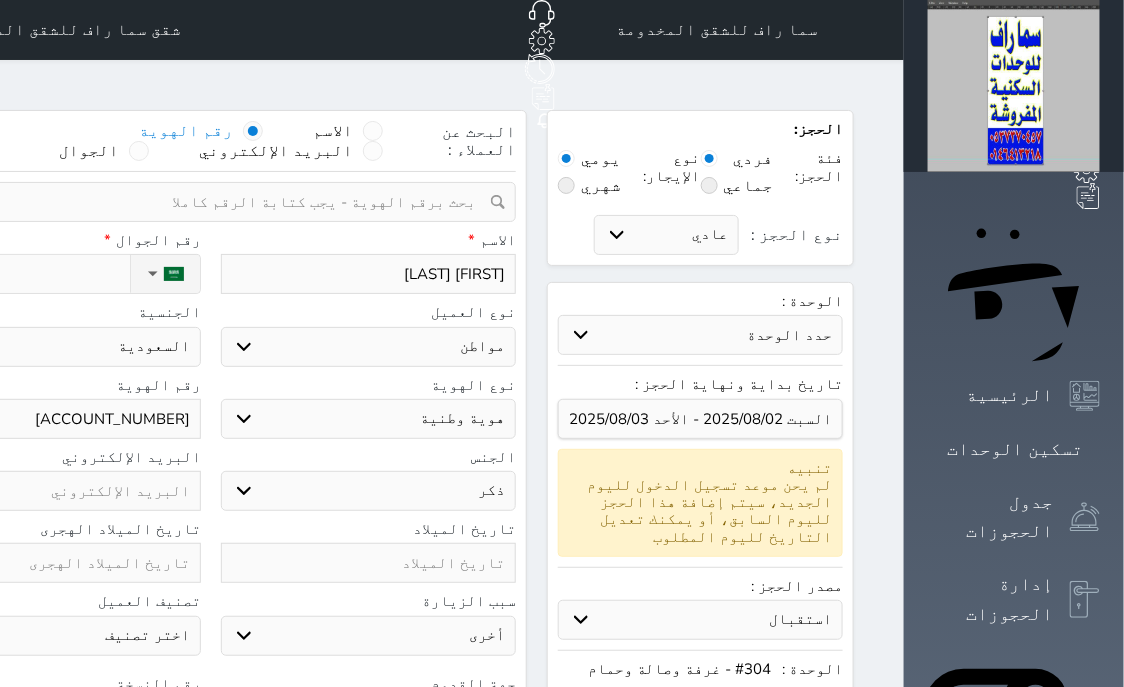 click on "نوع الحجز :" at bounding box center (17, 274) 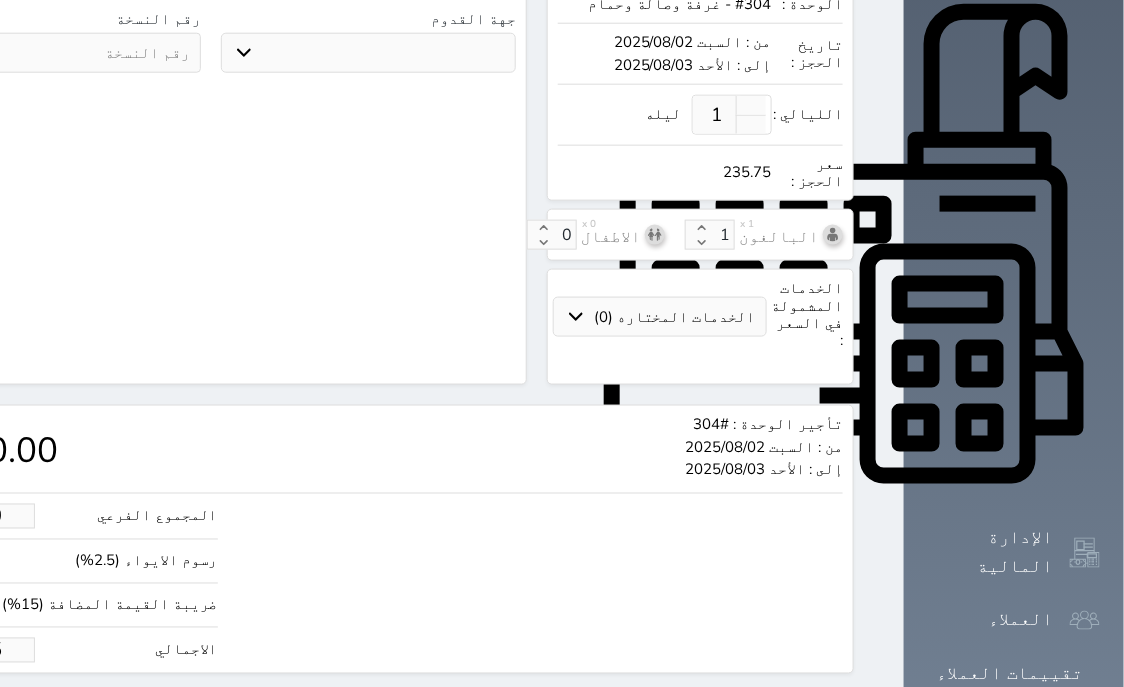 drag, startPoint x: 143, startPoint y: 584, endPoint x: 0, endPoint y: 611, distance: 145.52663 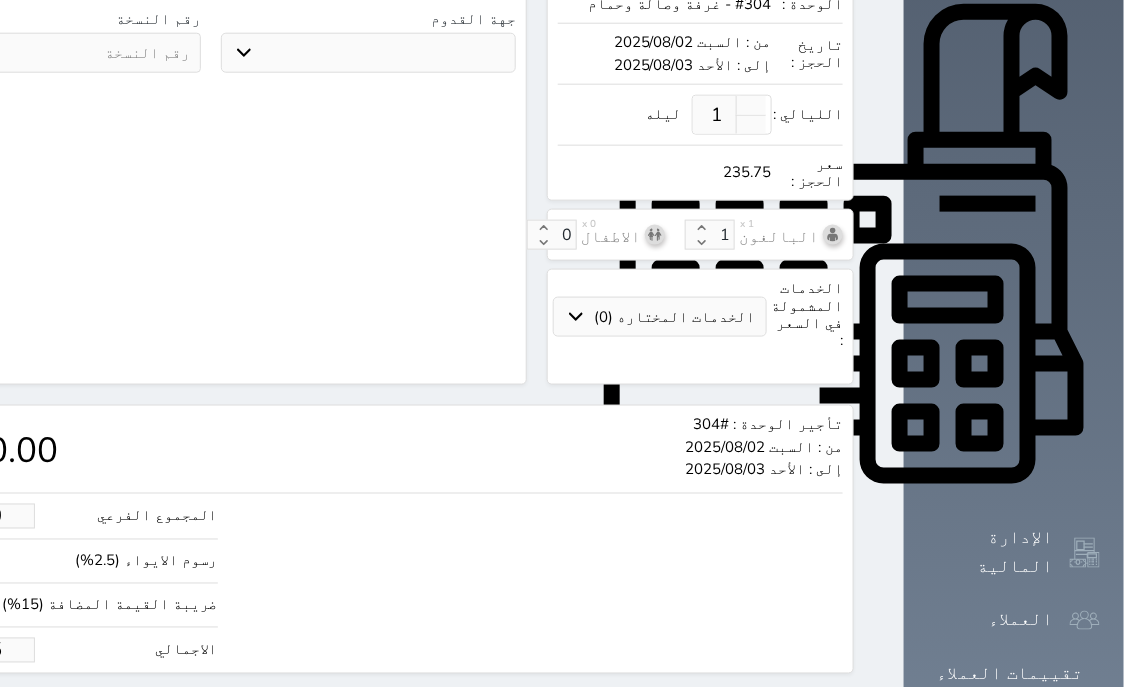 click on "235.75" at bounding box center (-30, 650) 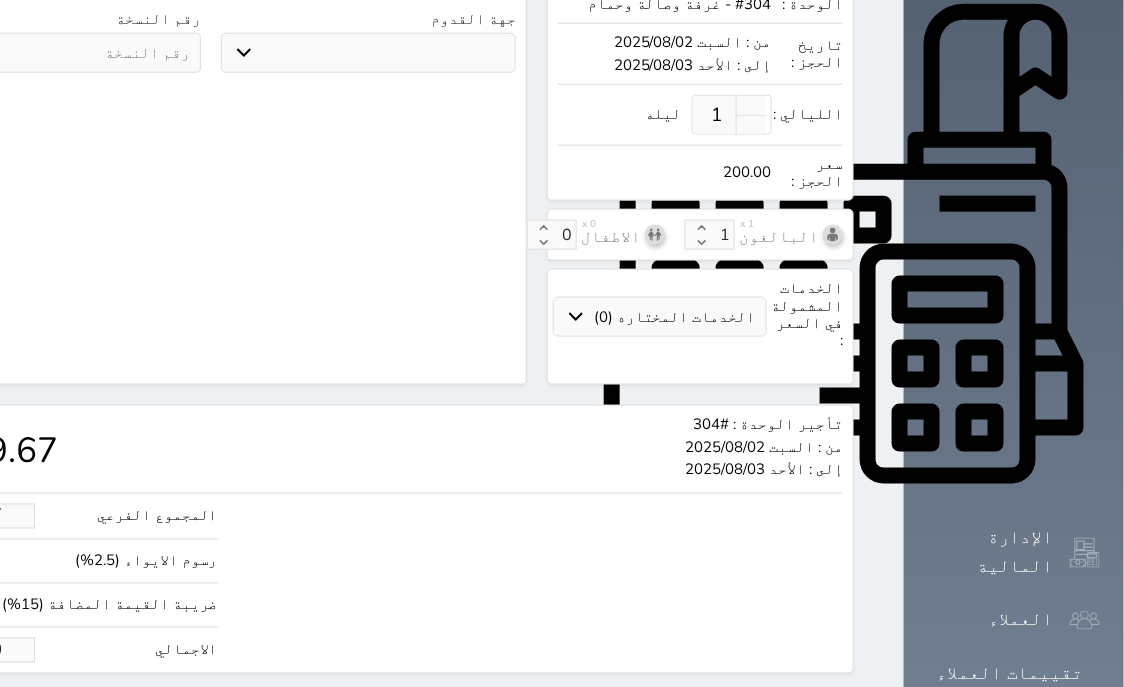 click on "حجز" at bounding box center (-13, 711) 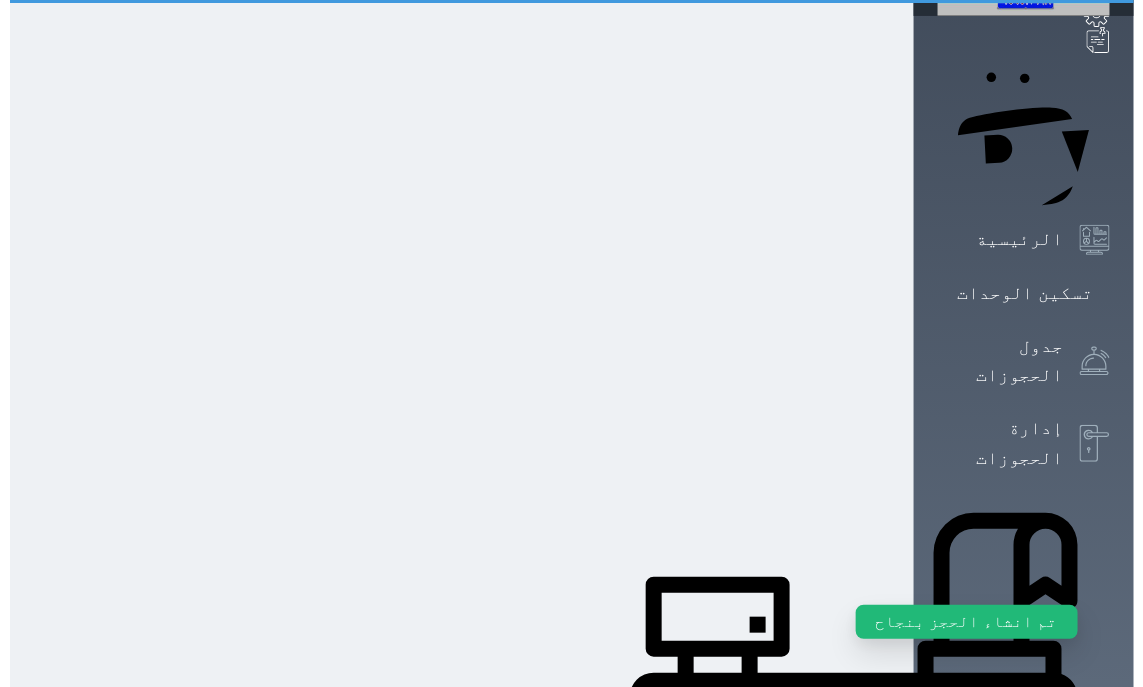 scroll, scrollTop: 0, scrollLeft: 0, axis: both 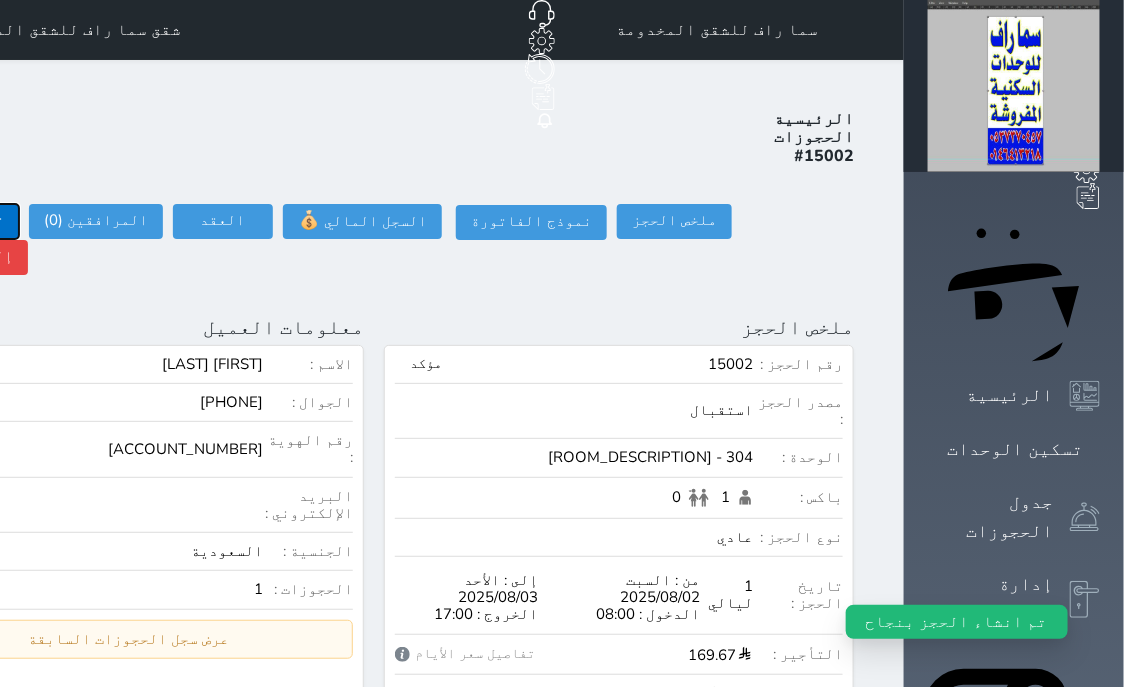 click on "تسجيل دخول" at bounding box center [-39, 221] 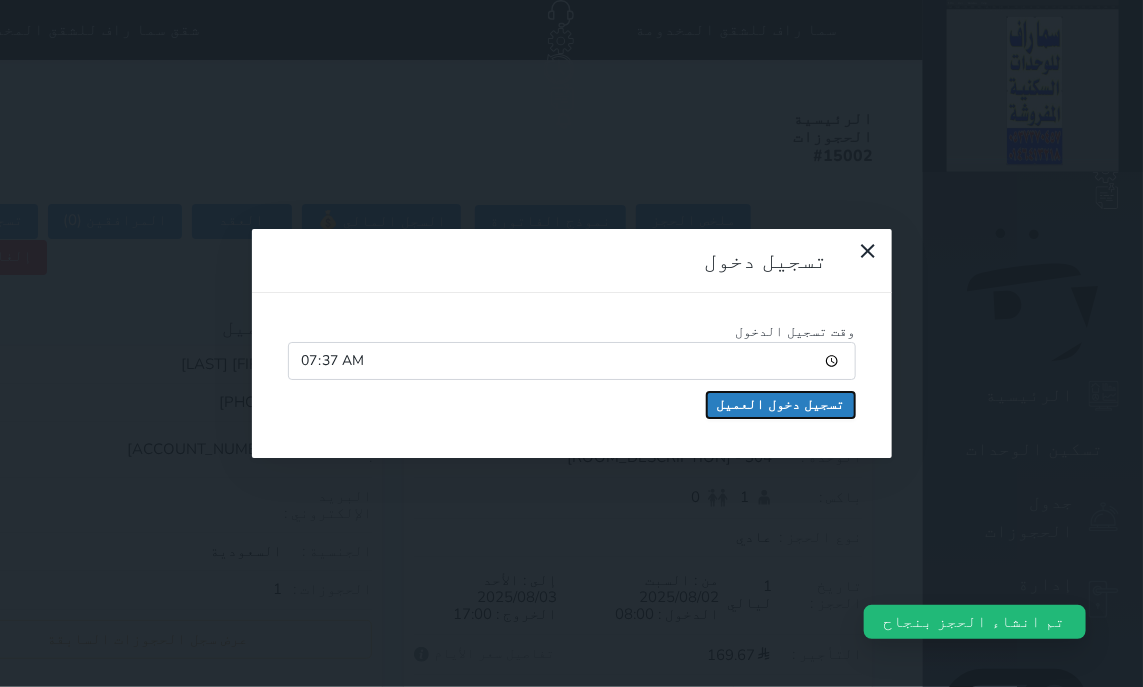 click on "تسجيل دخول العميل" at bounding box center [781, 405] 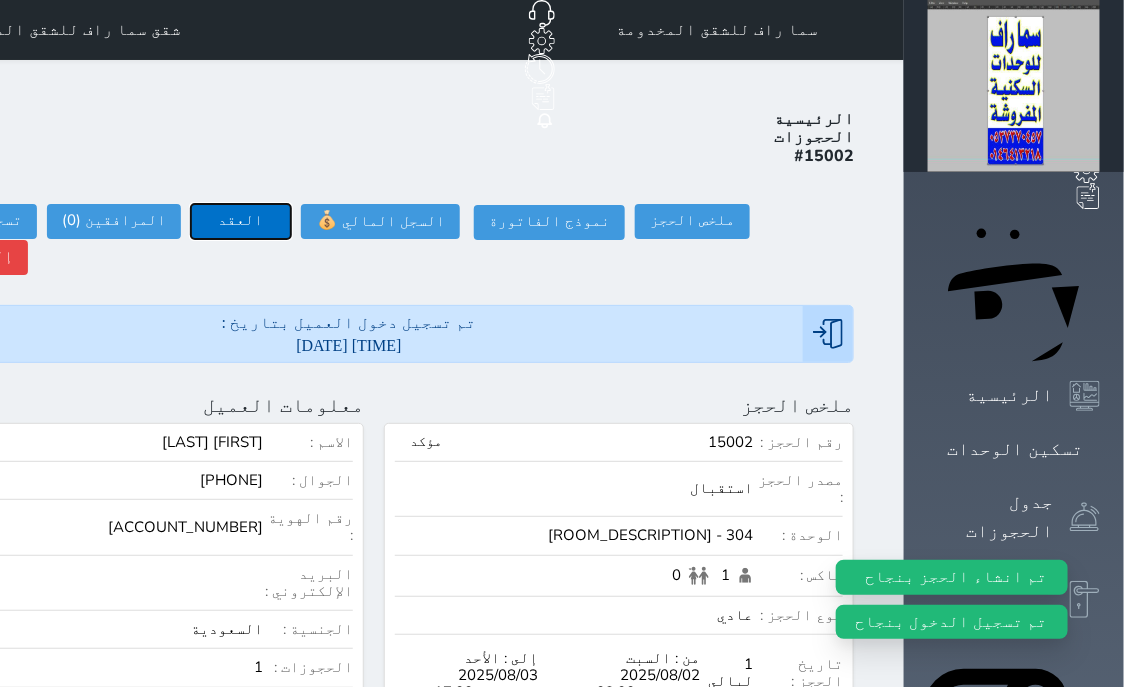 click on "العقد" at bounding box center [241, 221] 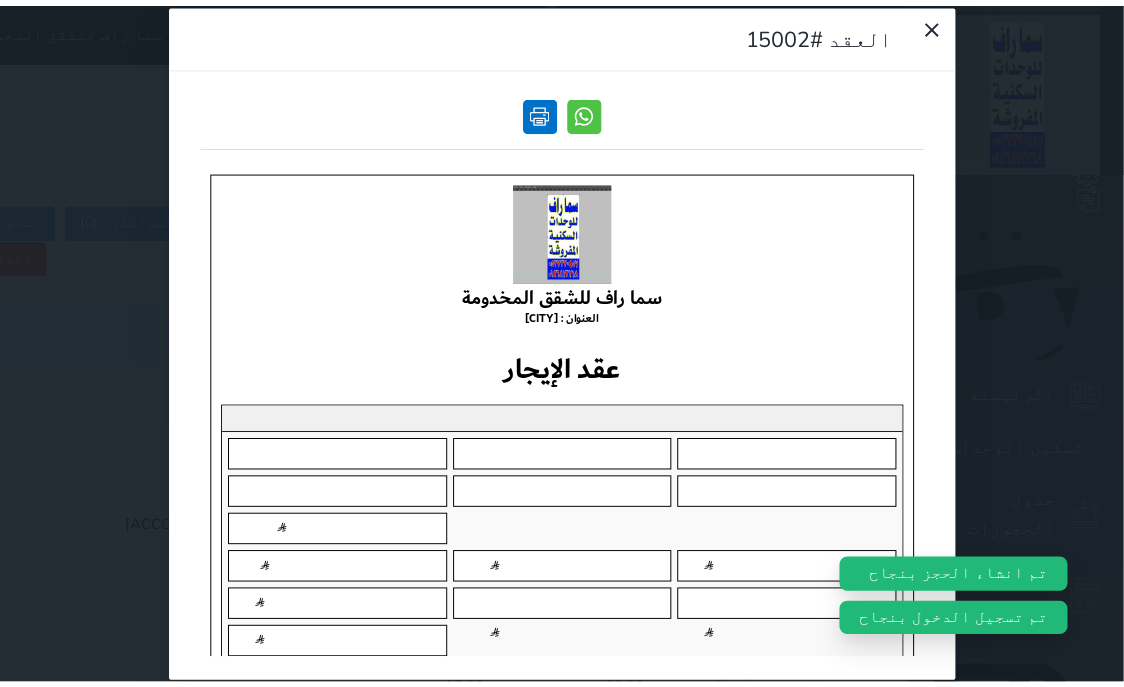 scroll, scrollTop: 0, scrollLeft: 0, axis: both 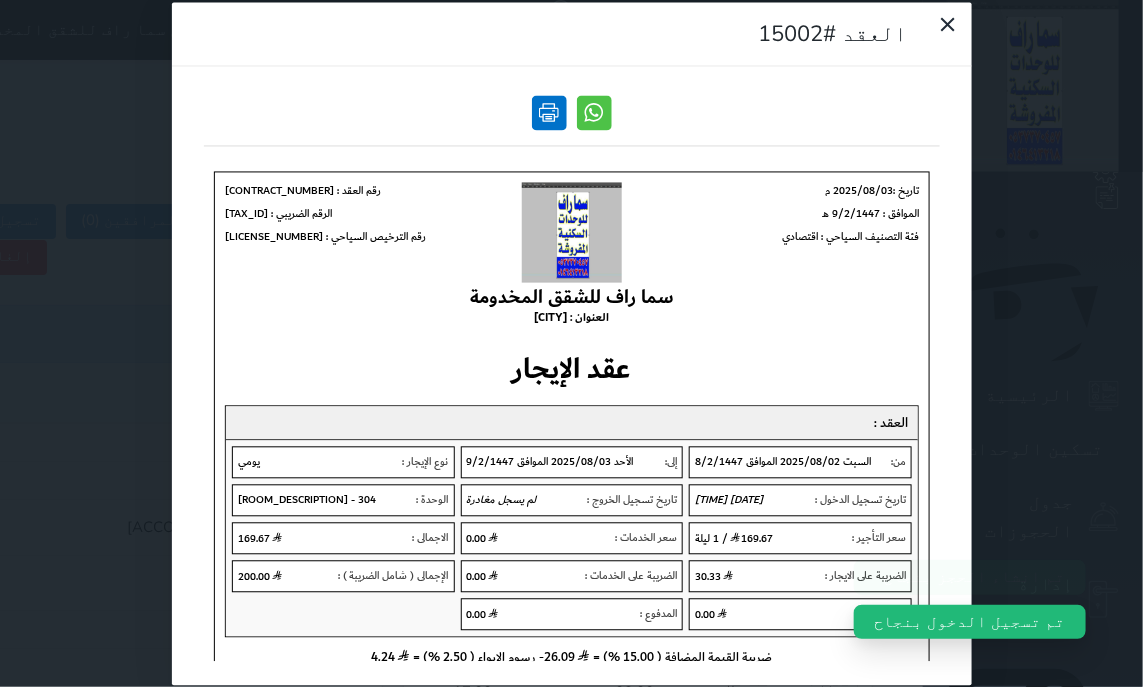 click at bounding box center (549, 112) 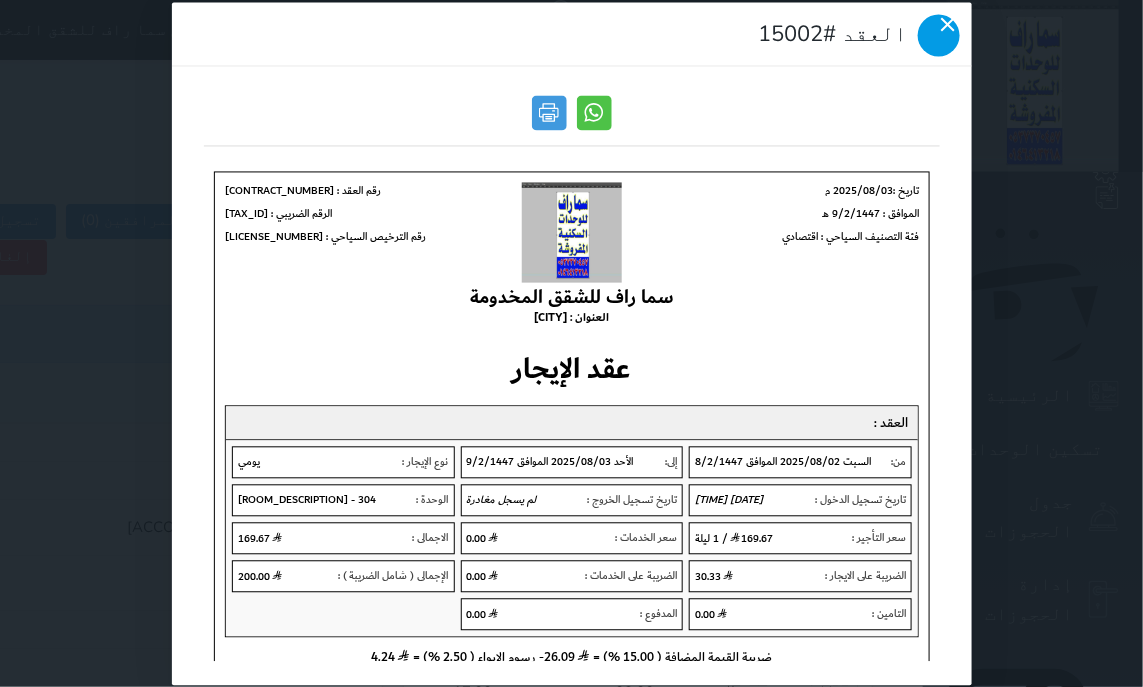 click at bounding box center [939, 35] 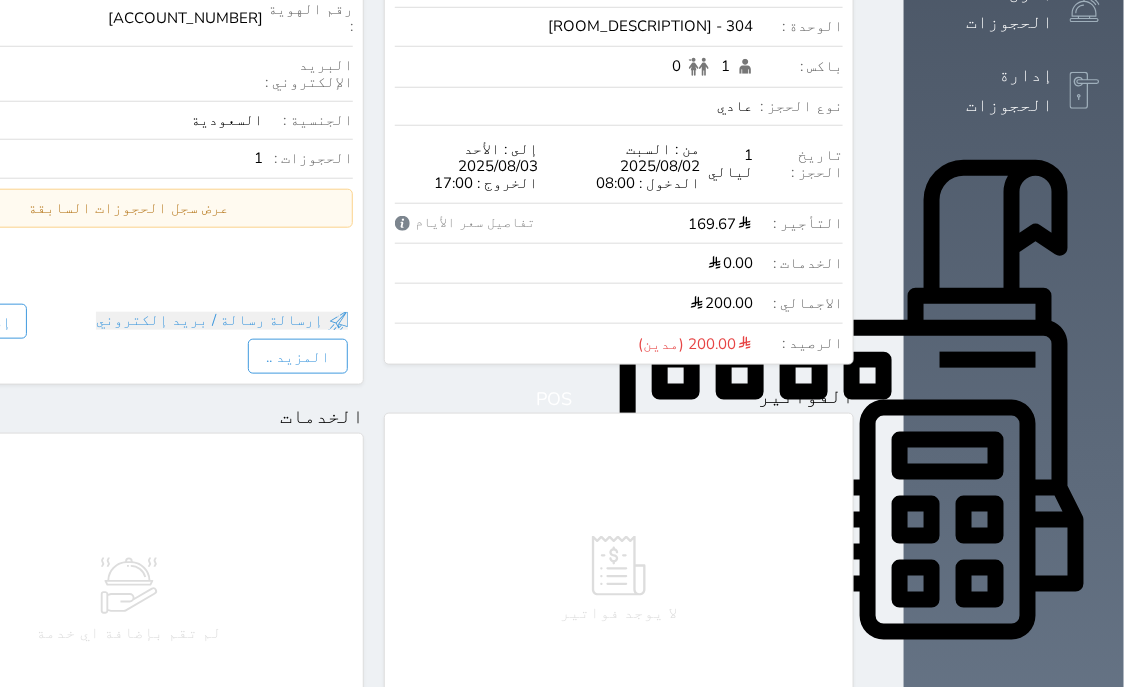 scroll, scrollTop: 0, scrollLeft: 0, axis: both 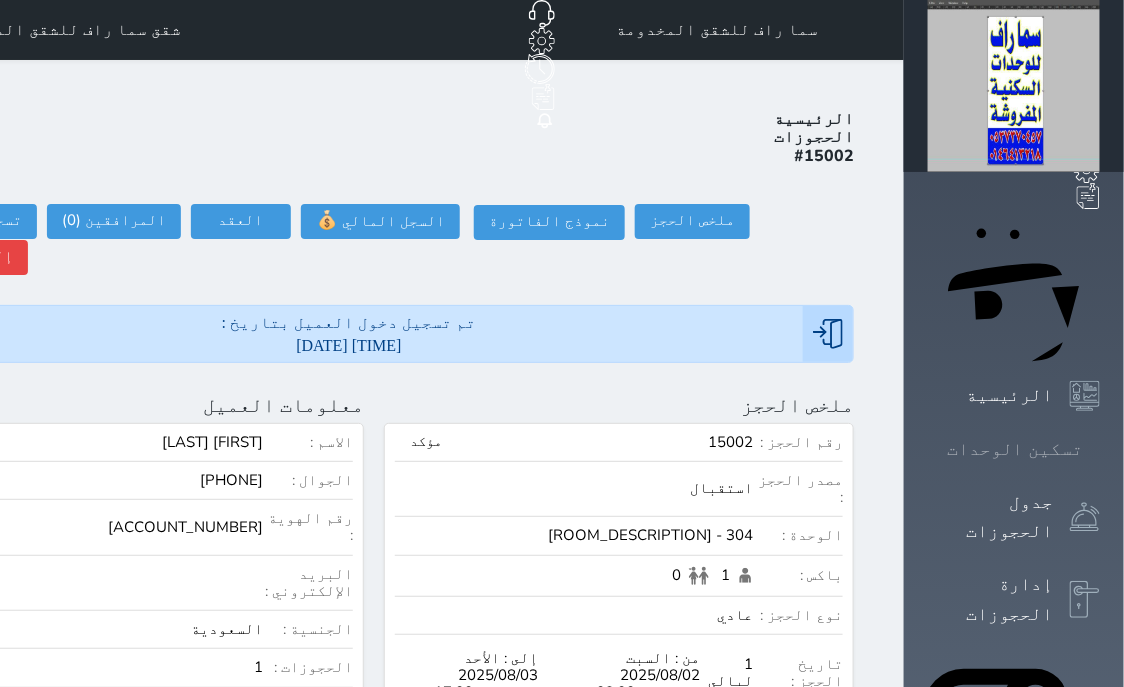 click on "تسكين الوحدات" at bounding box center (1015, 449) 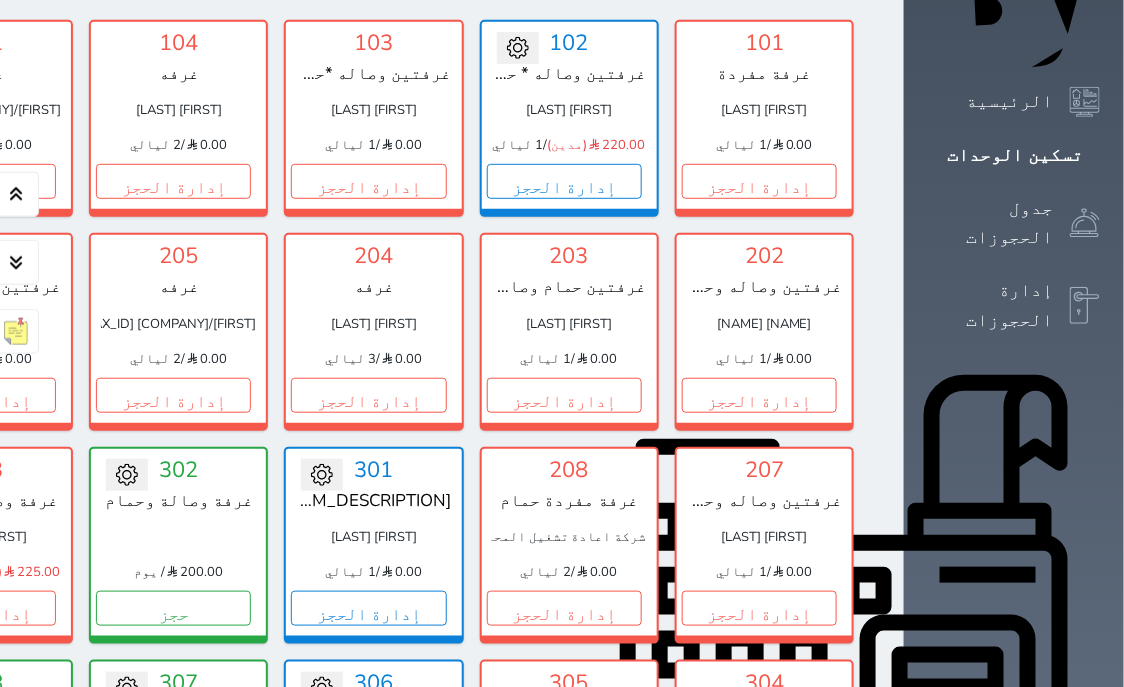 scroll, scrollTop: 205, scrollLeft: 0, axis: vertical 